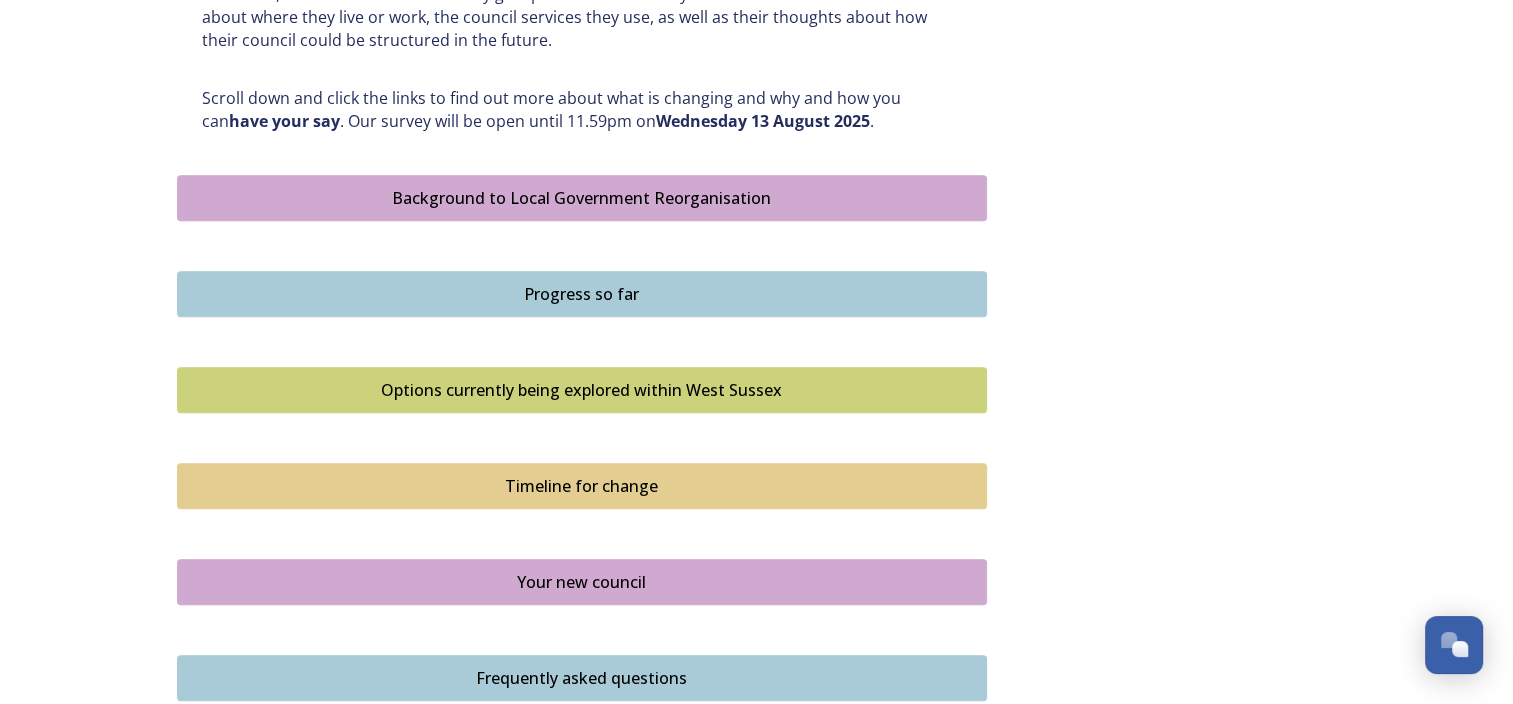 scroll, scrollTop: 900, scrollLeft: 0, axis: vertical 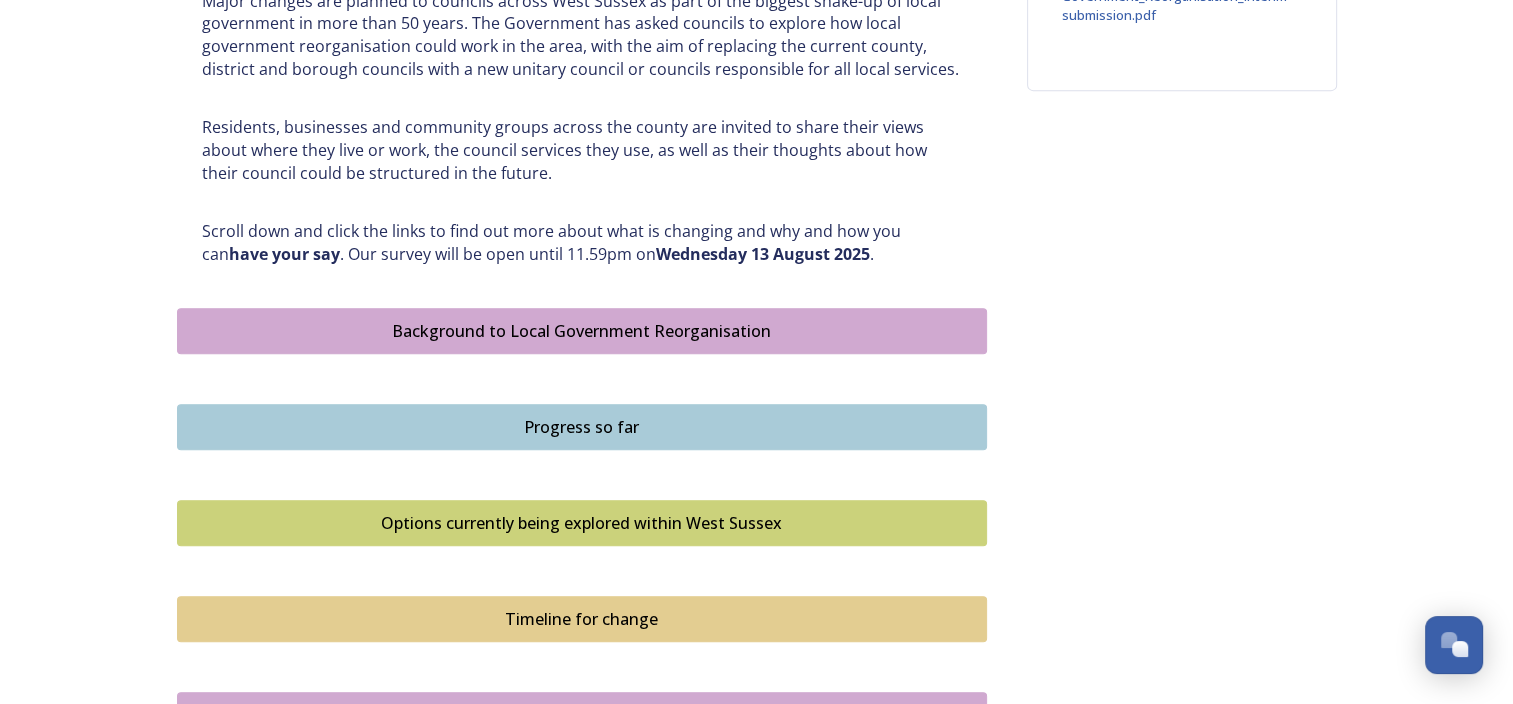 click on "Background to Local Government Reorganisation" at bounding box center [582, 331] 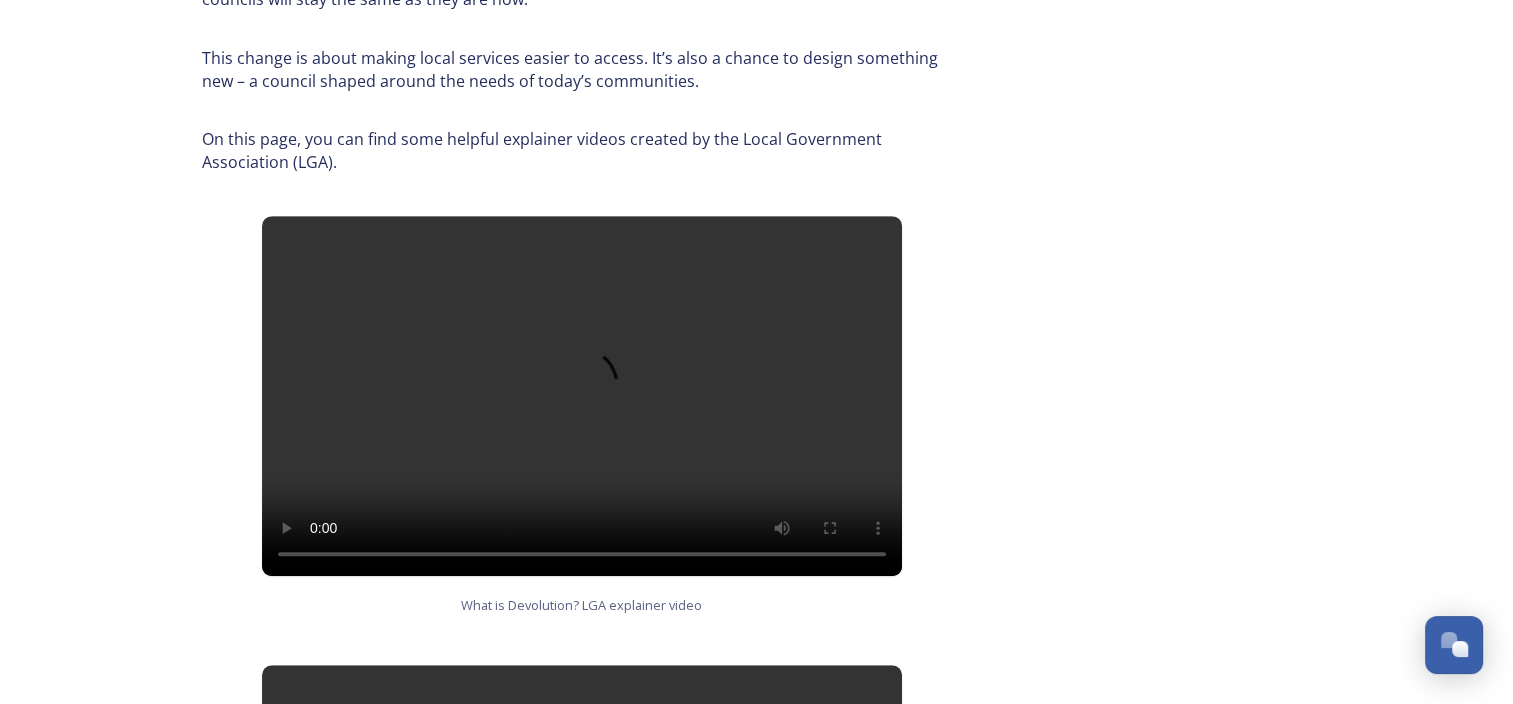 scroll, scrollTop: 1000, scrollLeft: 0, axis: vertical 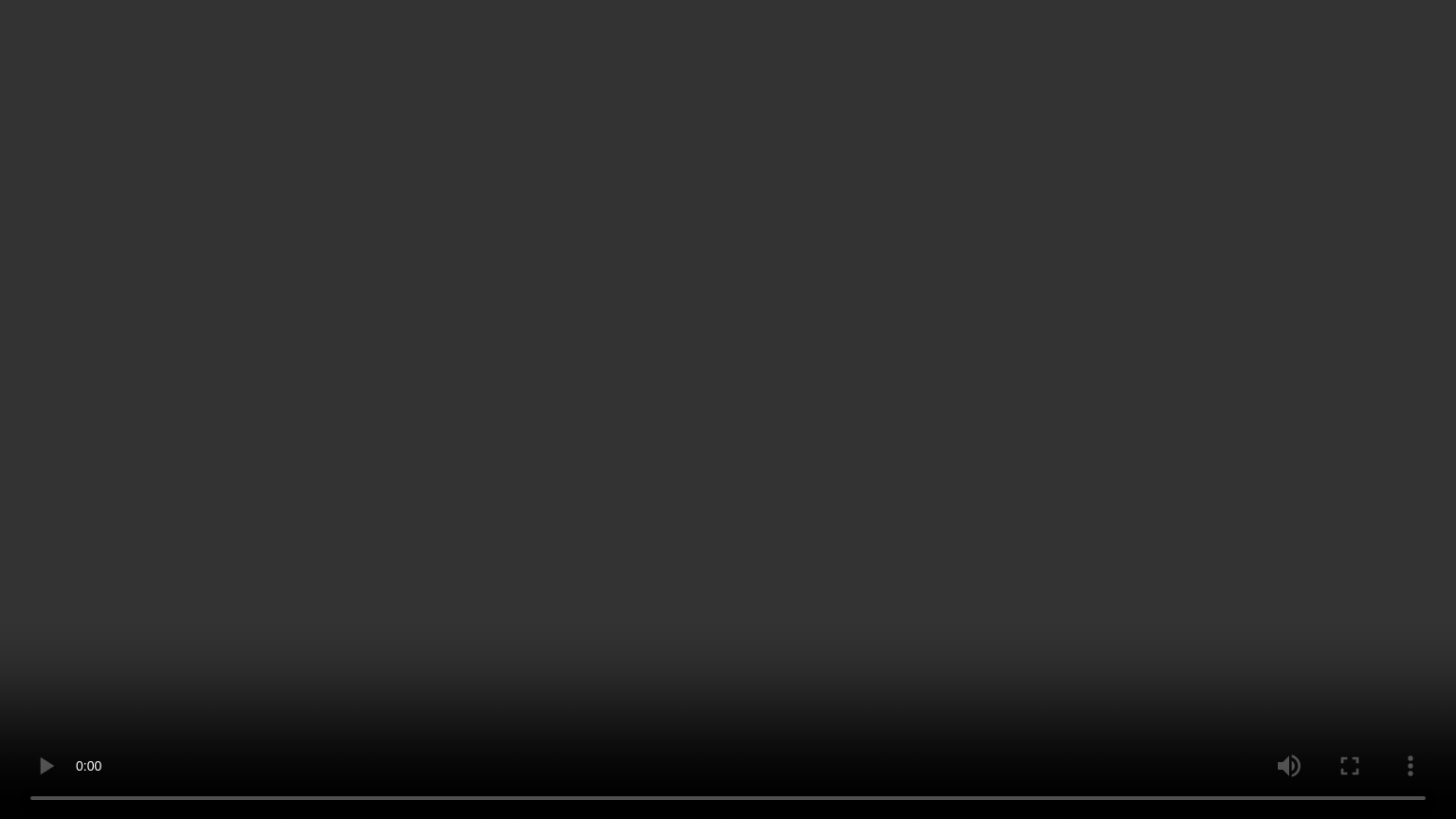click at bounding box center [728, 410] 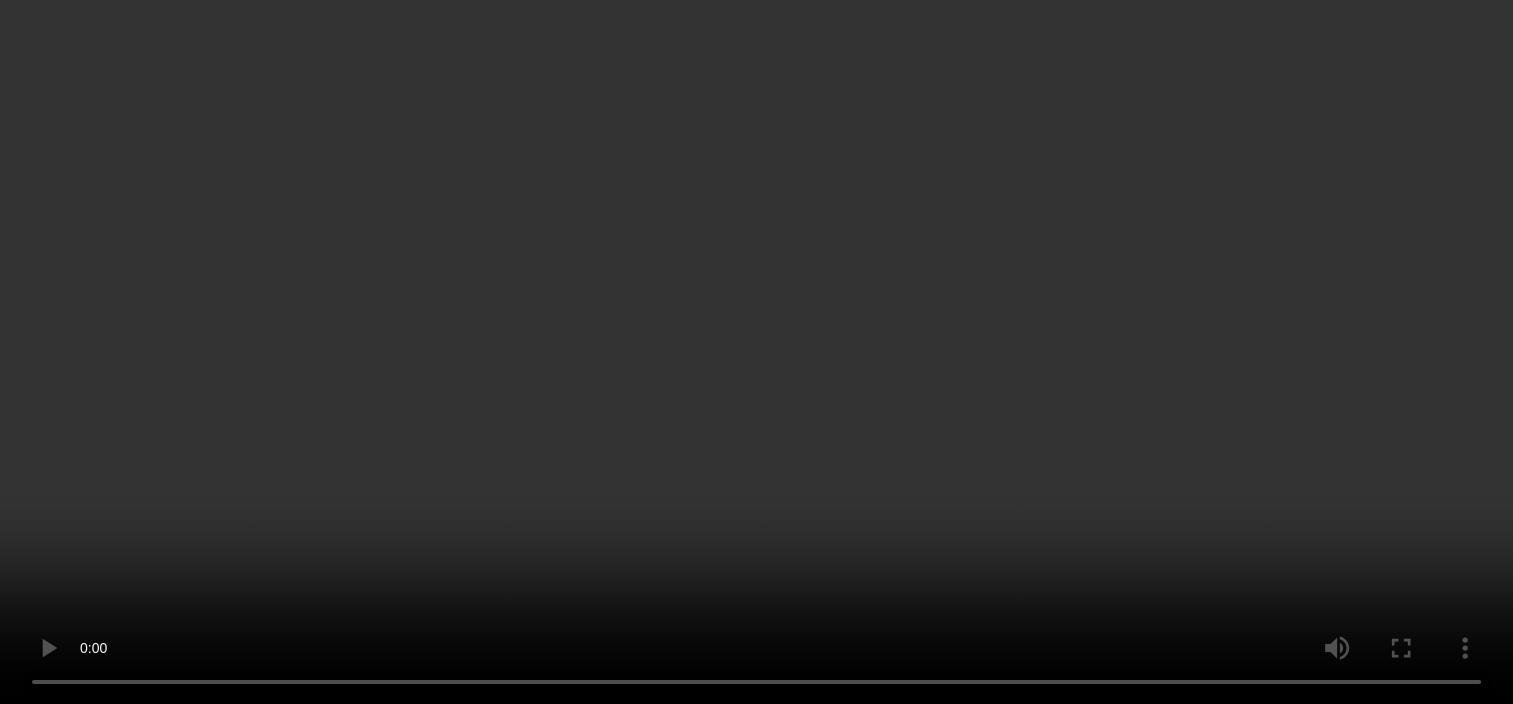 scroll, scrollTop: 0, scrollLeft: 0, axis: both 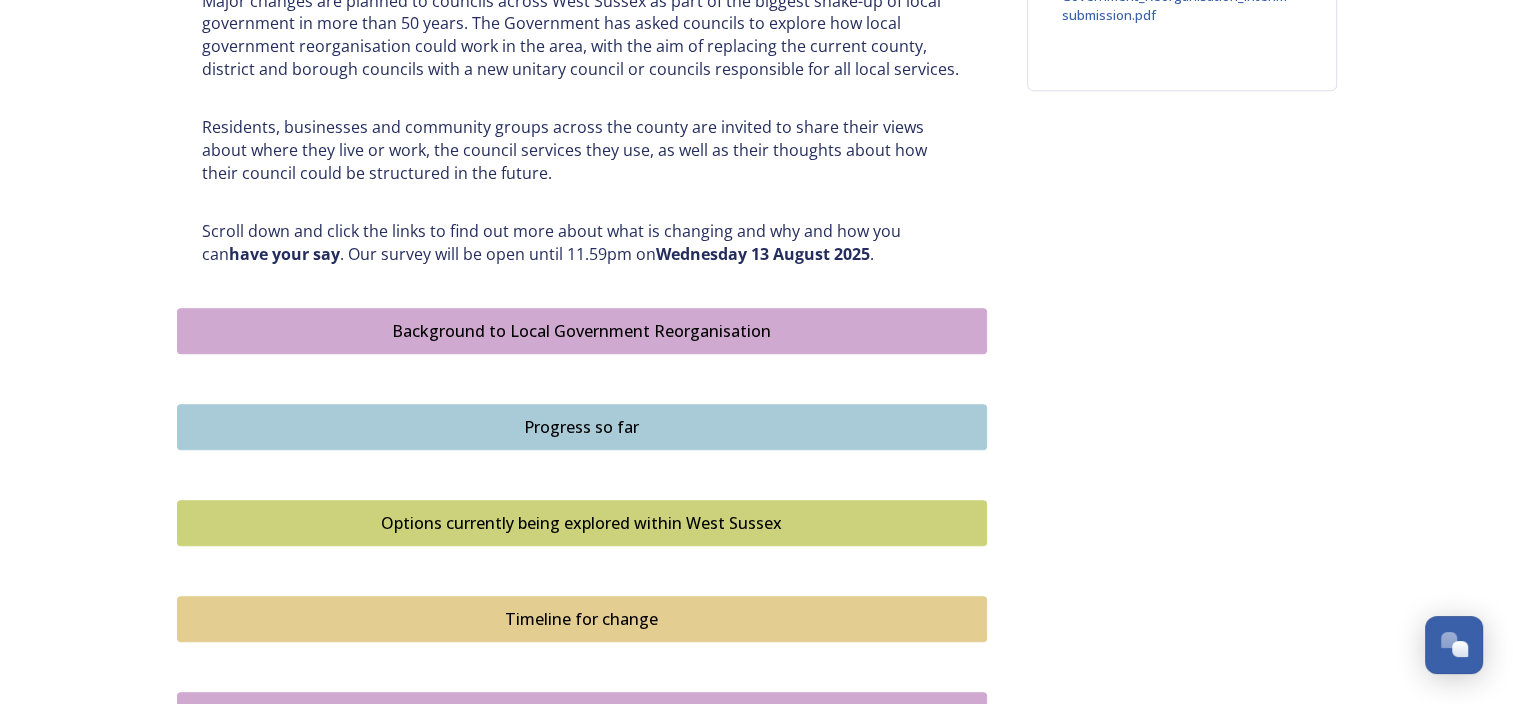 click on "Progress so far" at bounding box center (582, 427) 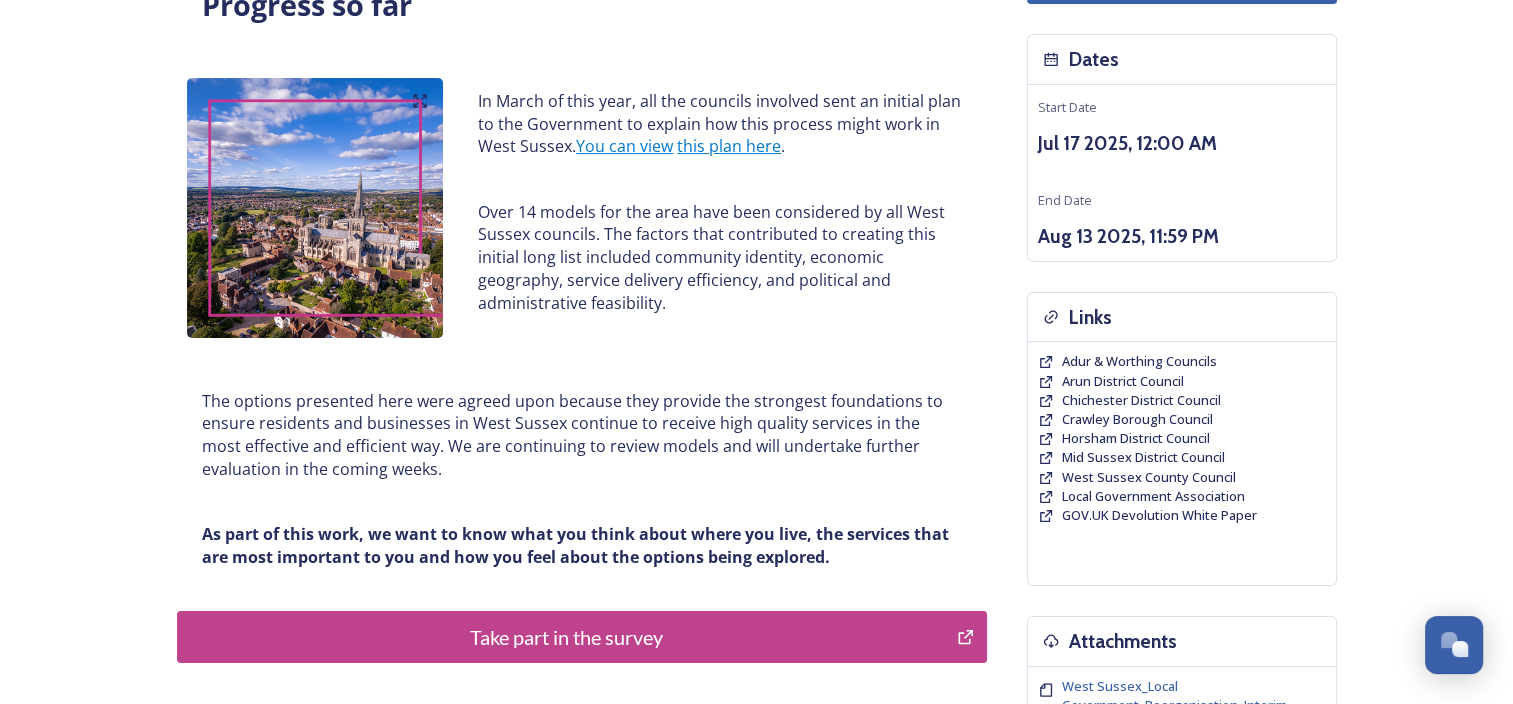 scroll, scrollTop: 200, scrollLeft: 0, axis: vertical 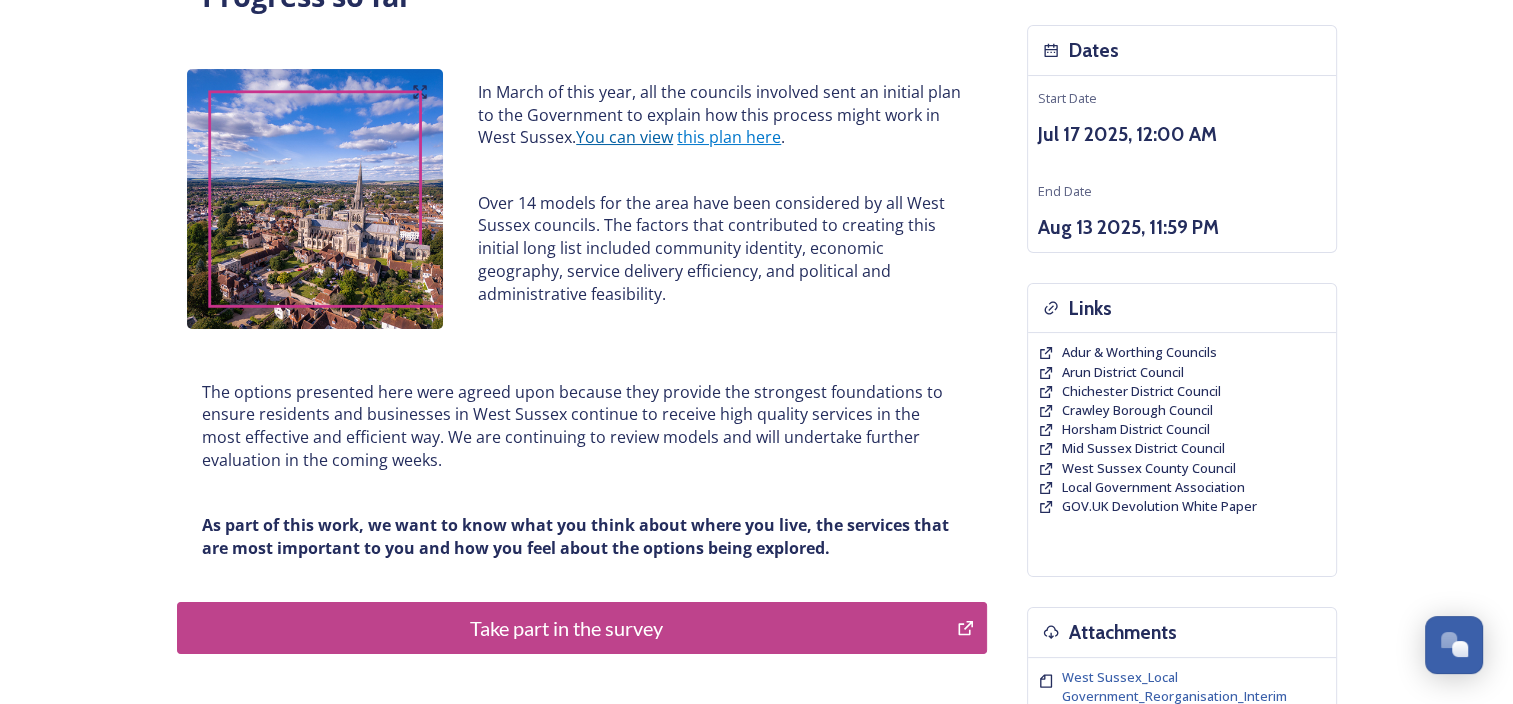 click on "You can view" at bounding box center (624, 137) 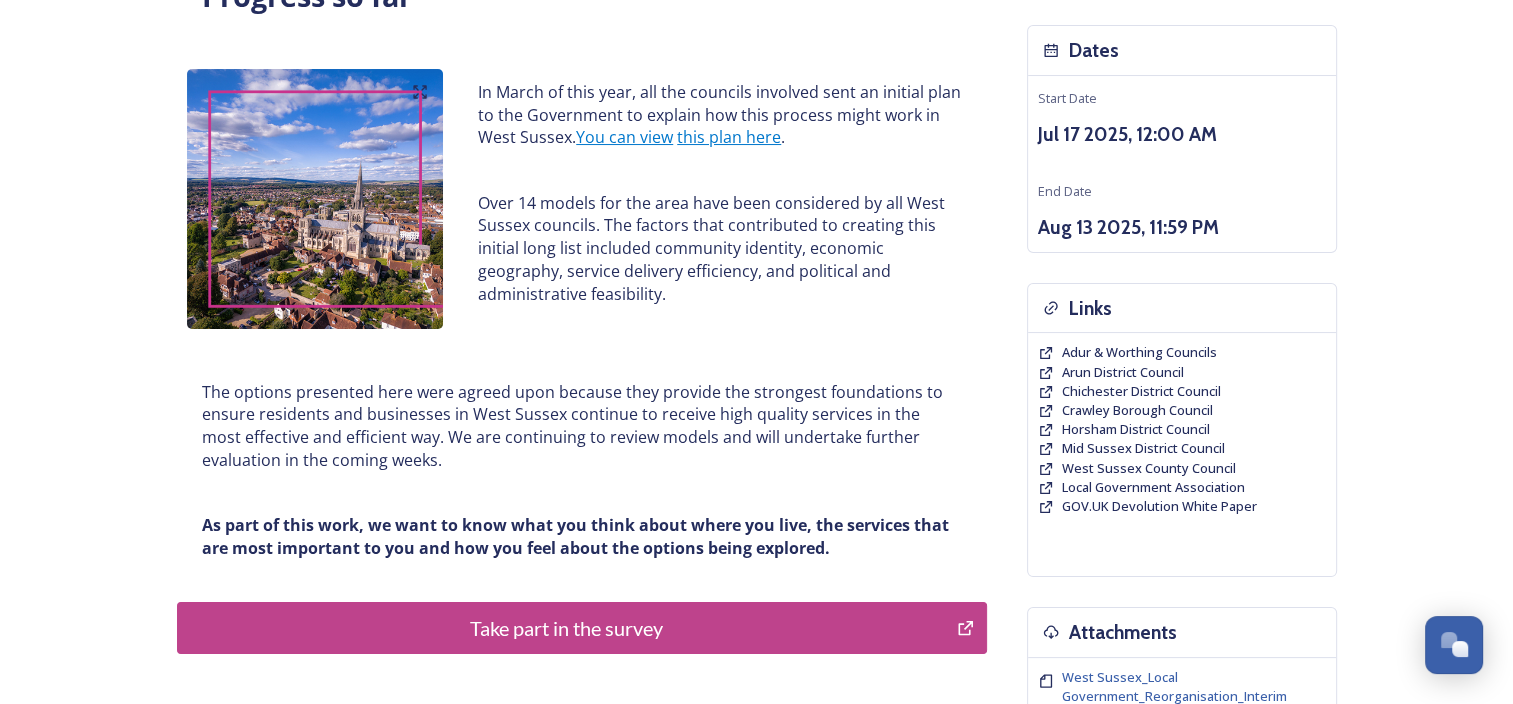 scroll, scrollTop: 0, scrollLeft: 0, axis: both 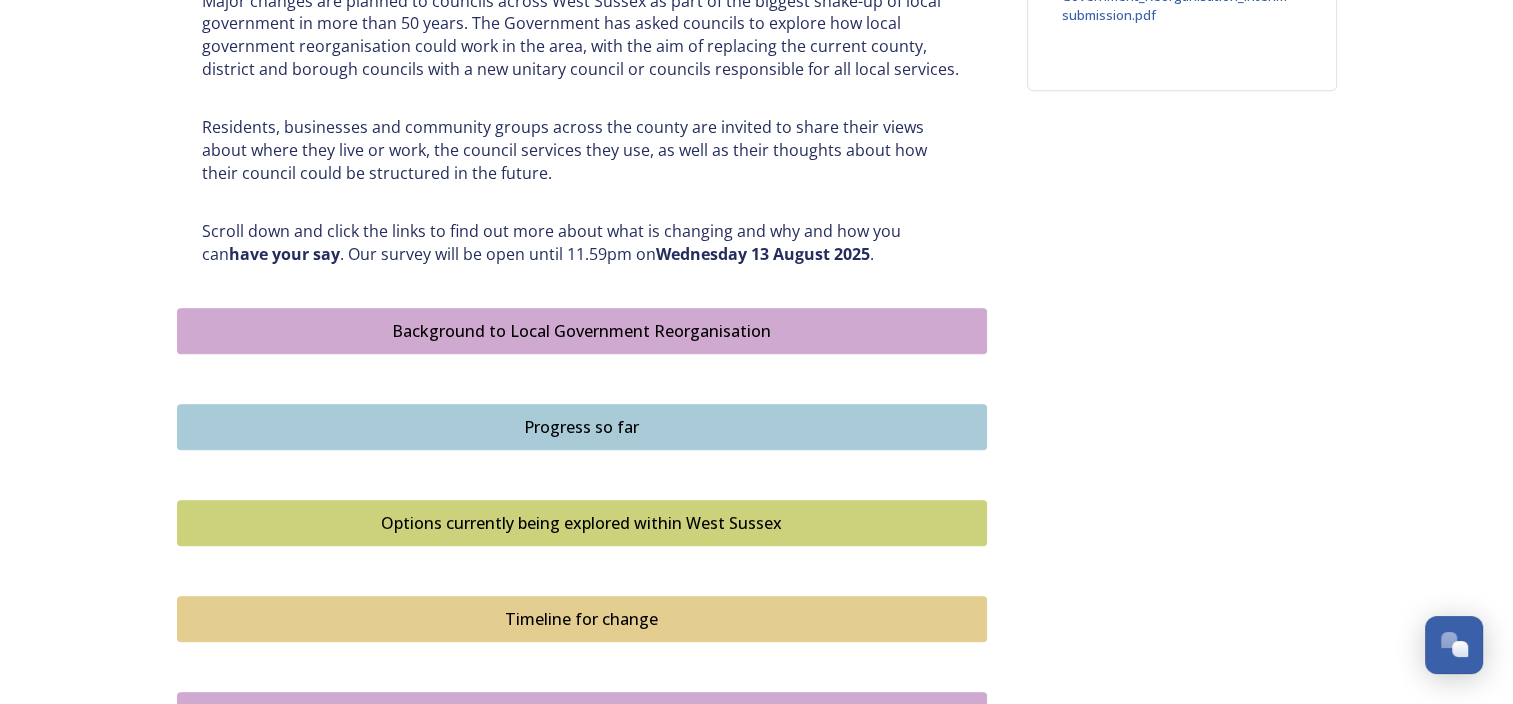click on "Options currently being explored within West Sussex" at bounding box center (582, 523) 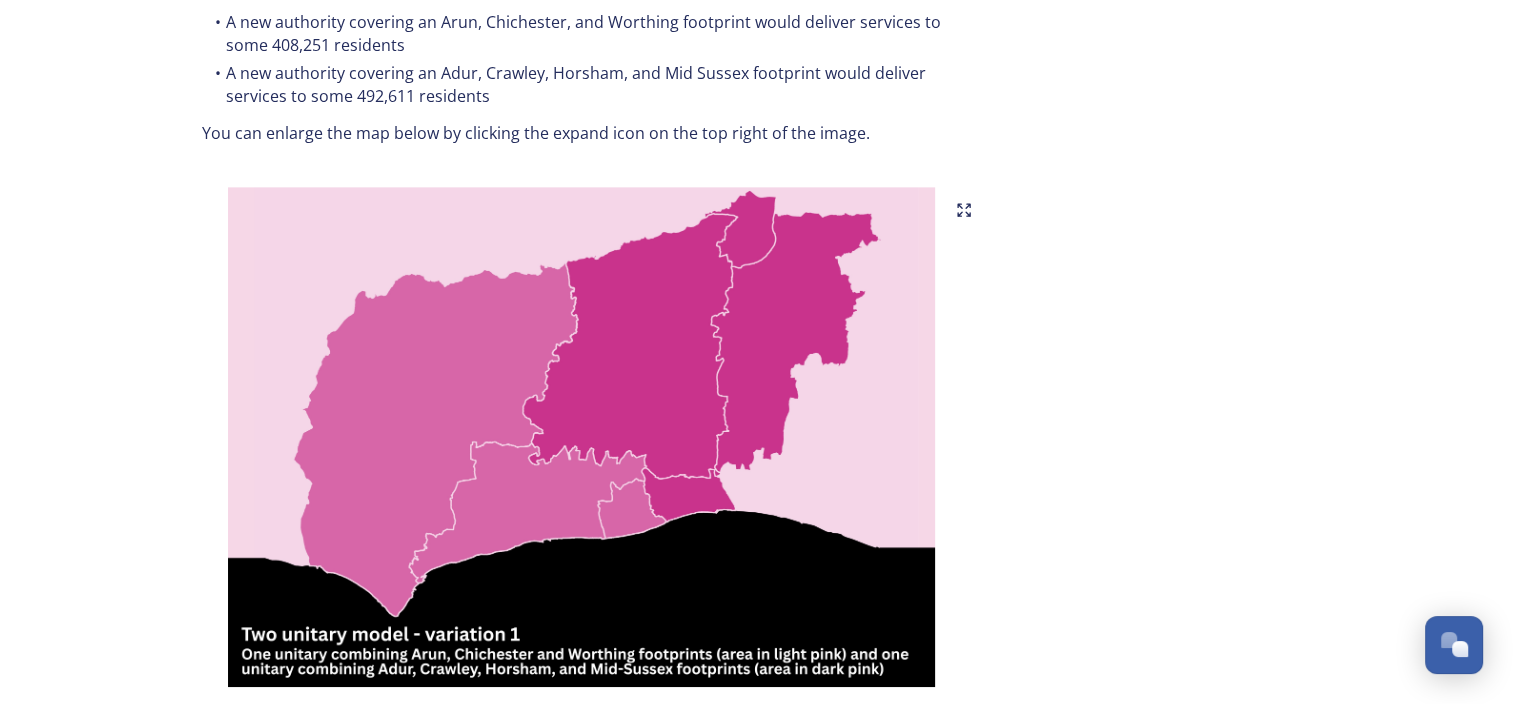 scroll, scrollTop: 1200, scrollLeft: 0, axis: vertical 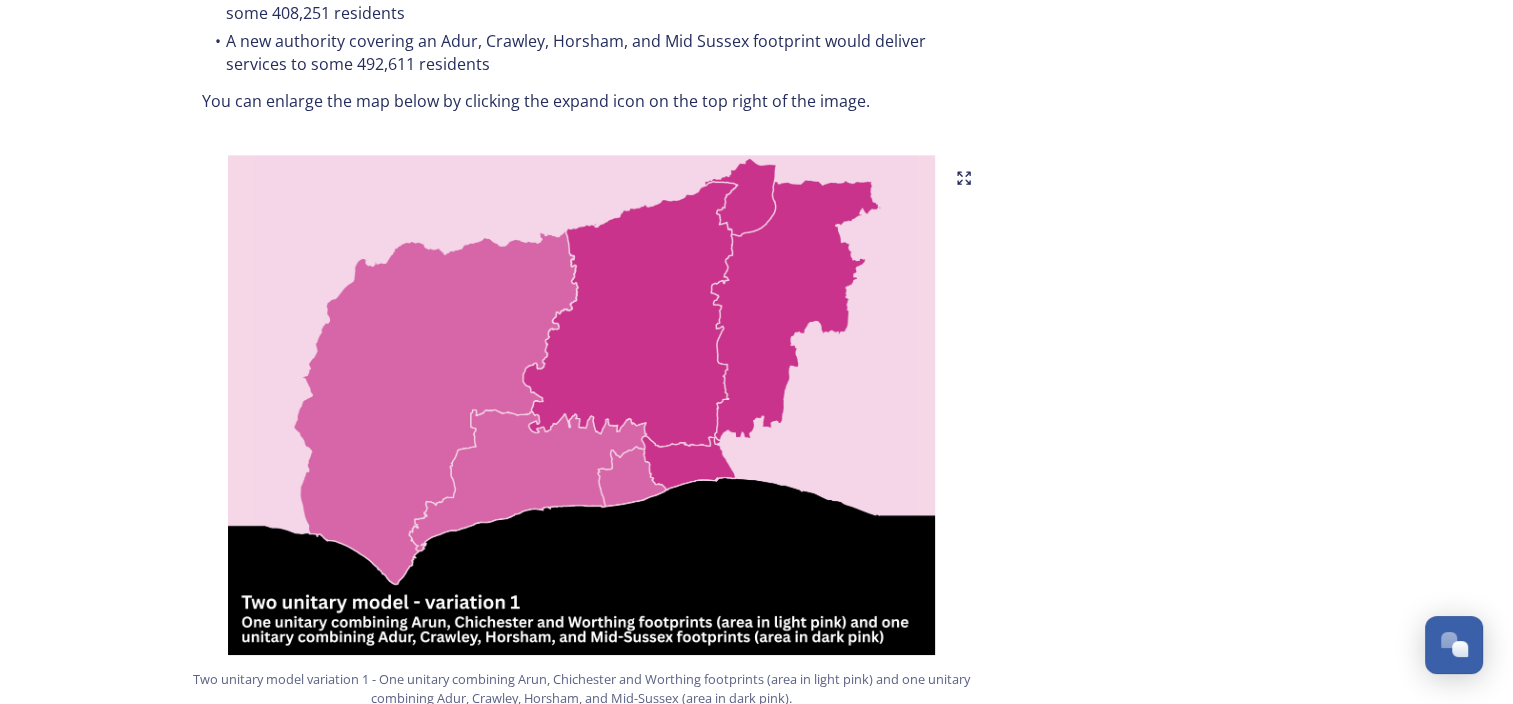 click at bounding box center [582, 405] 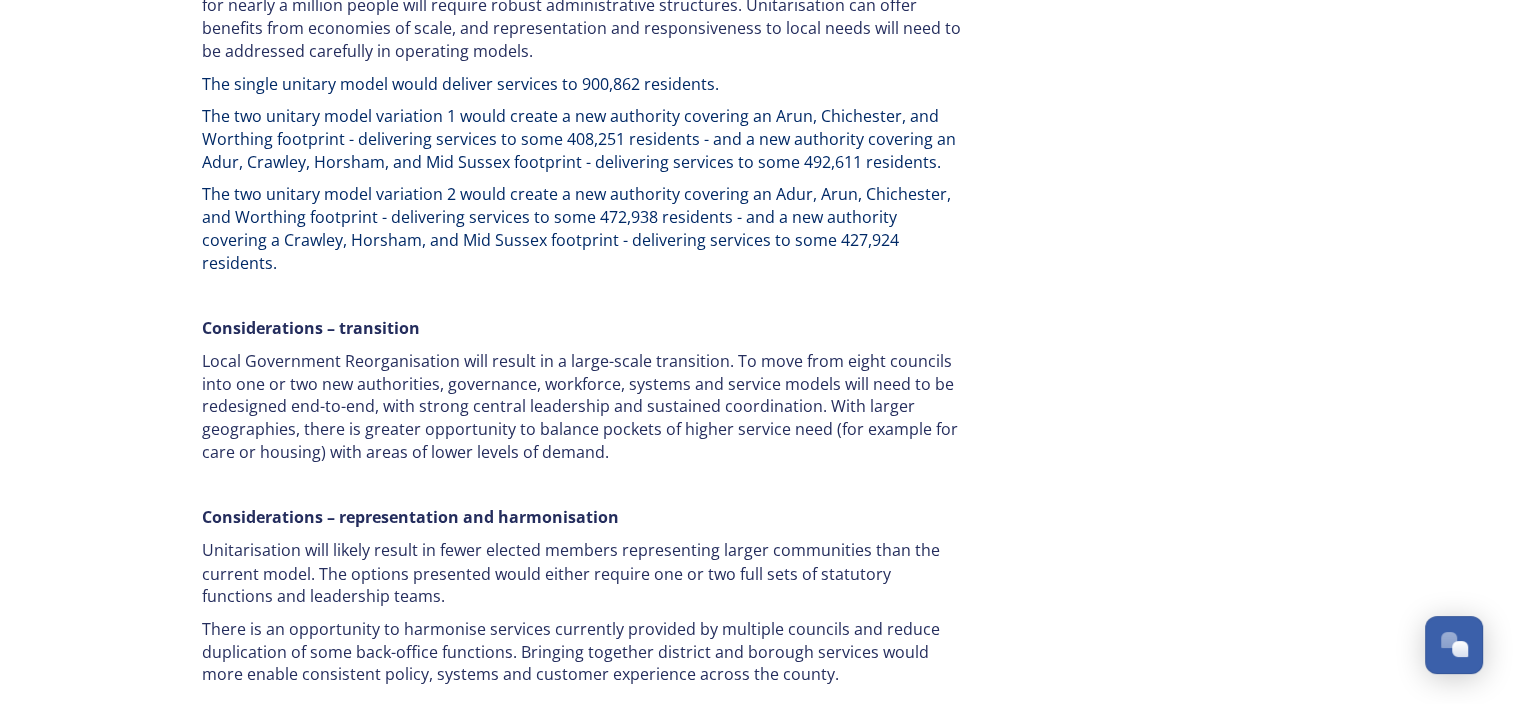 scroll, scrollTop: 3110, scrollLeft: 0, axis: vertical 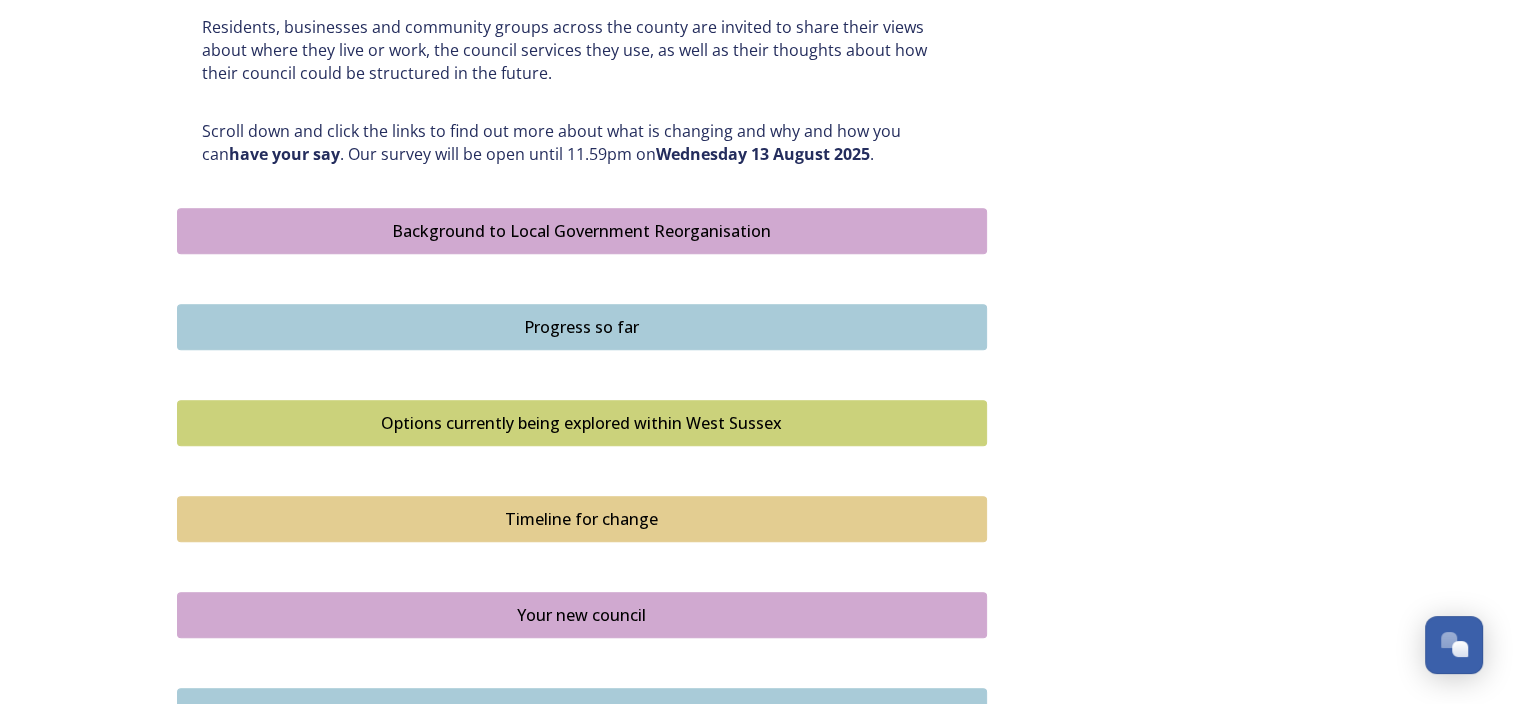 click on "Timeline for change" at bounding box center [582, 519] 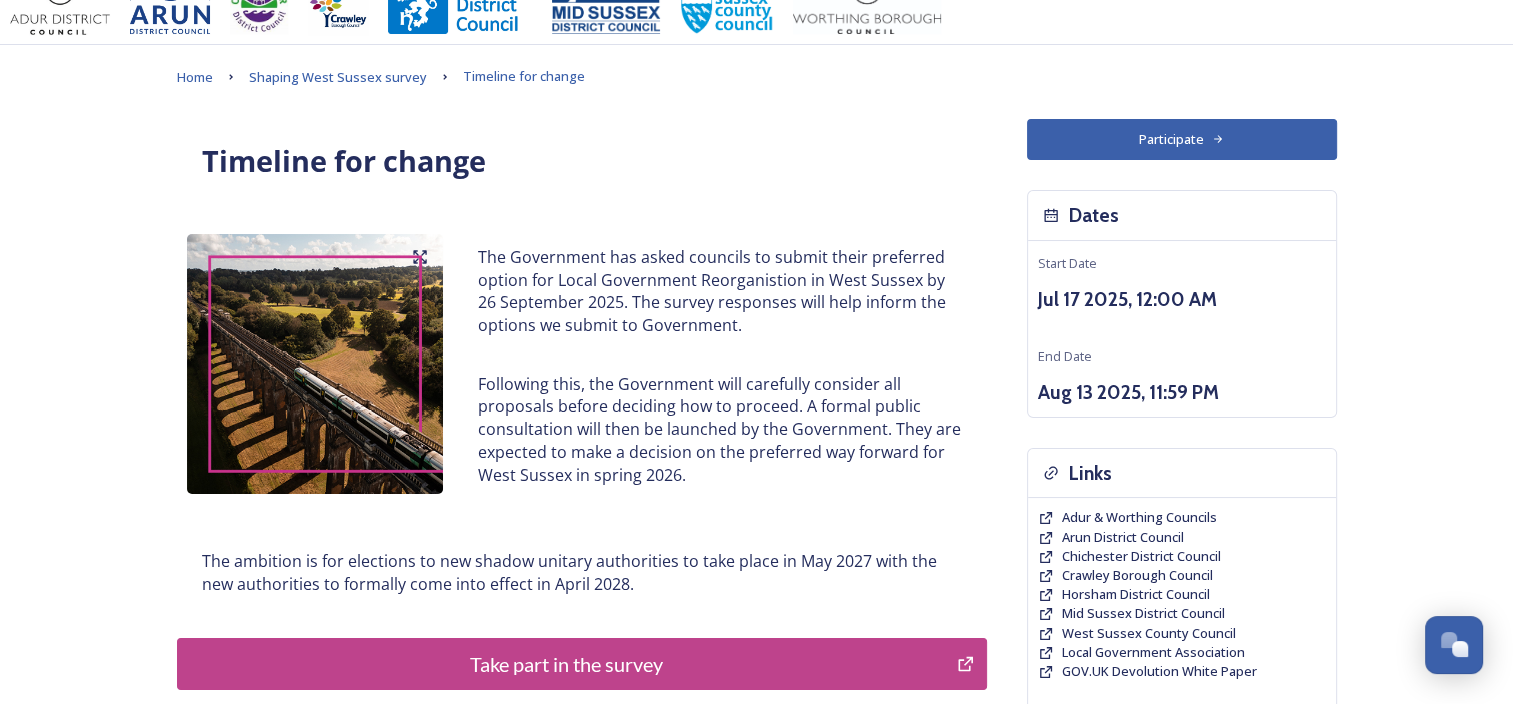 scroll, scrollTop: 0, scrollLeft: 0, axis: both 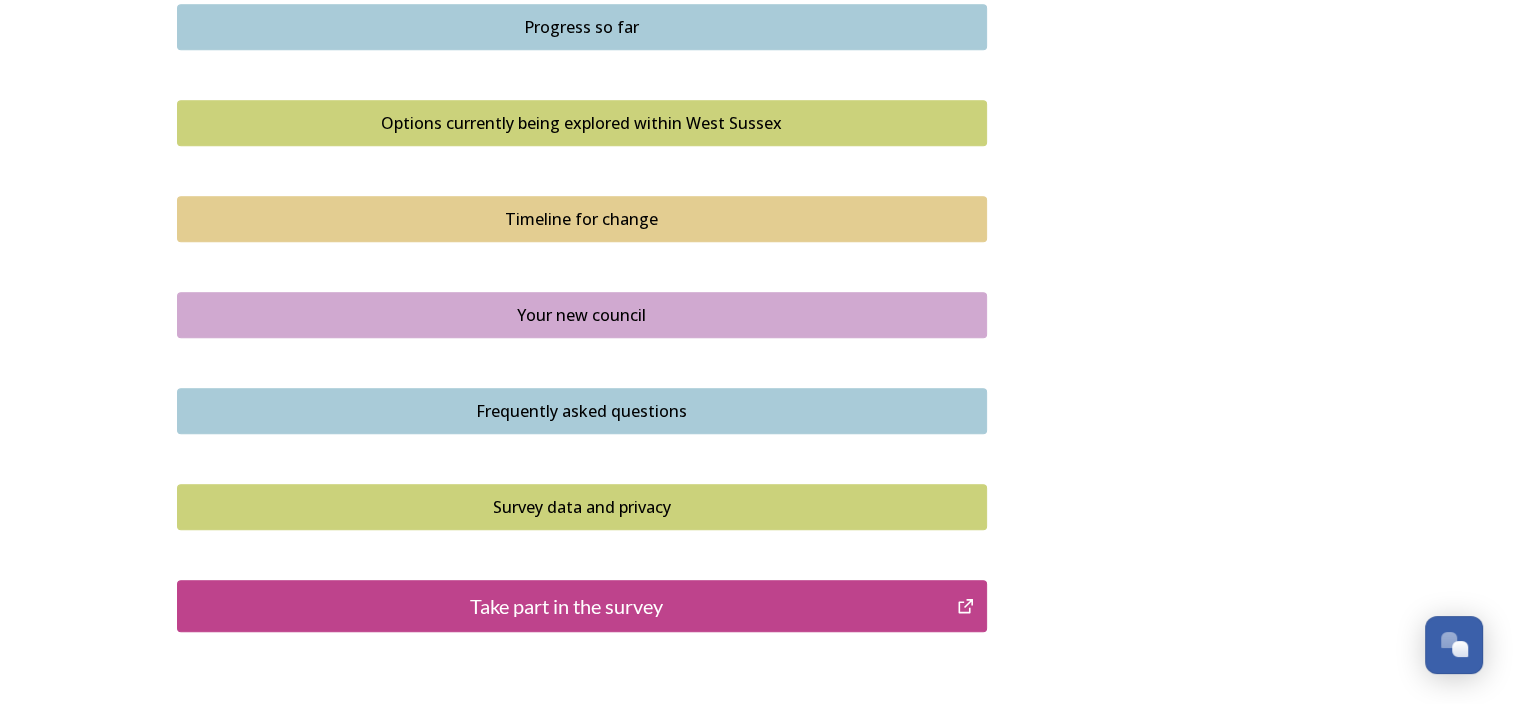 click on "Take part in the survey" at bounding box center [567, 606] 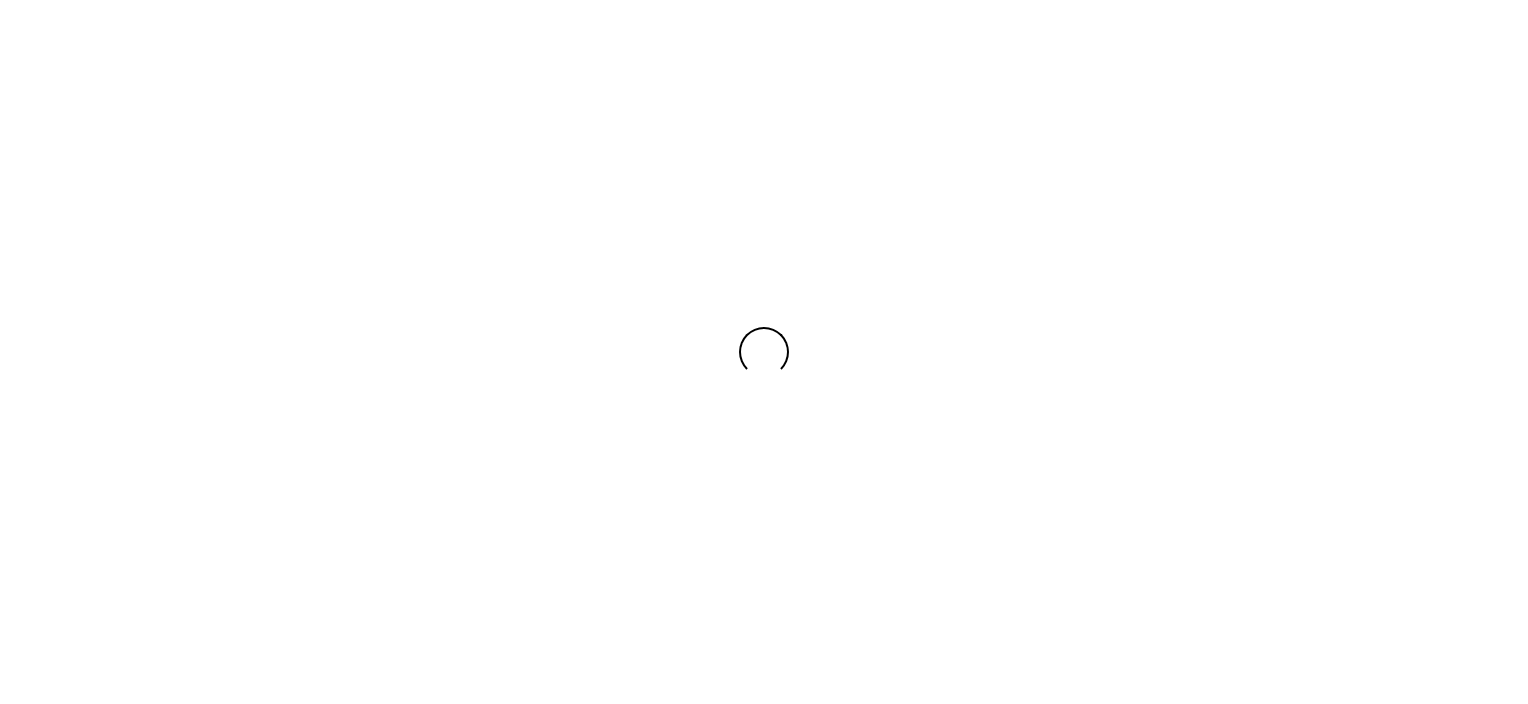 scroll, scrollTop: 0, scrollLeft: 0, axis: both 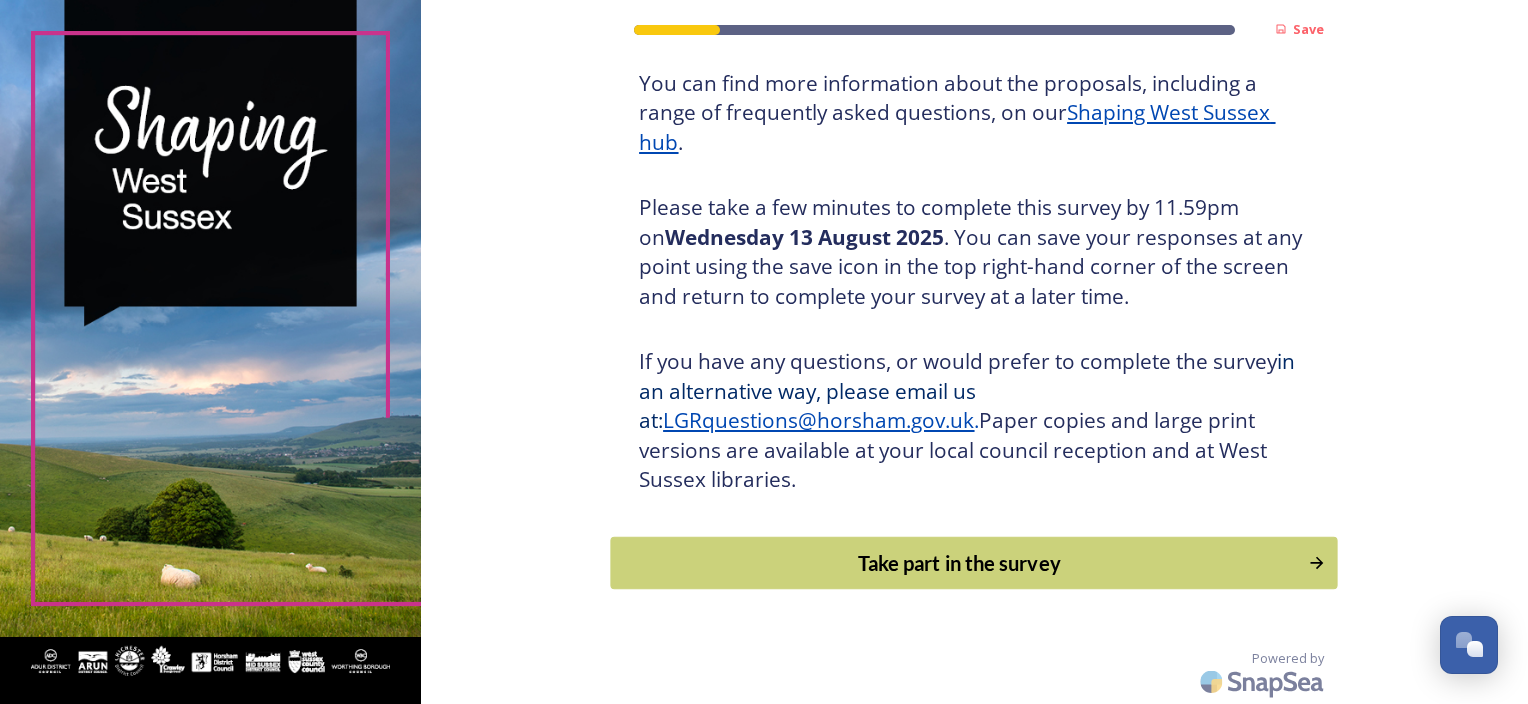 click on "Take part in the survey" at bounding box center [960, 563] 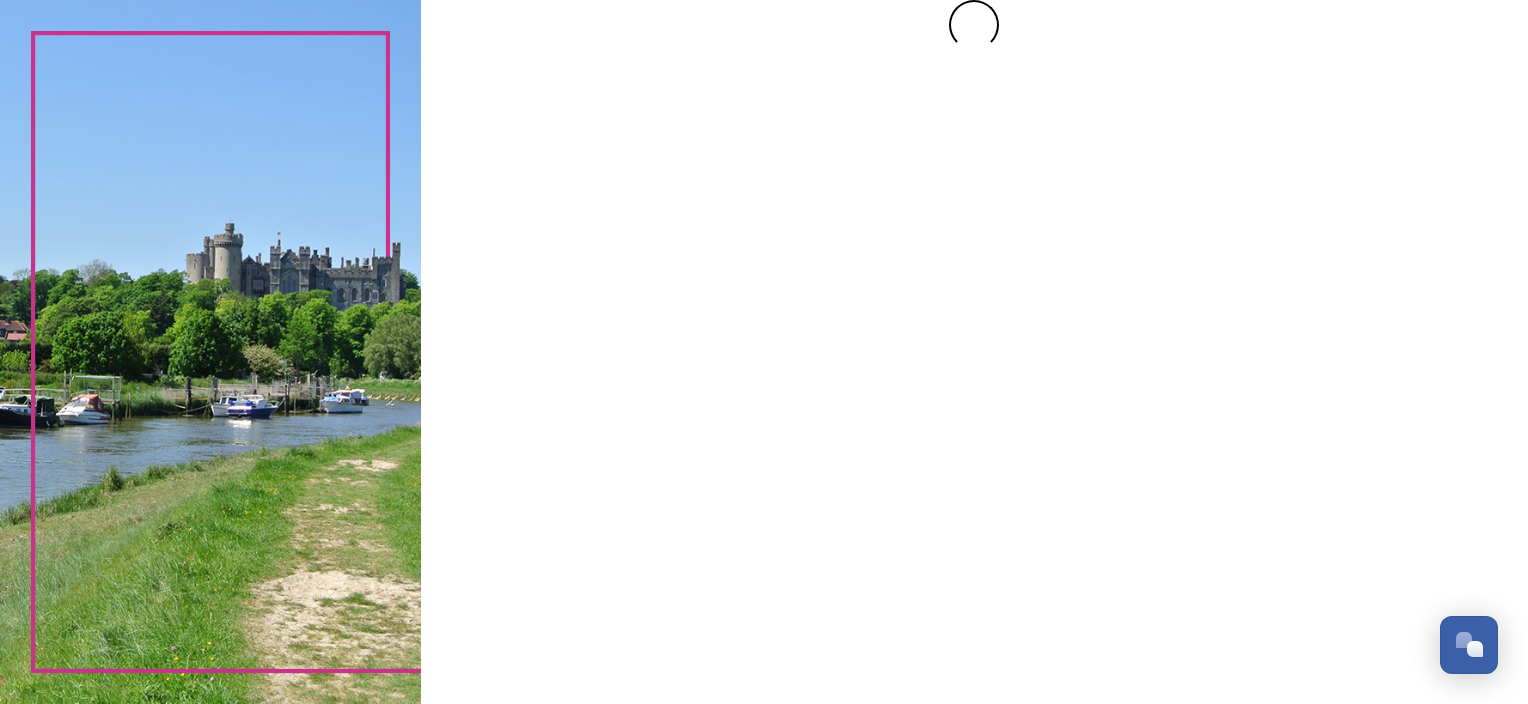 scroll, scrollTop: 0, scrollLeft: 0, axis: both 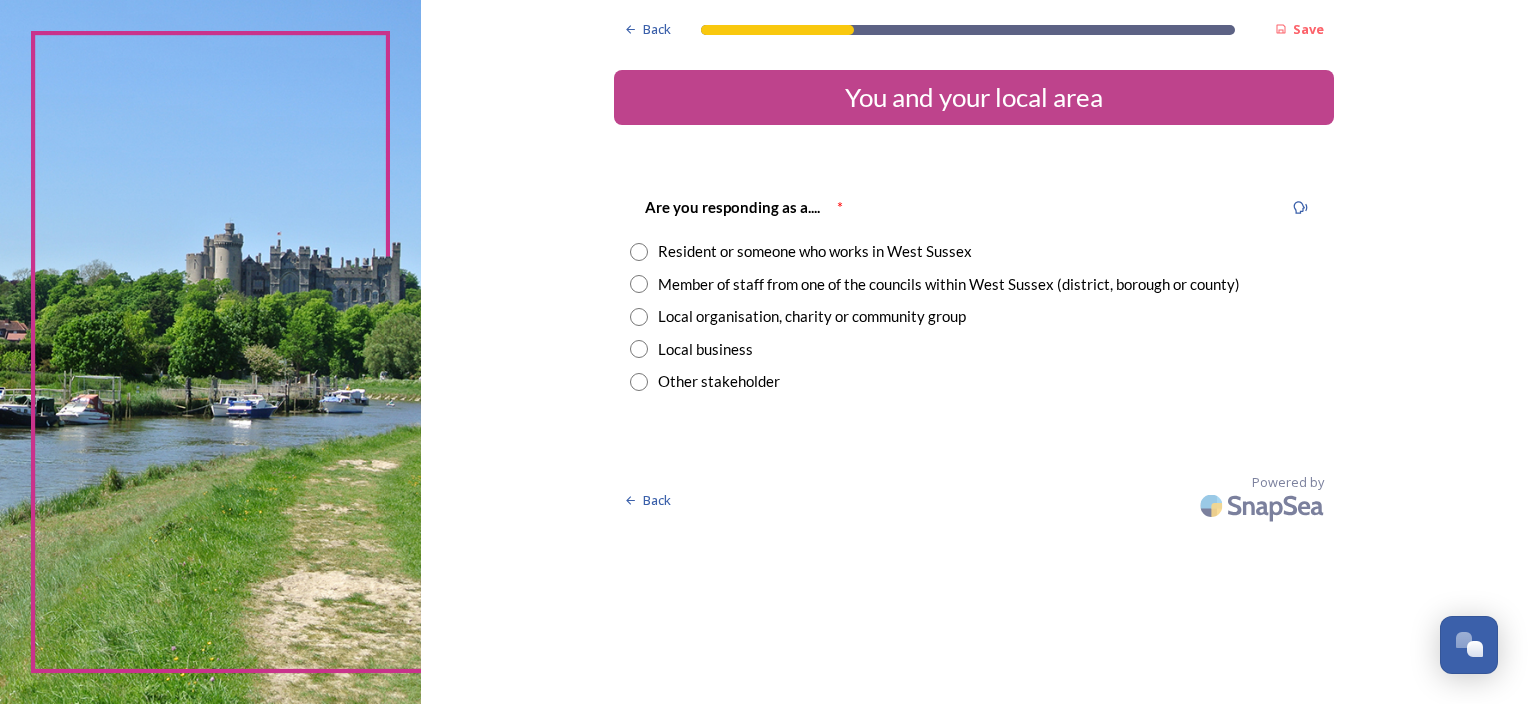 click on "Resident or someone who works in West Sussex" at bounding box center (815, 251) 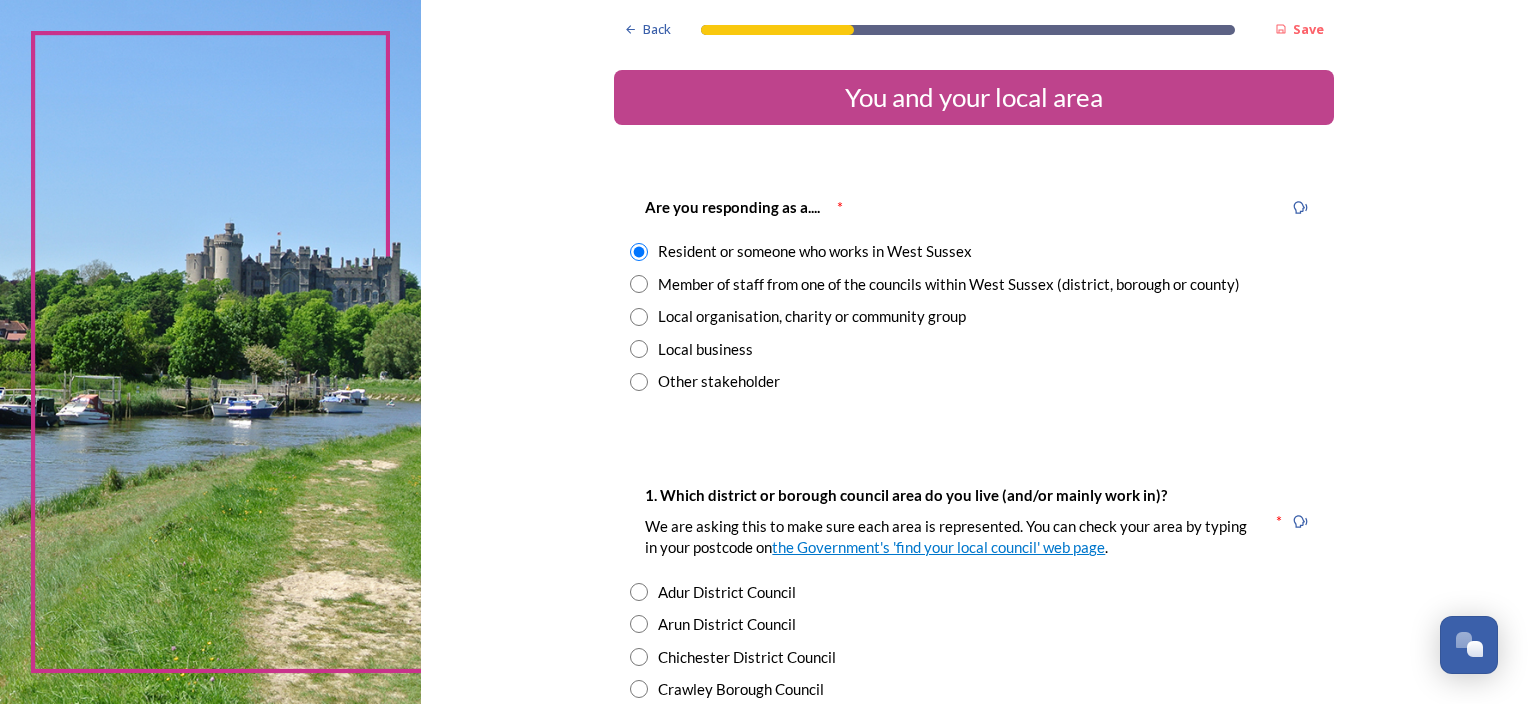 scroll, scrollTop: 100, scrollLeft: 0, axis: vertical 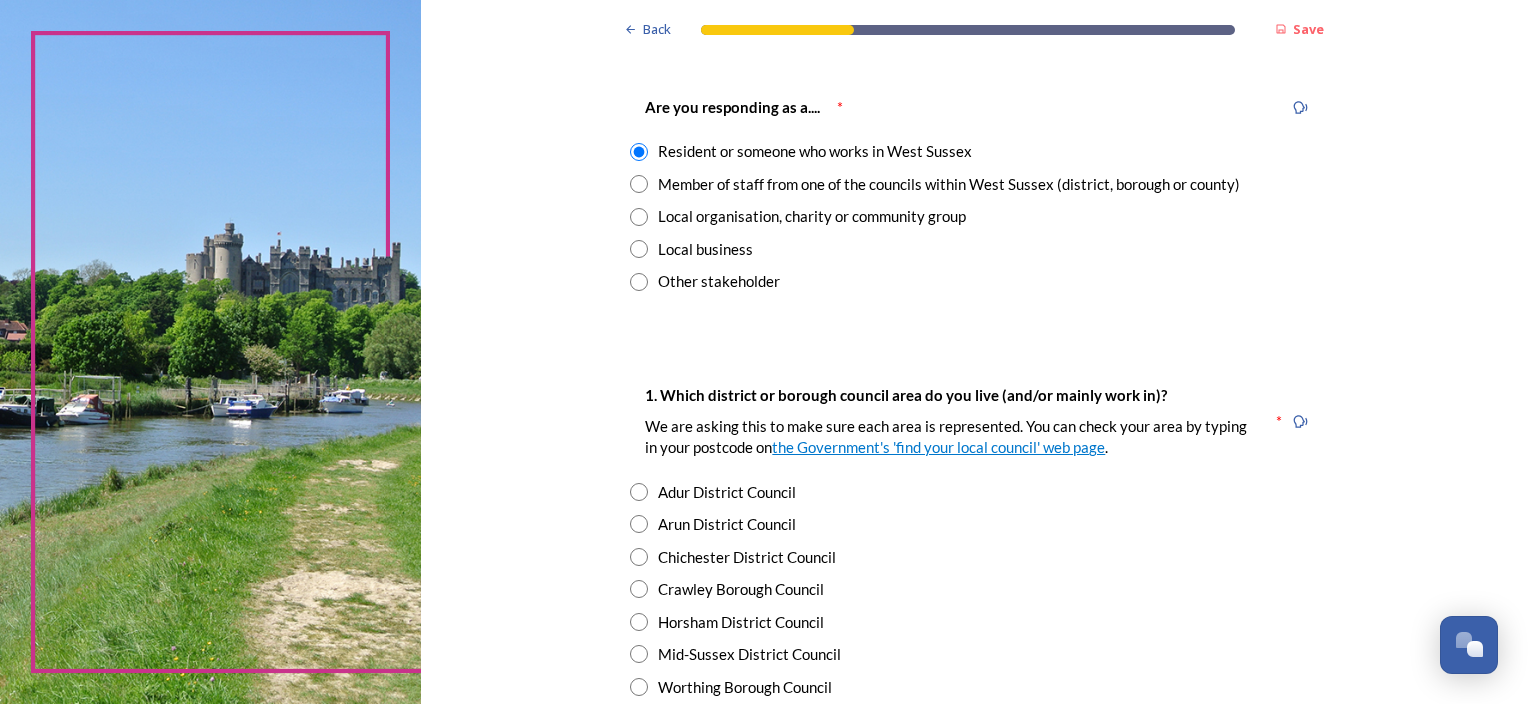 click at bounding box center (639, 217) 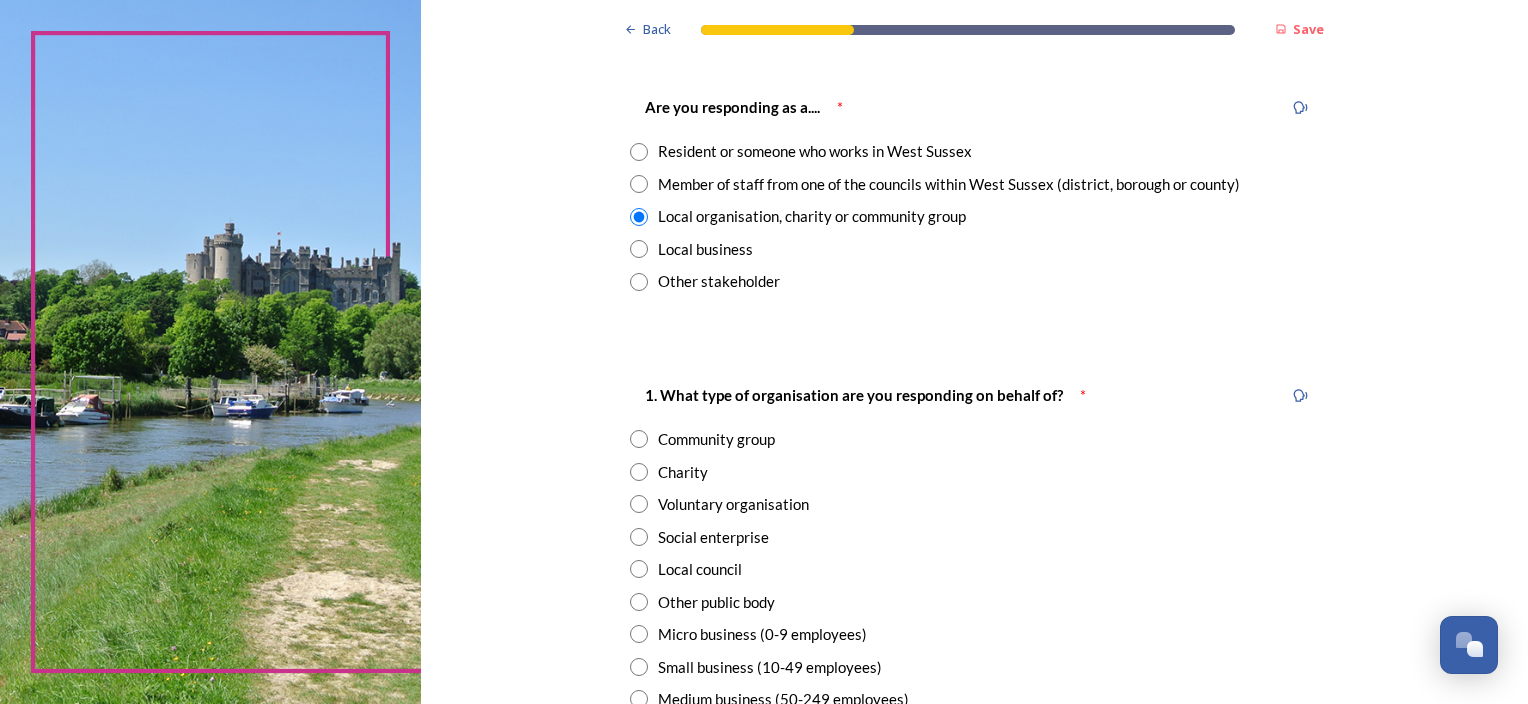 click at bounding box center [639, 152] 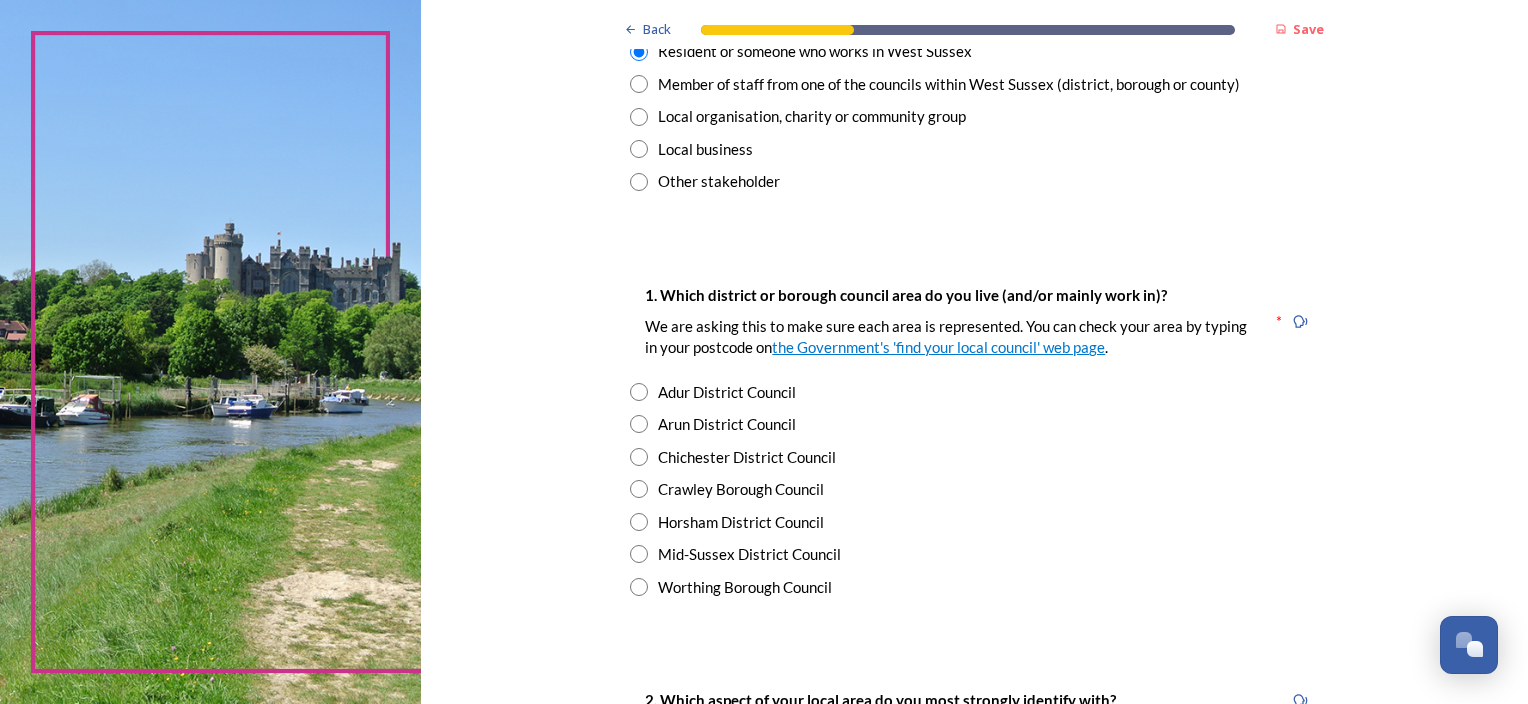 scroll, scrollTop: 300, scrollLeft: 0, axis: vertical 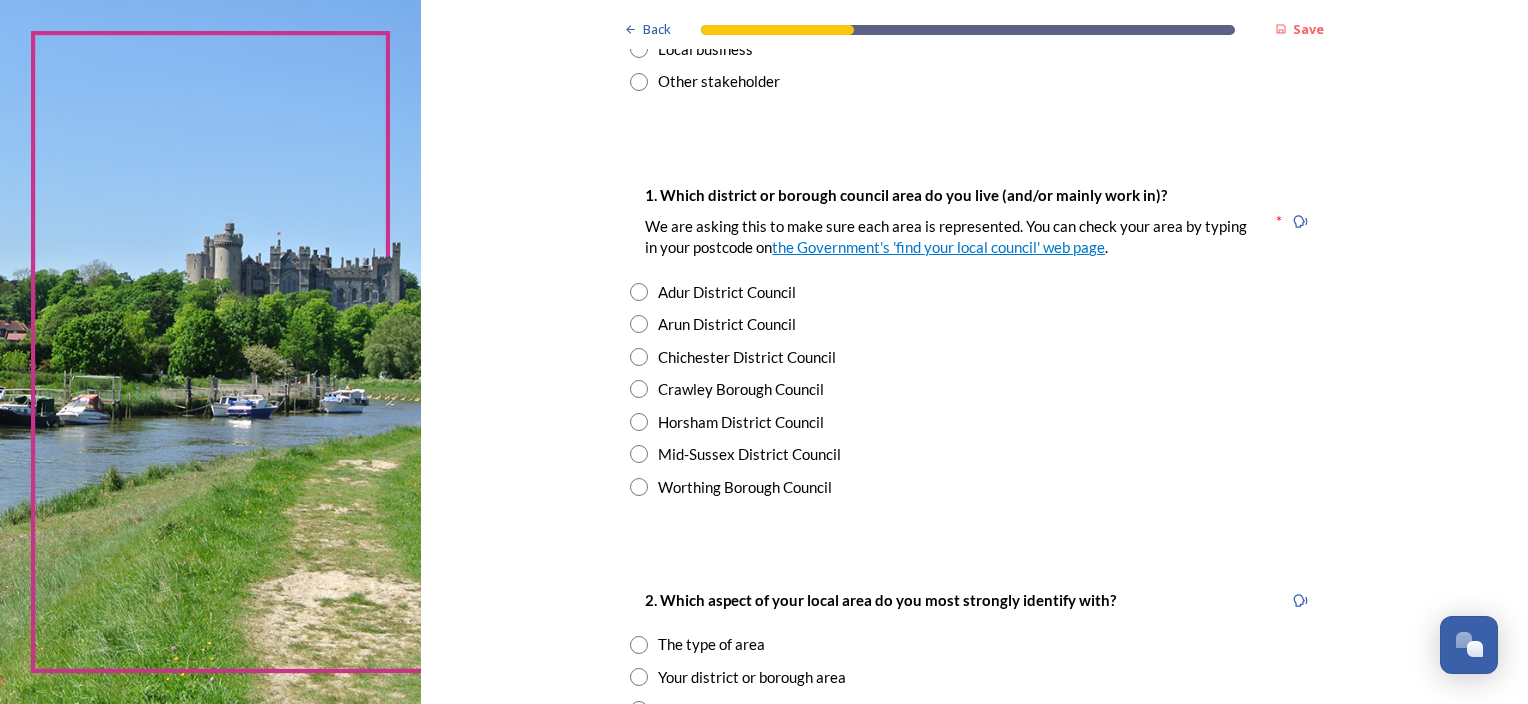 click on "Mid-Sussex District Council" at bounding box center (749, 454) 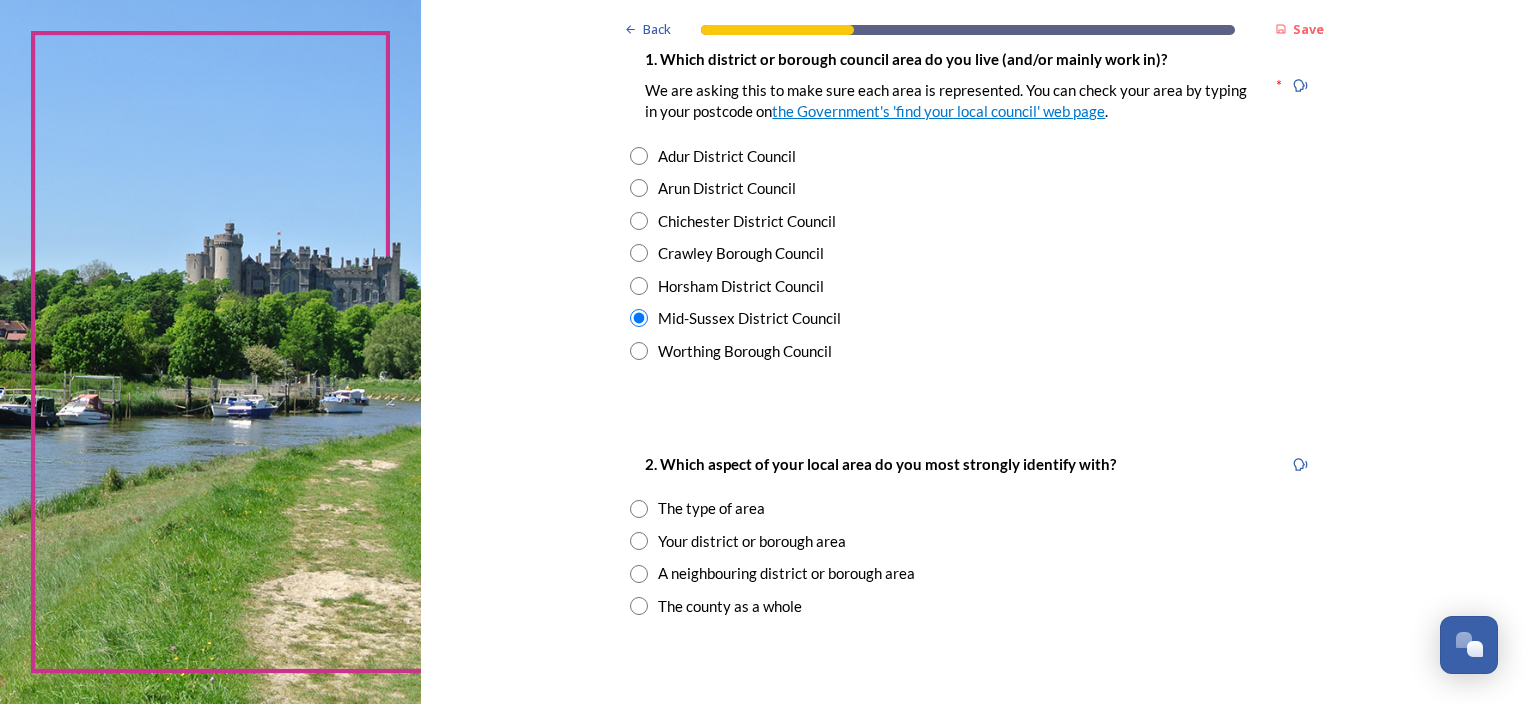 scroll, scrollTop: 500, scrollLeft: 0, axis: vertical 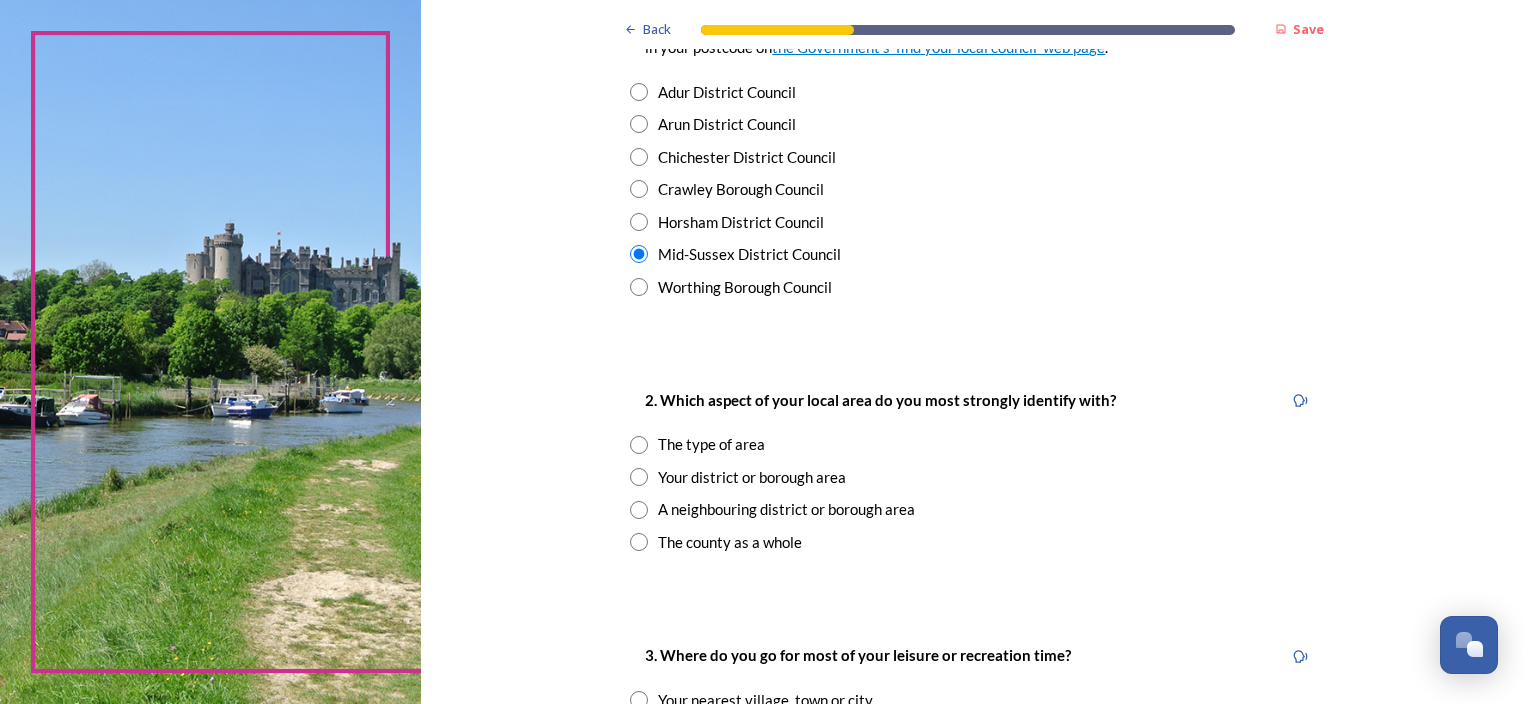 click at bounding box center (639, 510) 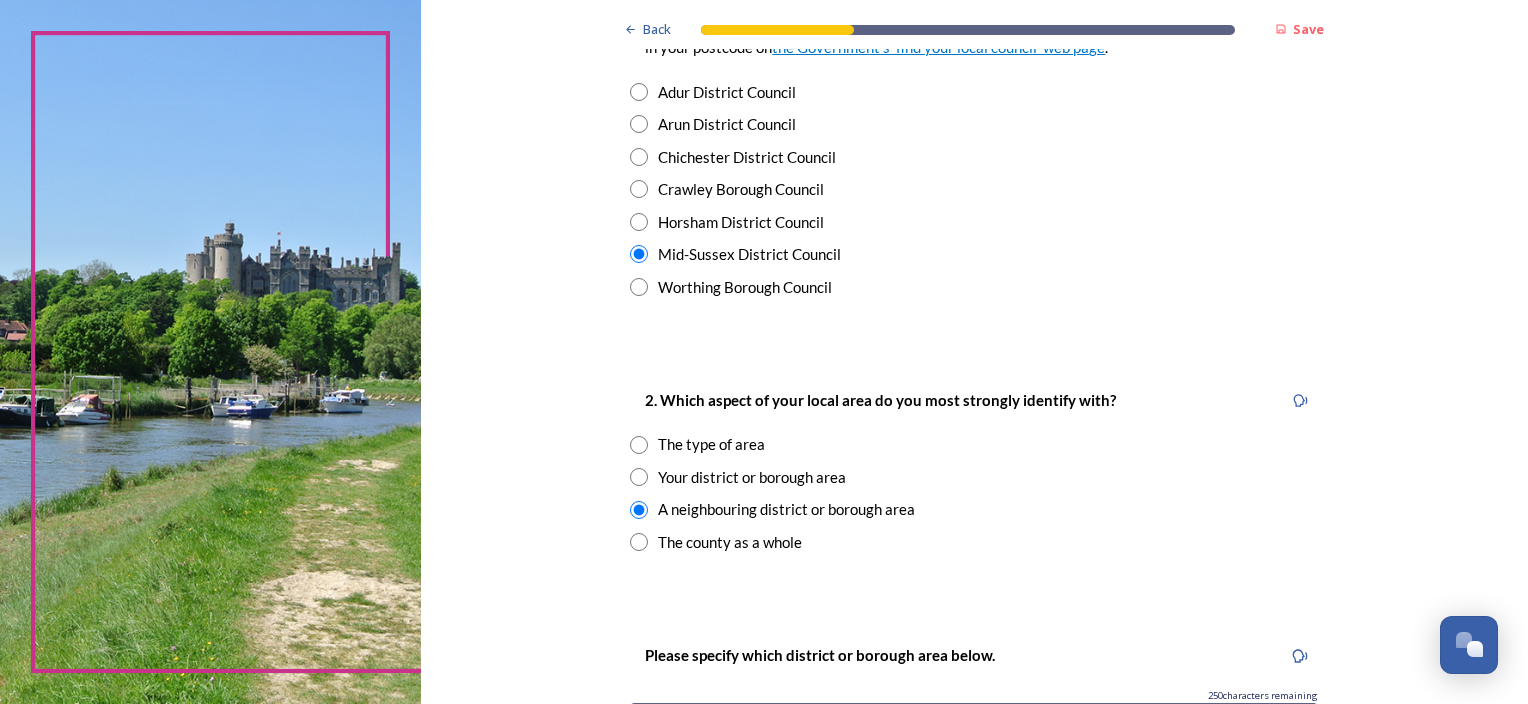 click at bounding box center (639, 477) 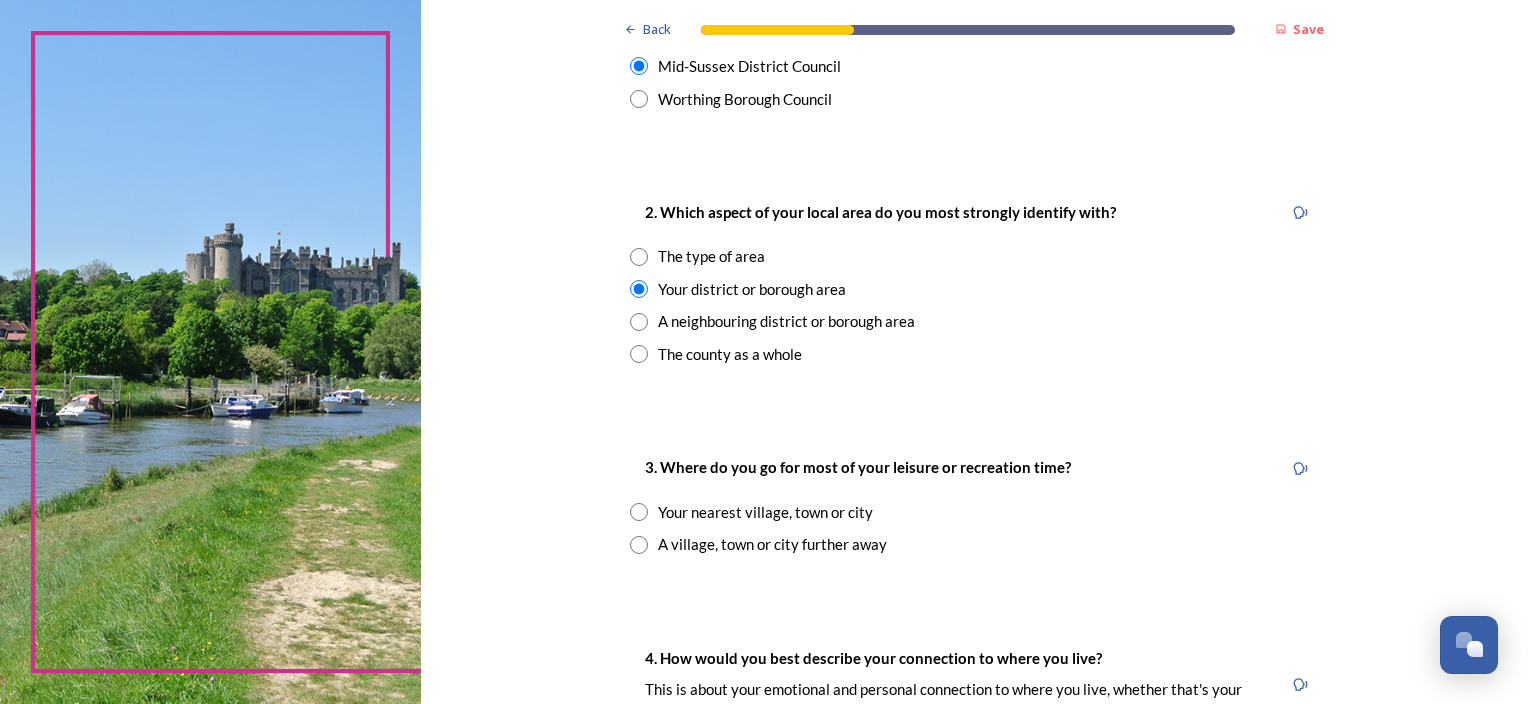 scroll, scrollTop: 700, scrollLeft: 0, axis: vertical 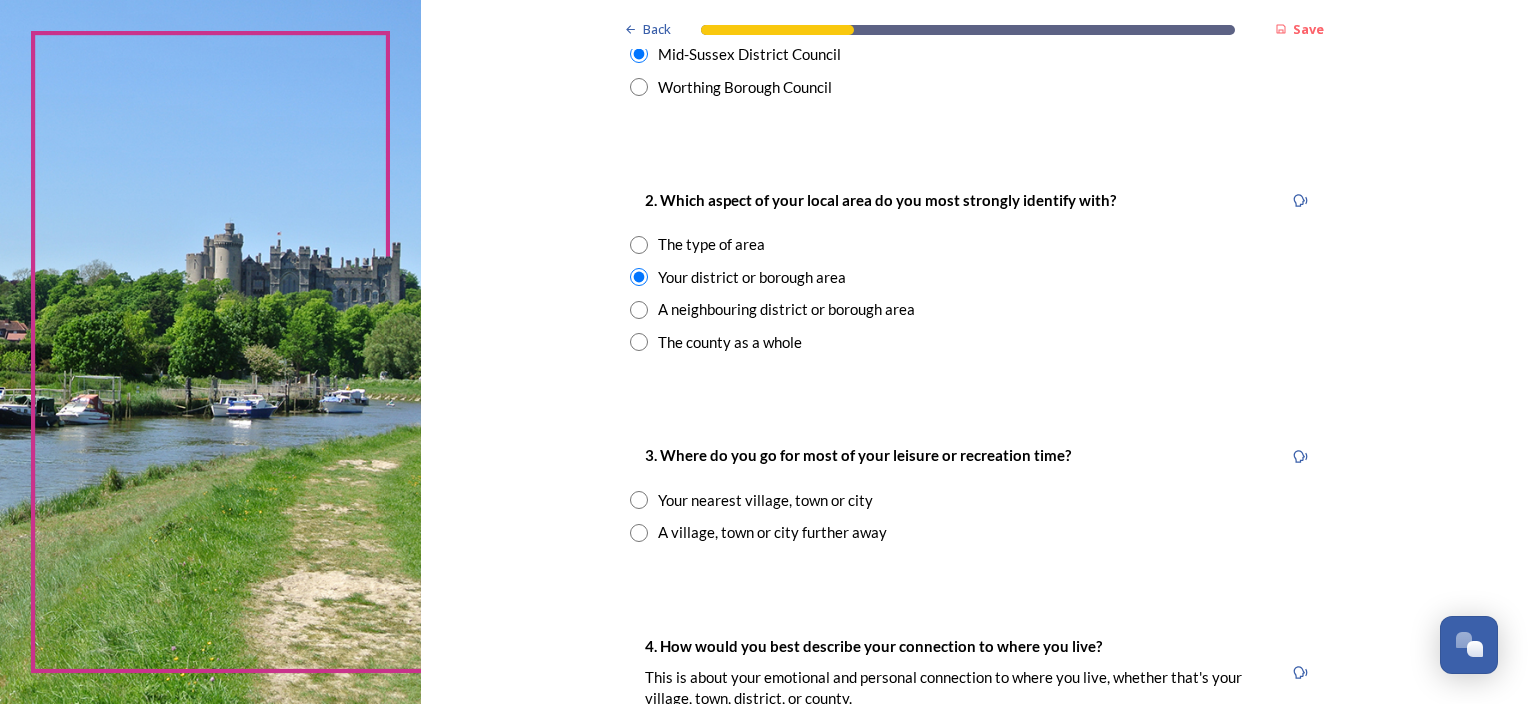 click at bounding box center (639, 500) 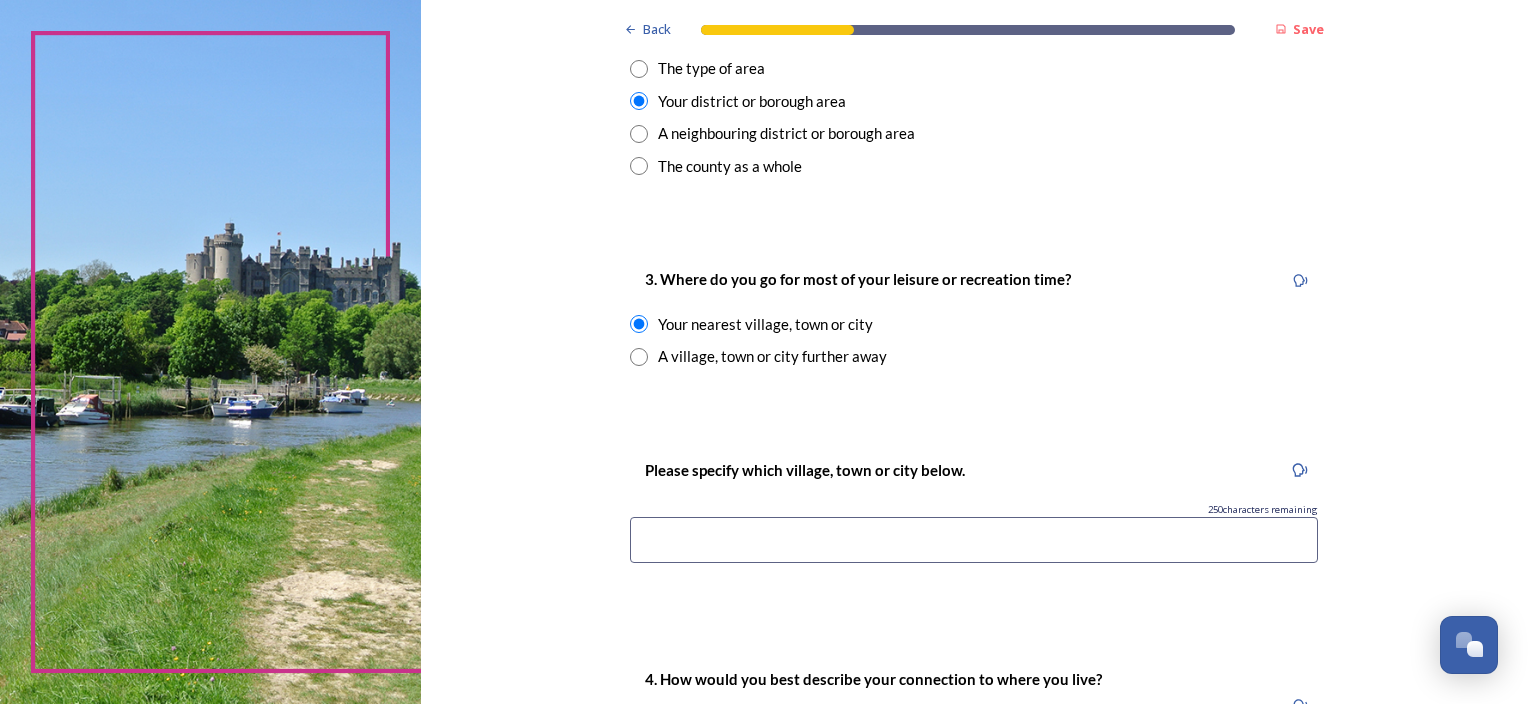 scroll, scrollTop: 900, scrollLeft: 0, axis: vertical 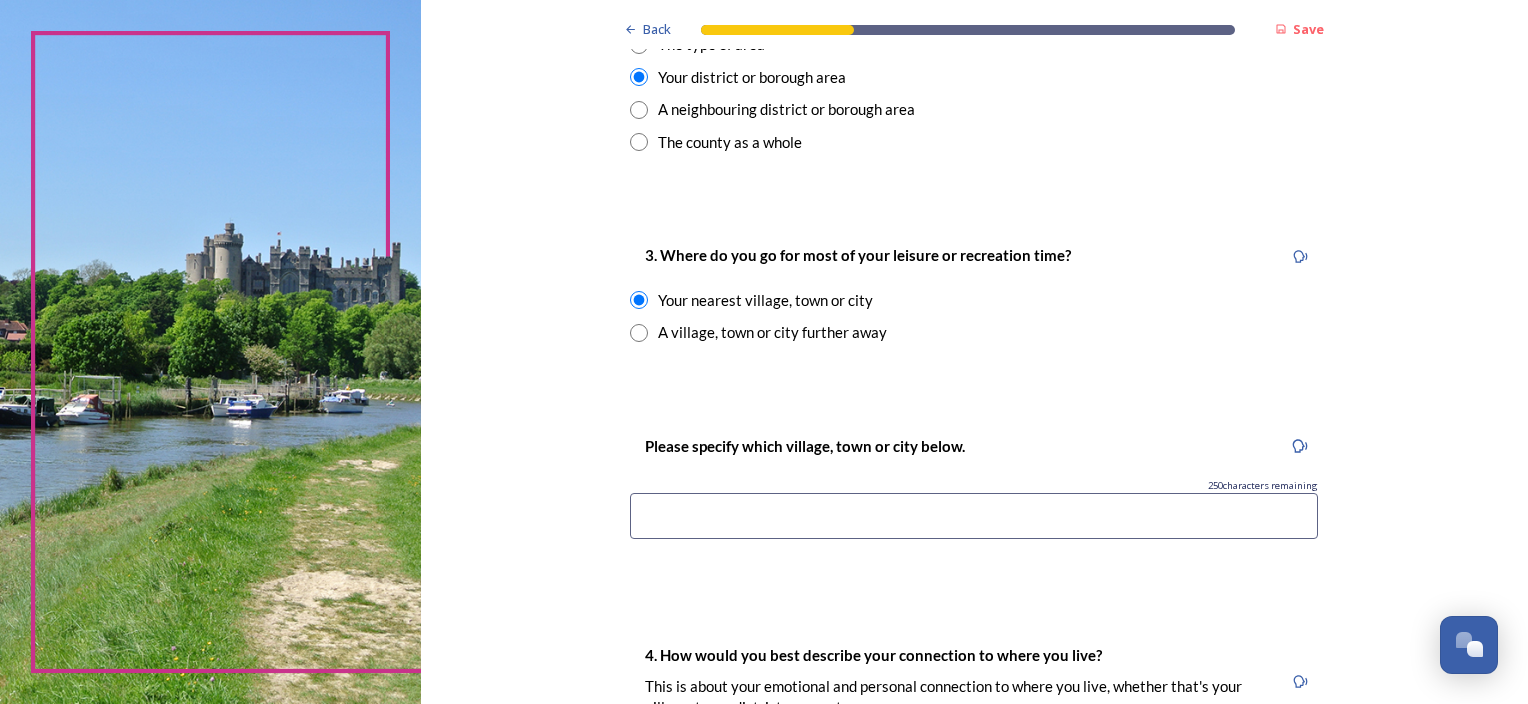 click at bounding box center (974, 516) 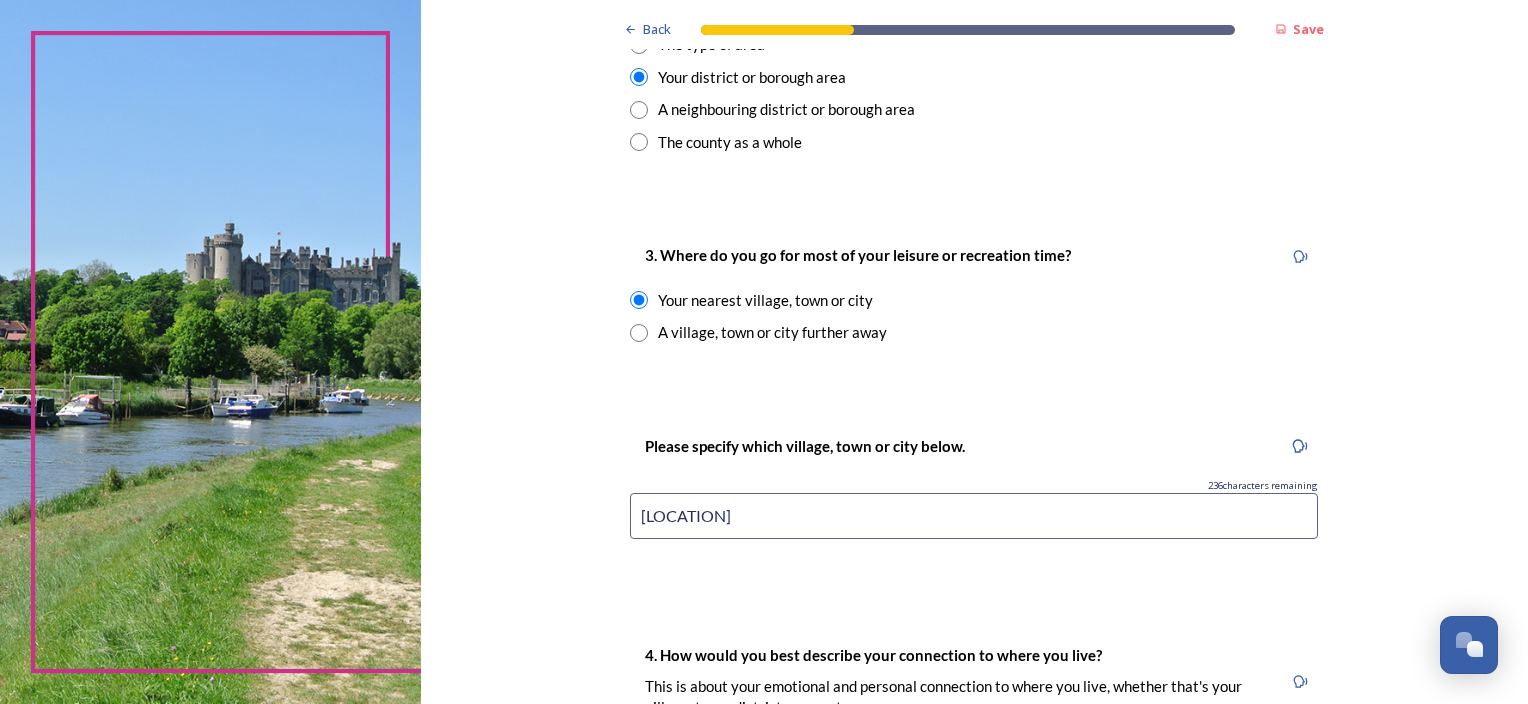 type on "[LOCATION]" 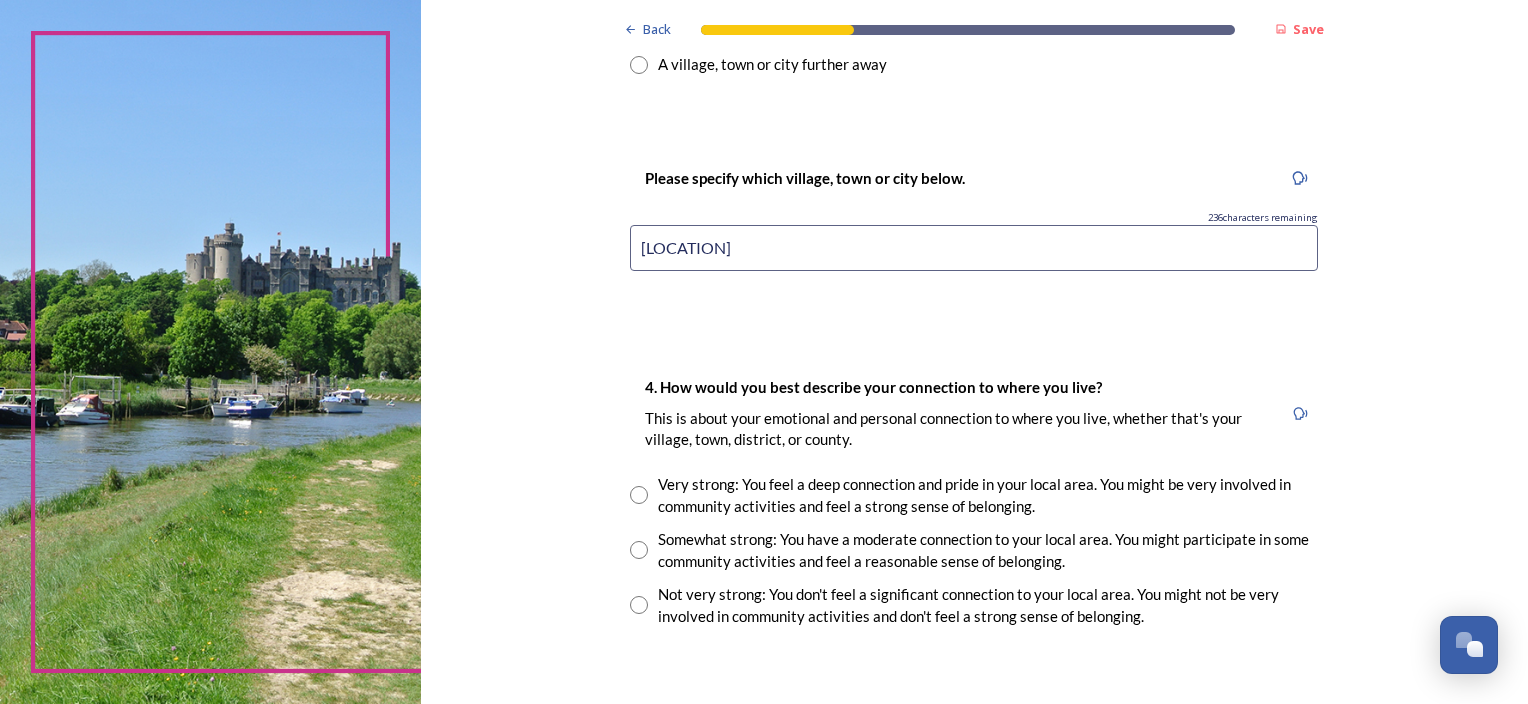 scroll, scrollTop: 1200, scrollLeft: 0, axis: vertical 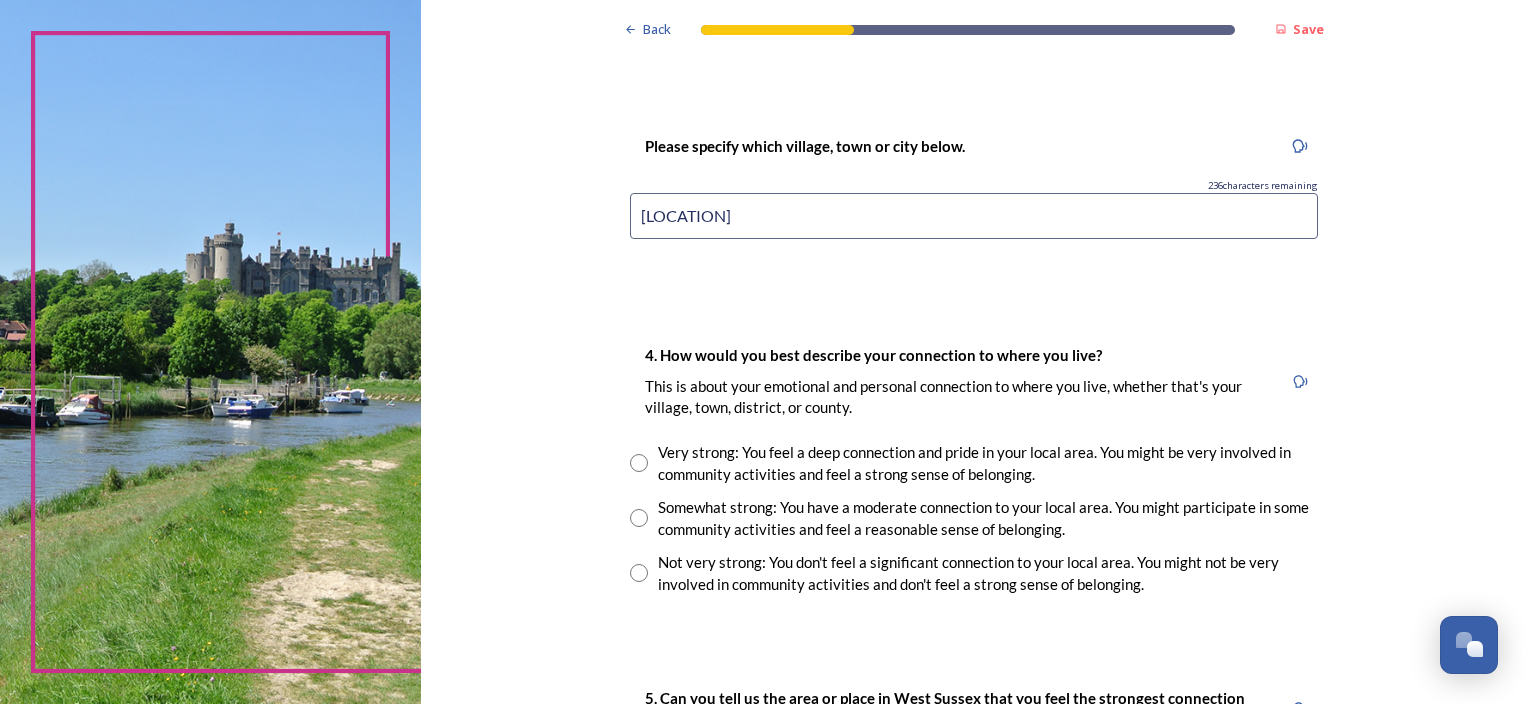 click at bounding box center [639, 518] 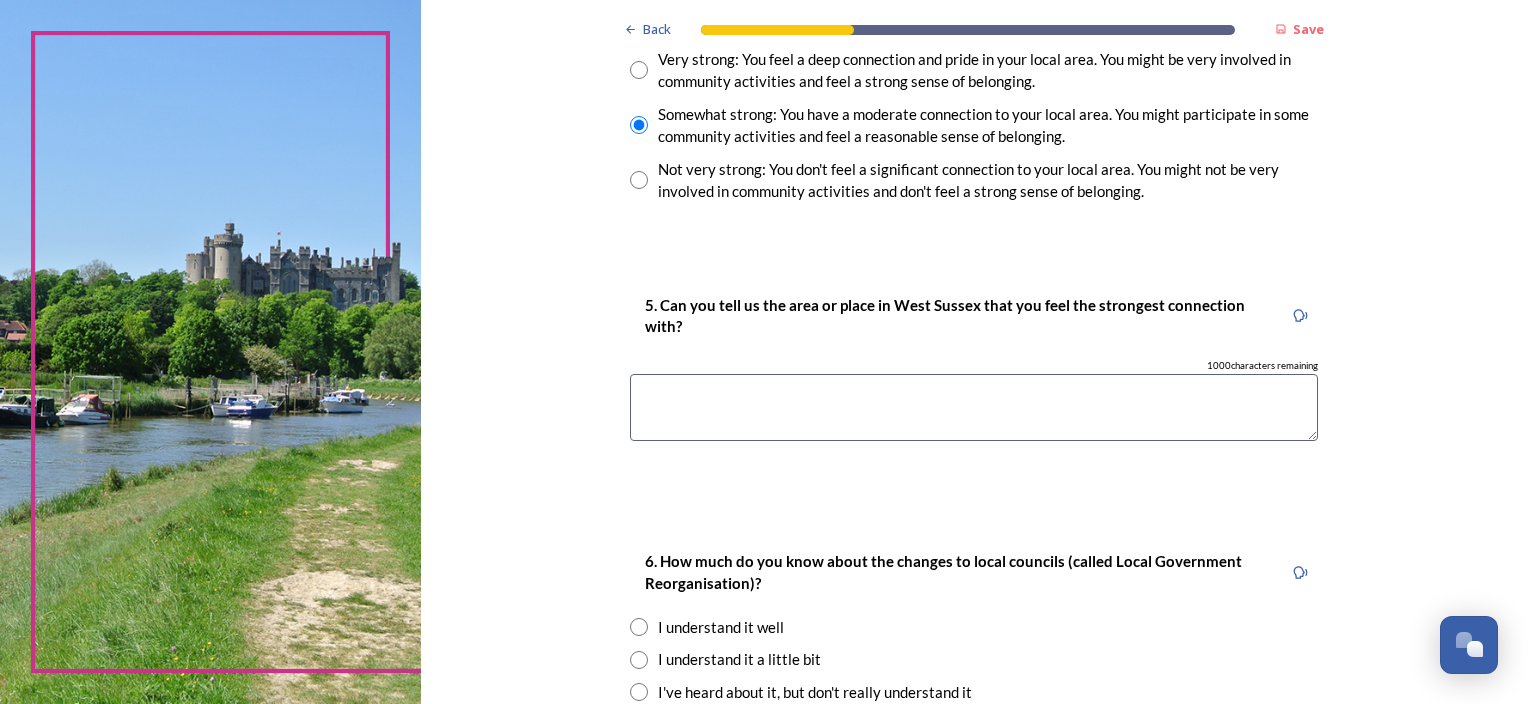 scroll, scrollTop: 1700, scrollLeft: 0, axis: vertical 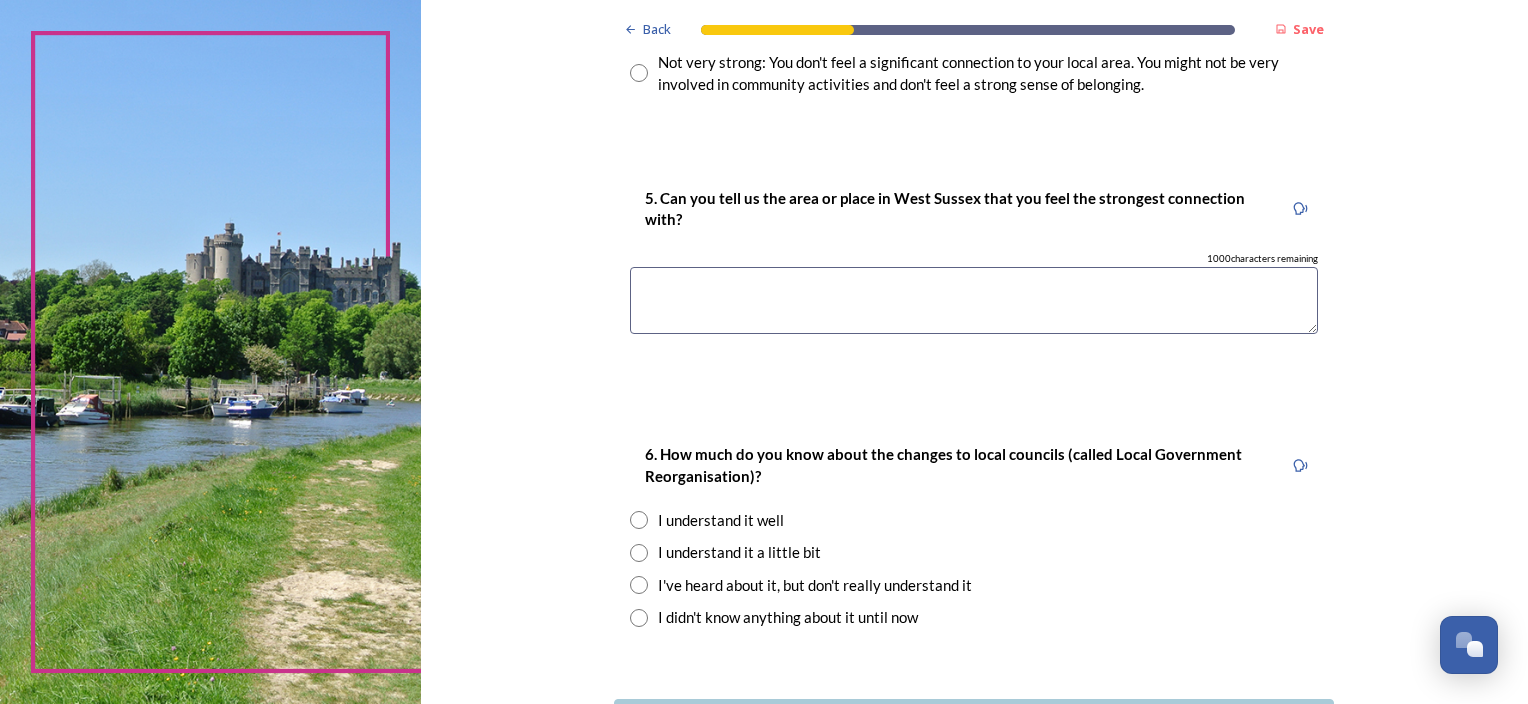 click at bounding box center [974, 300] 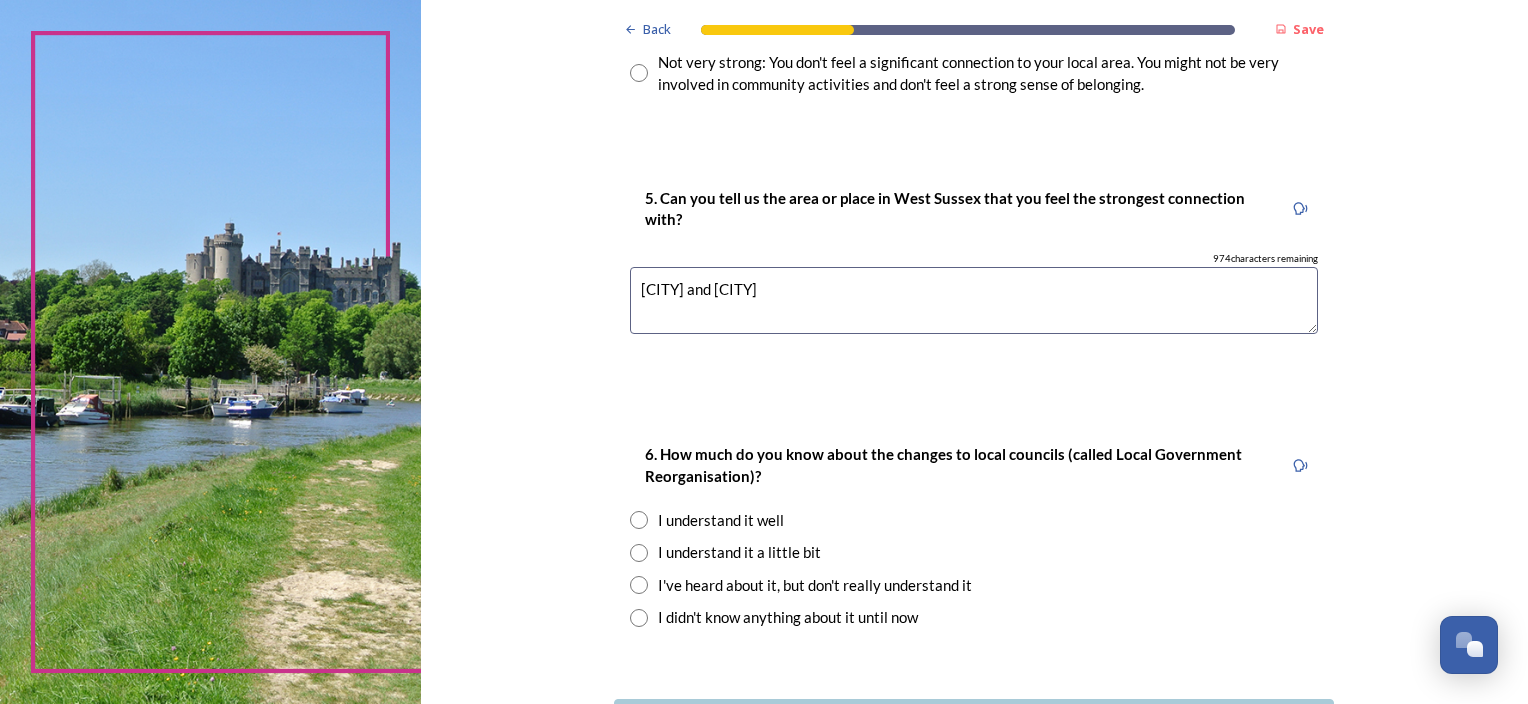 type on "[CITY] and [CITY]" 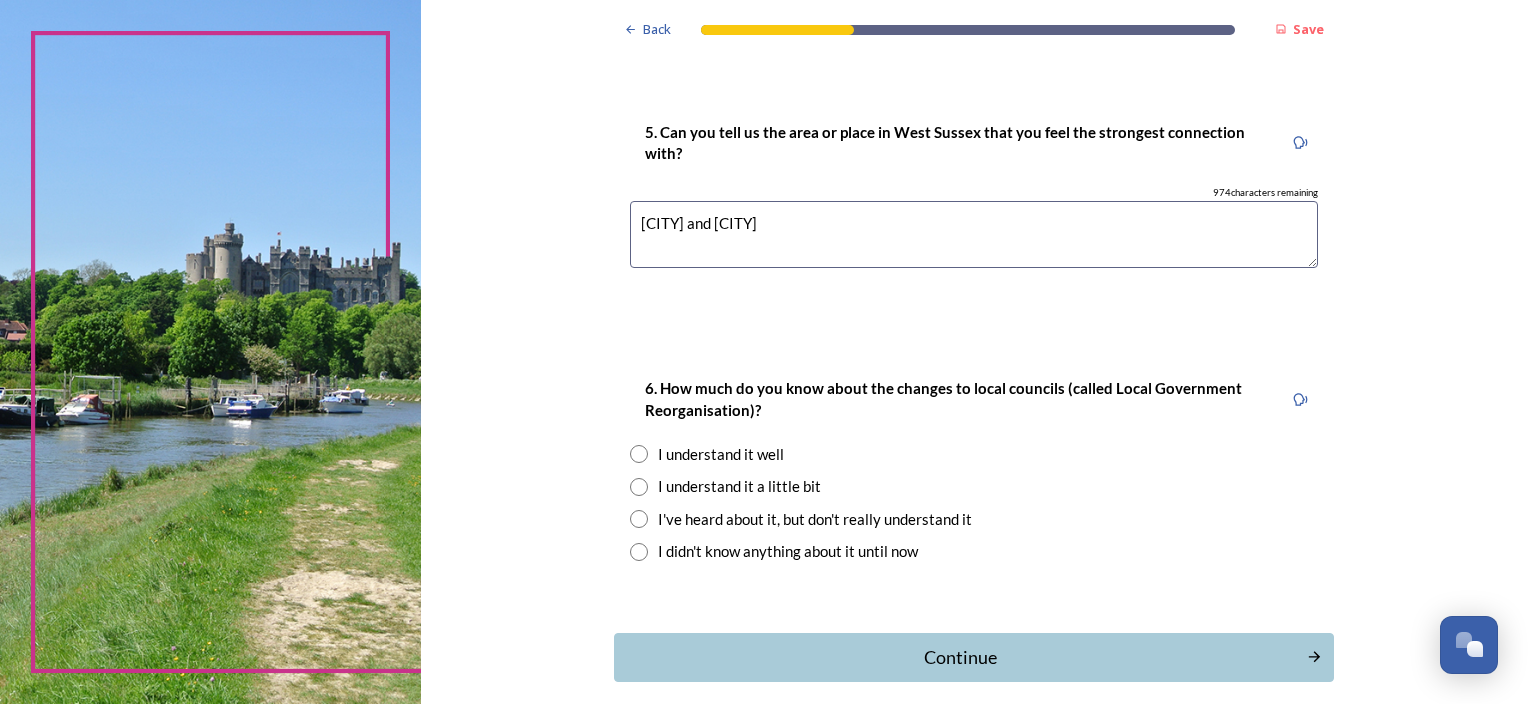 scroll, scrollTop: 1800, scrollLeft: 0, axis: vertical 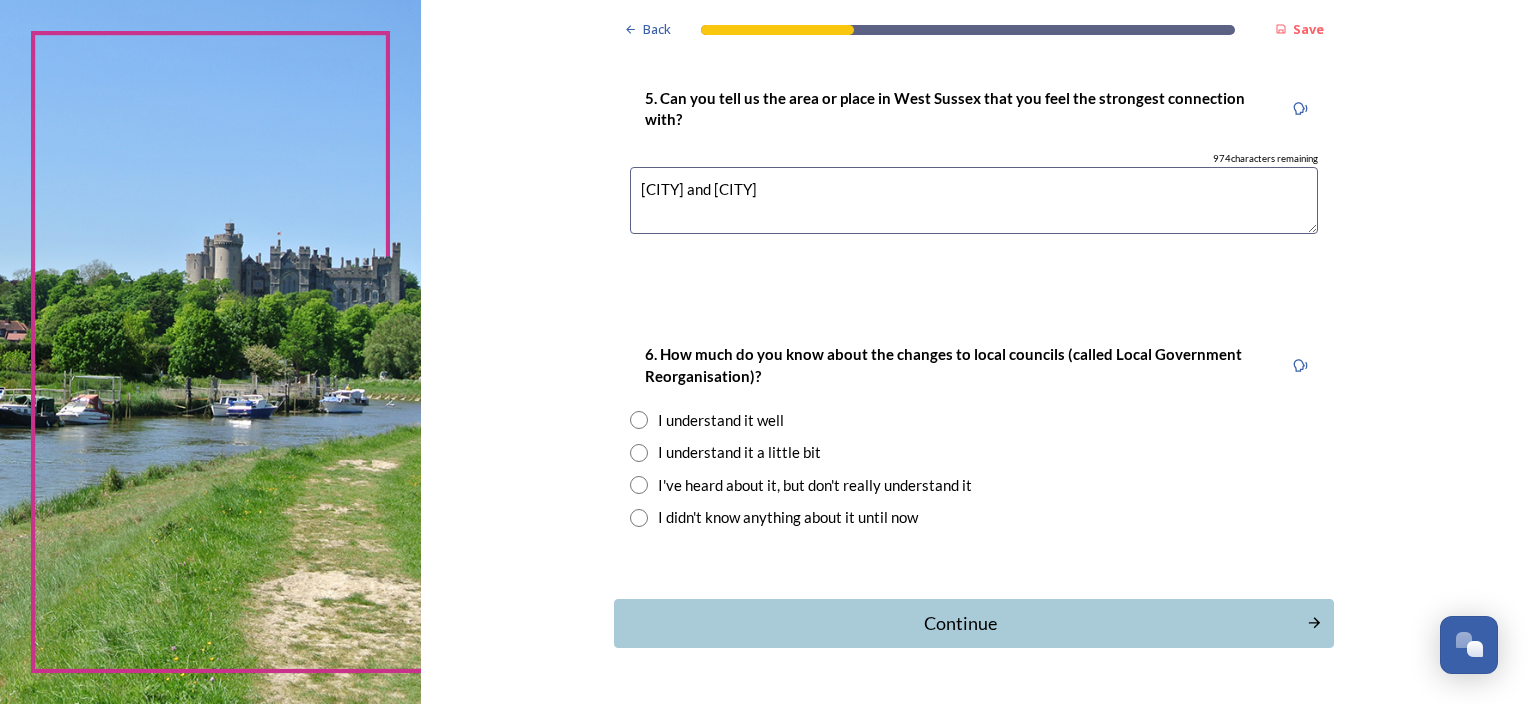 click on "I understand it a little bit" at bounding box center [739, 452] 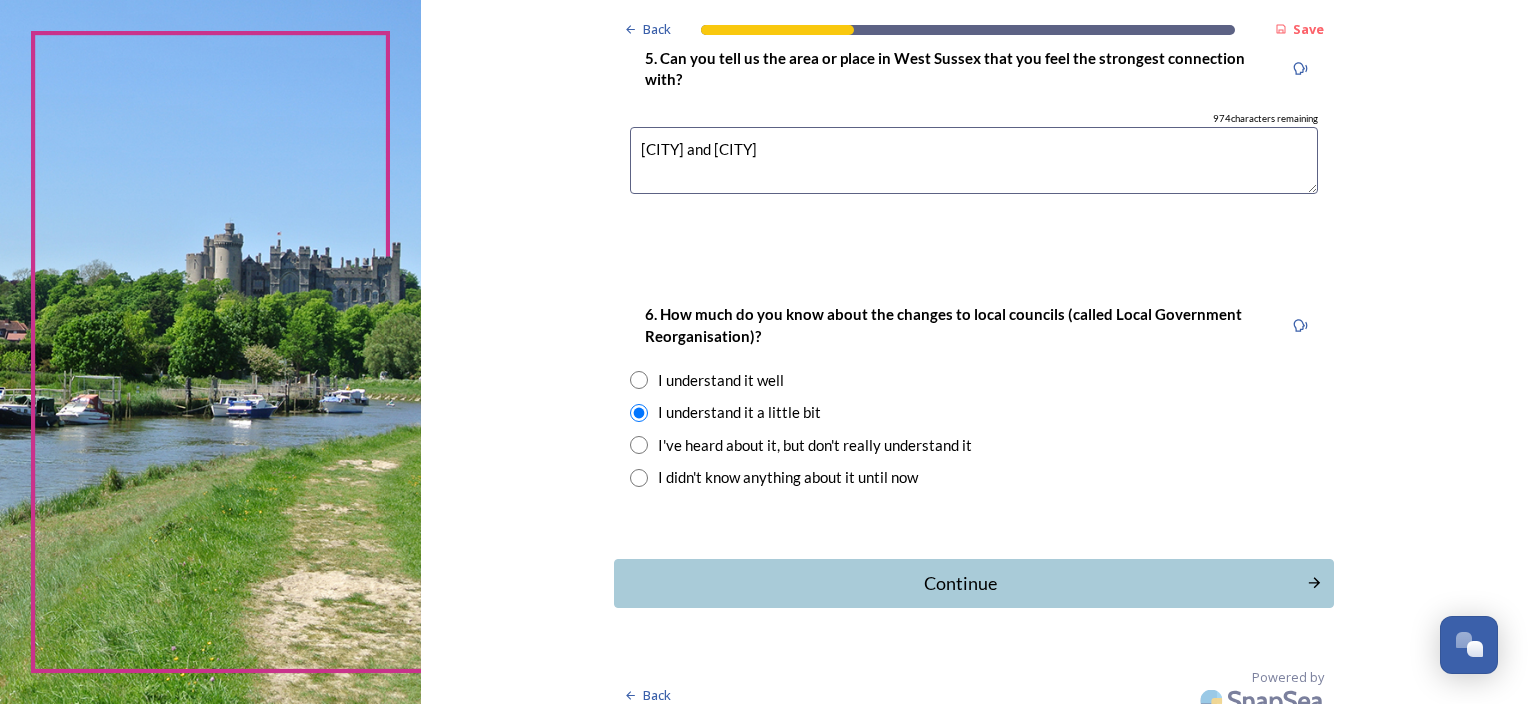 scroll, scrollTop: 1859, scrollLeft: 0, axis: vertical 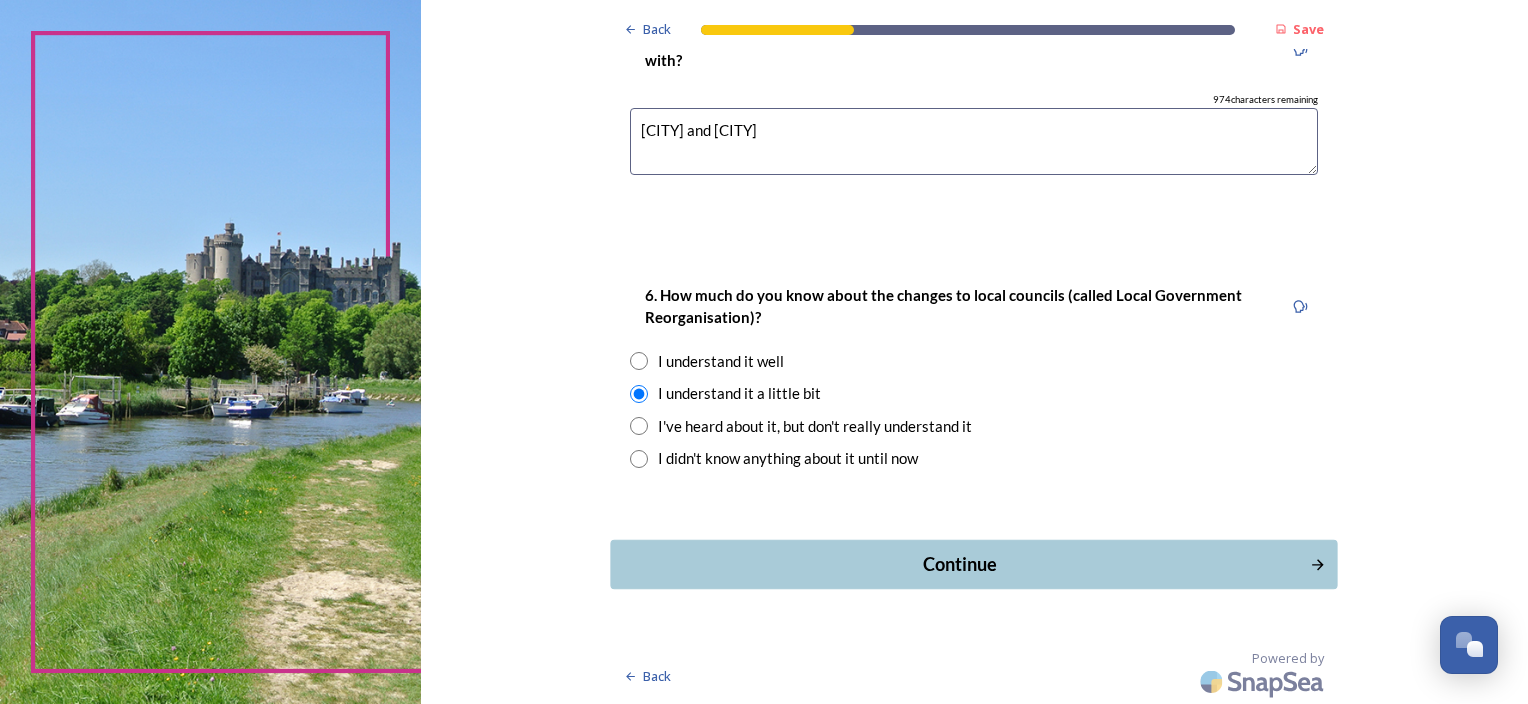 click on "Continue" at bounding box center (960, 564) 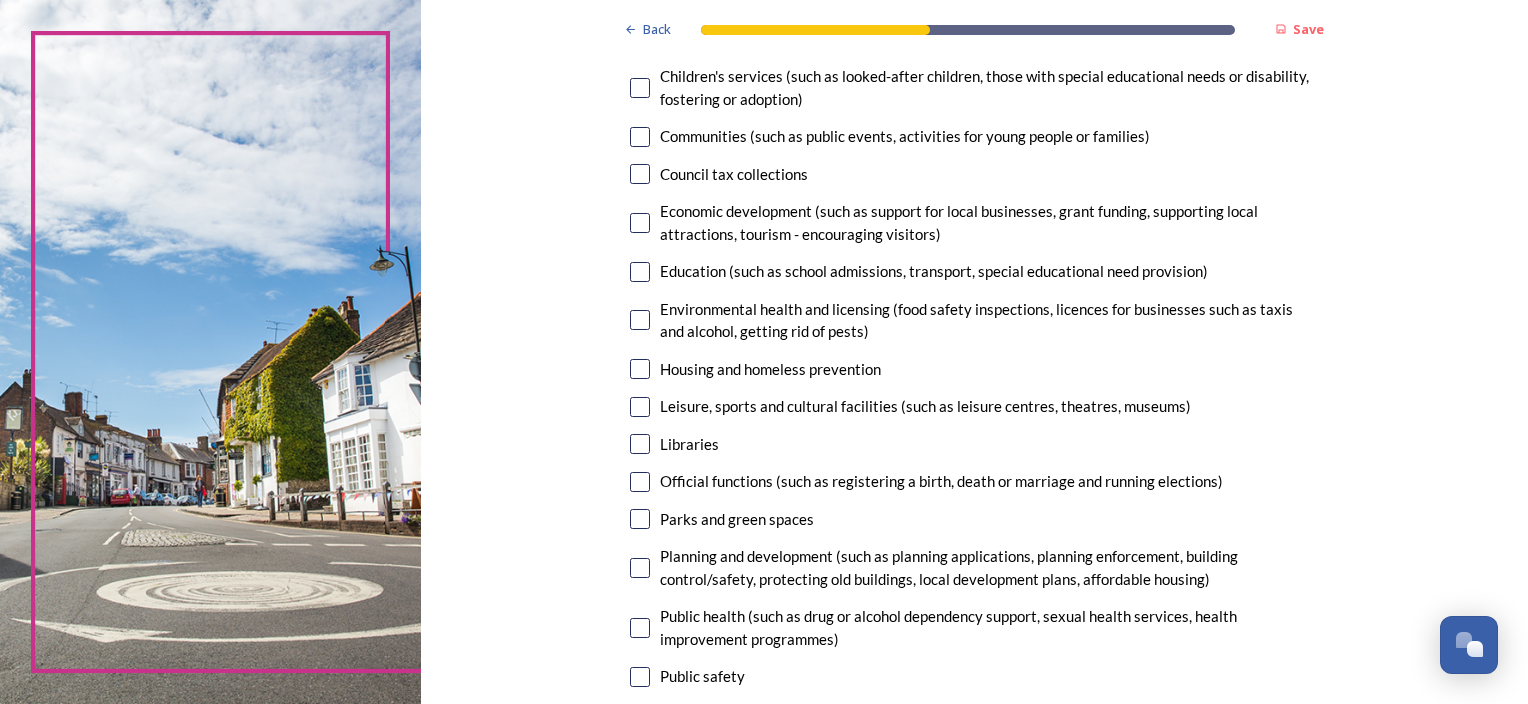 scroll, scrollTop: 200, scrollLeft: 0, axis: vertical 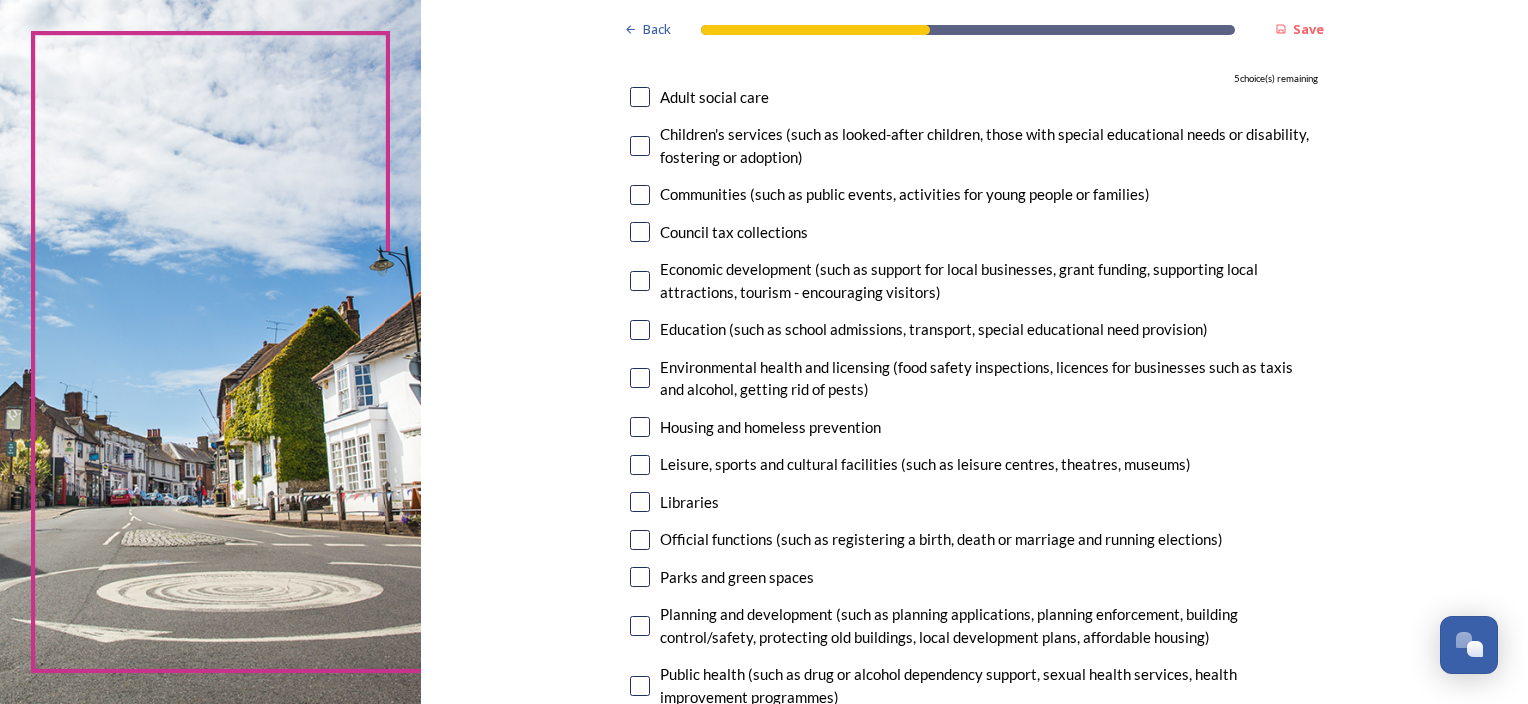 click at bounding box center [640, 97] 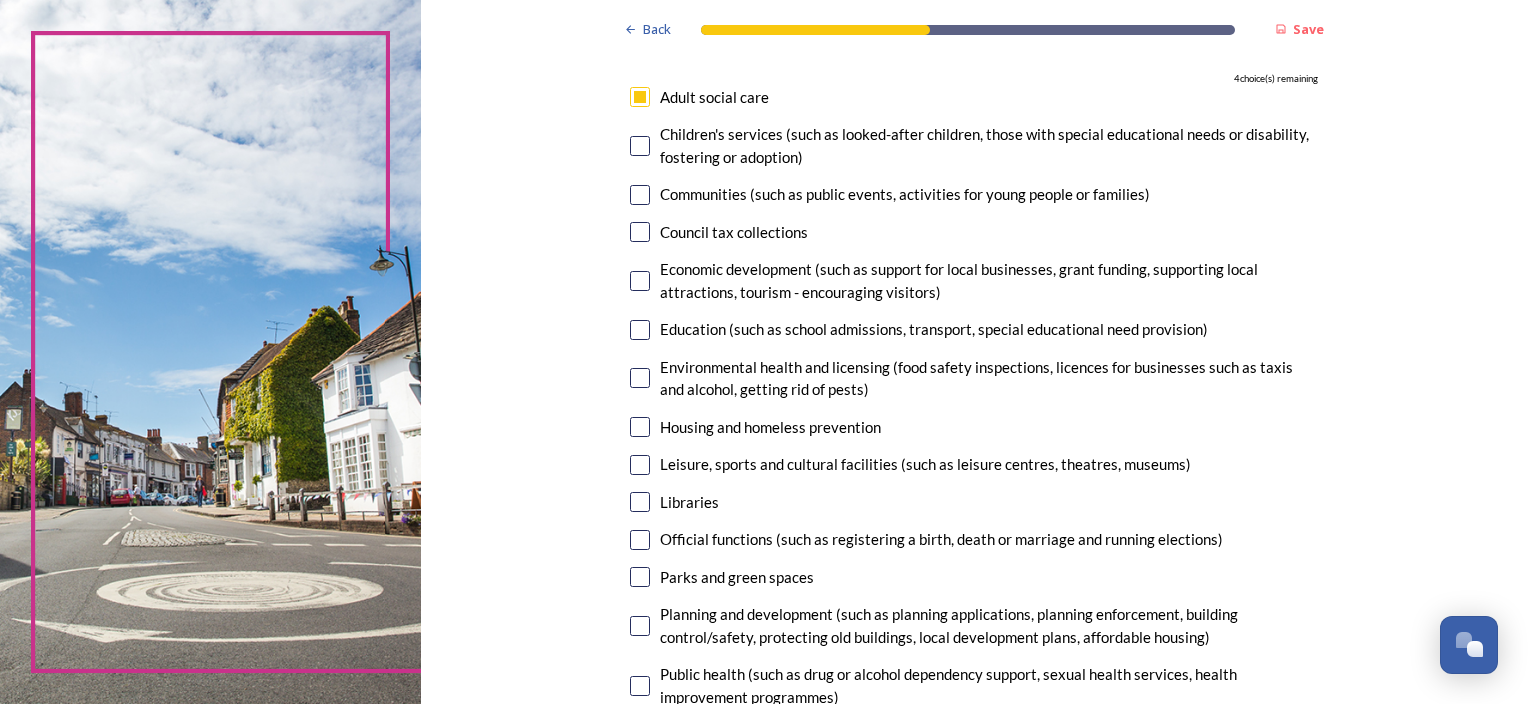 click at bounding box center (640, 427) 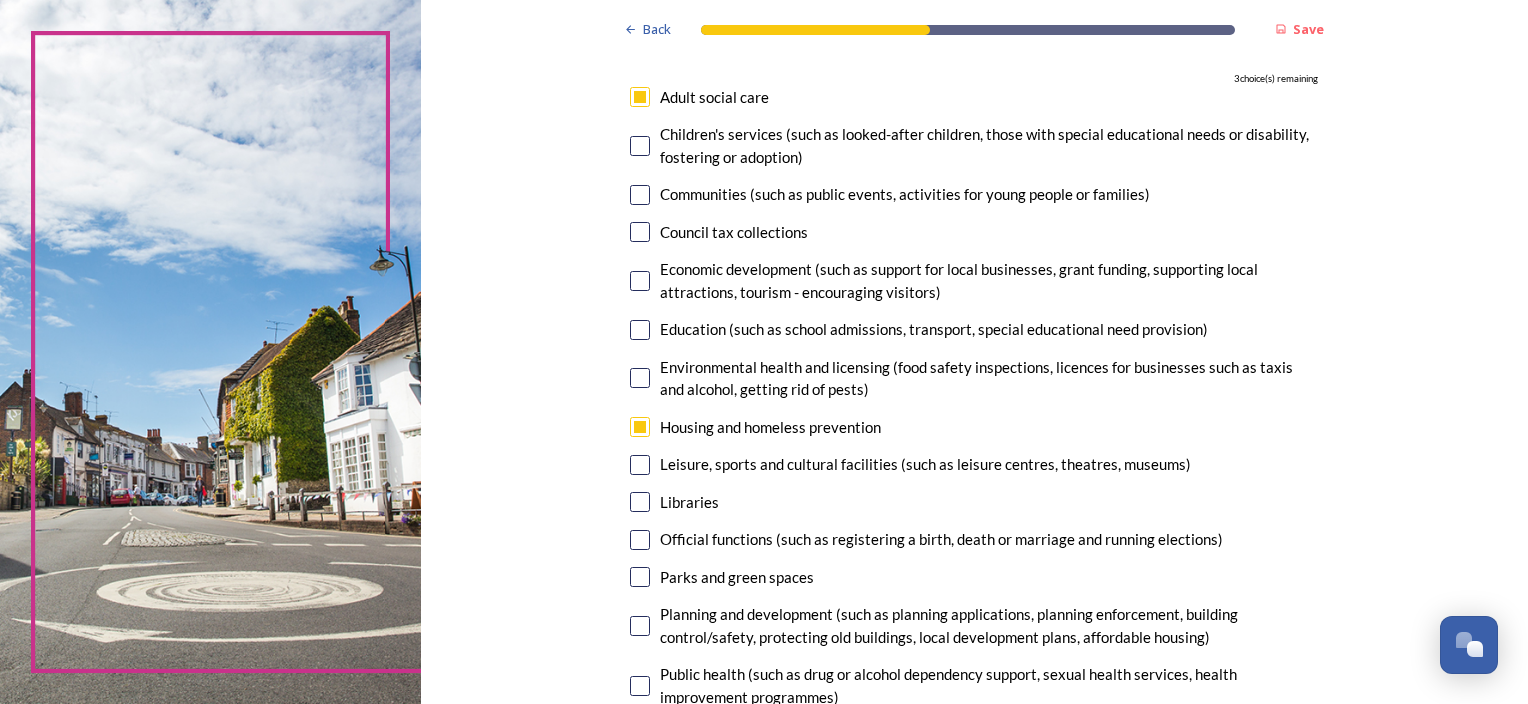 click at bounding box center [640, 465] 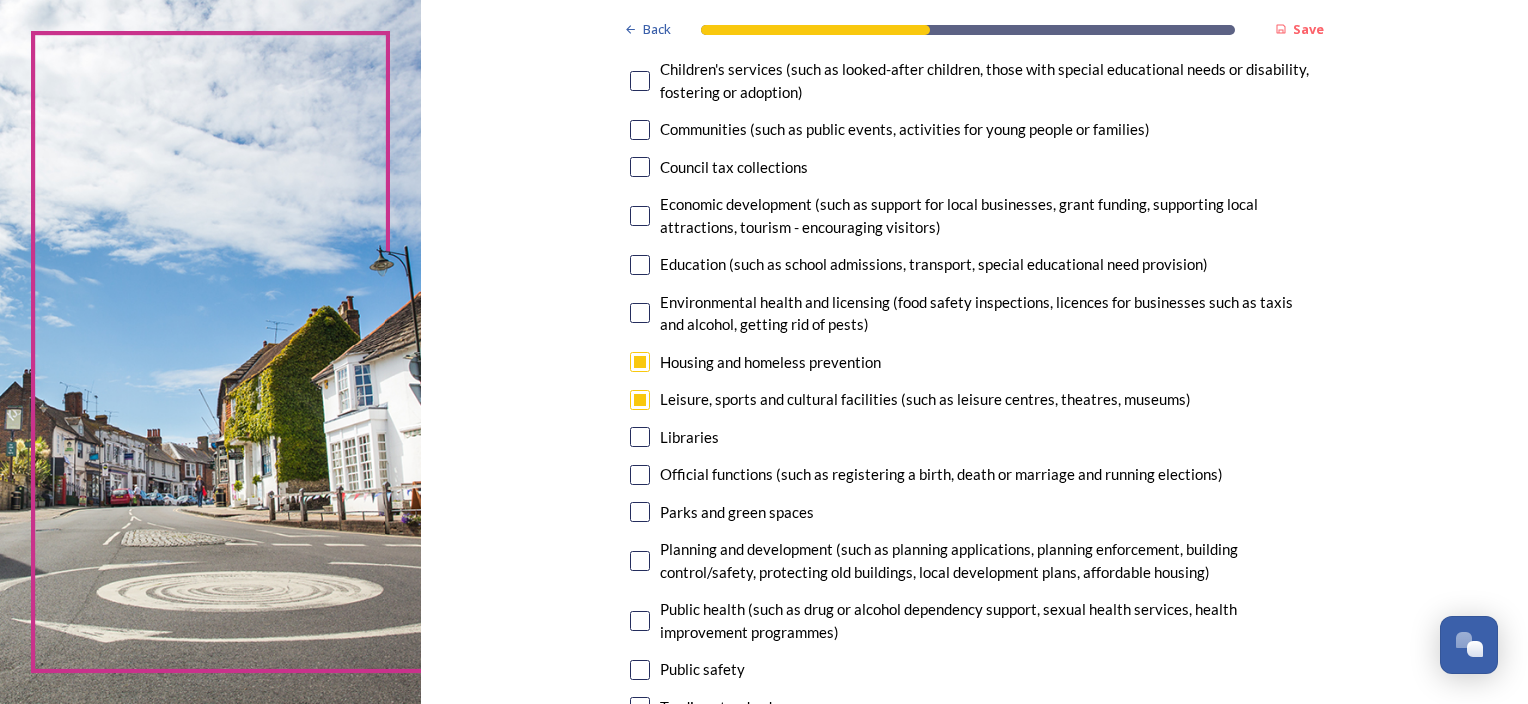 scroll, scrollTop: 300, scrollLeft: 0, axis: vertical 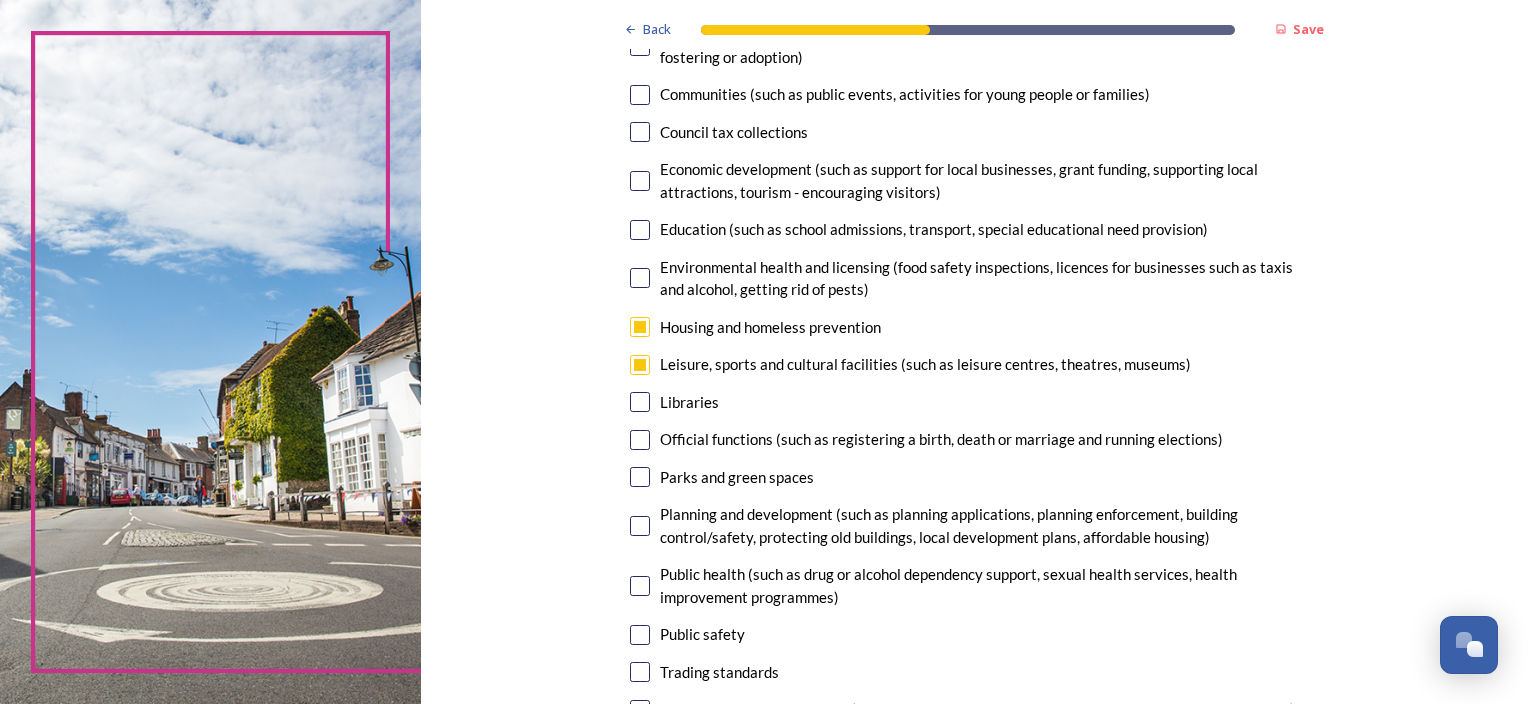 click at bounding box center (640, 477) 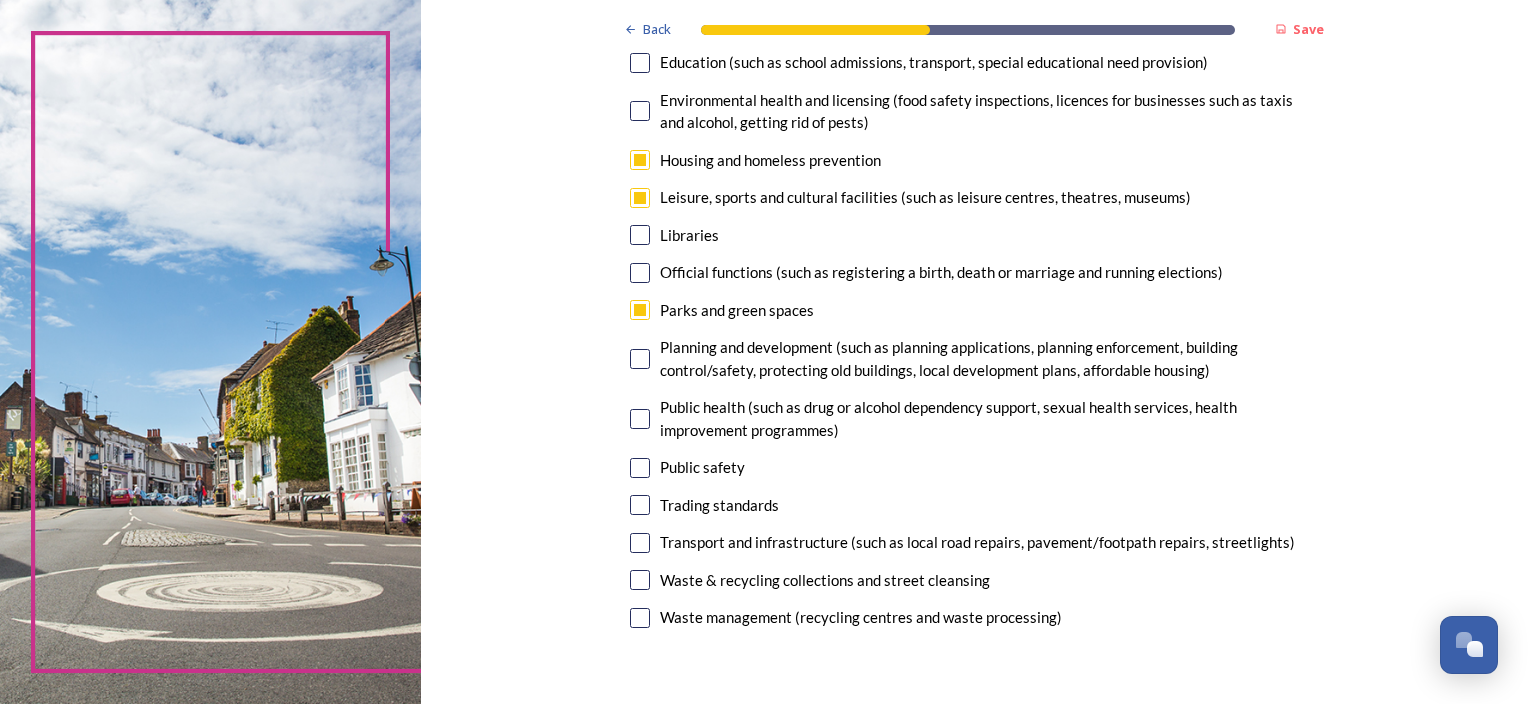 scroll, scrollTop: 500, scrollLeft: 0, axis: vertical 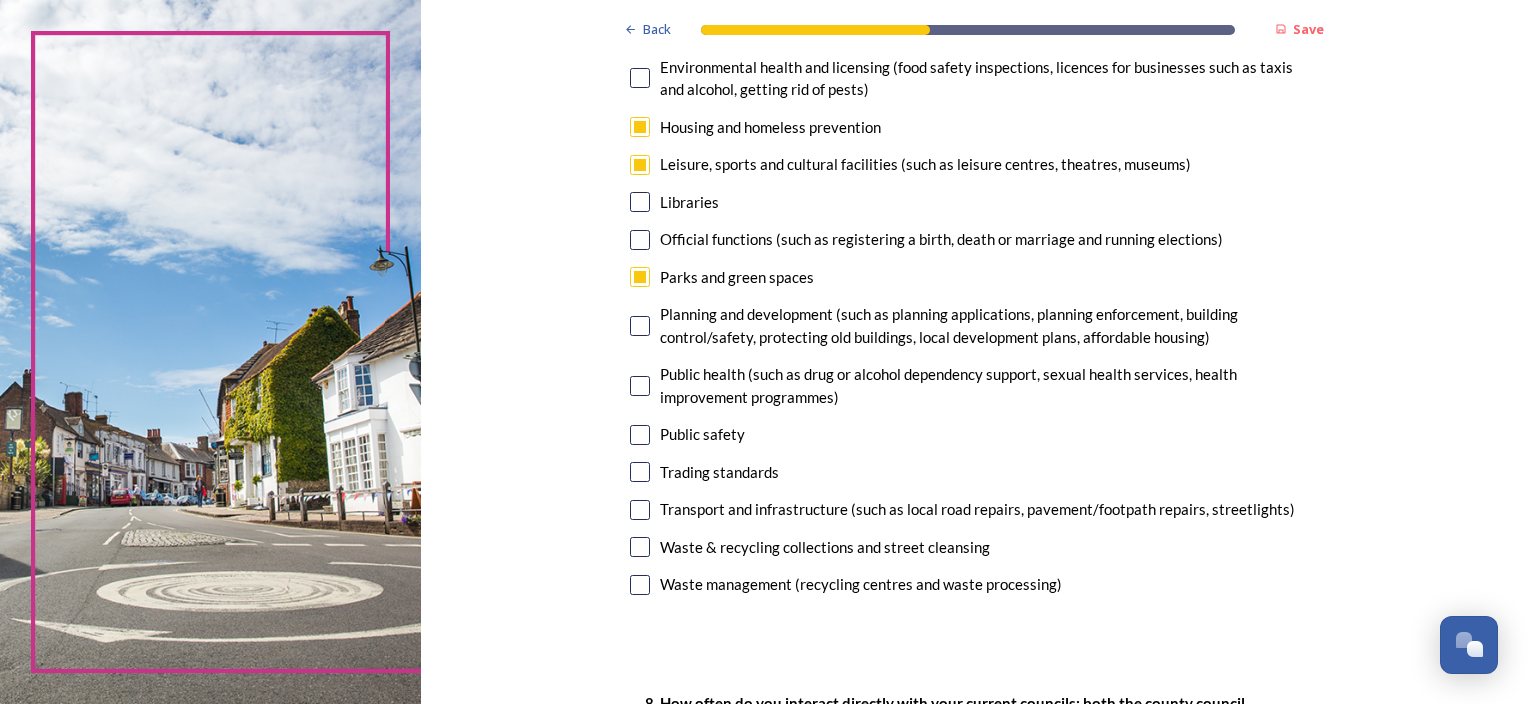 click at bounding box center [640, 510] 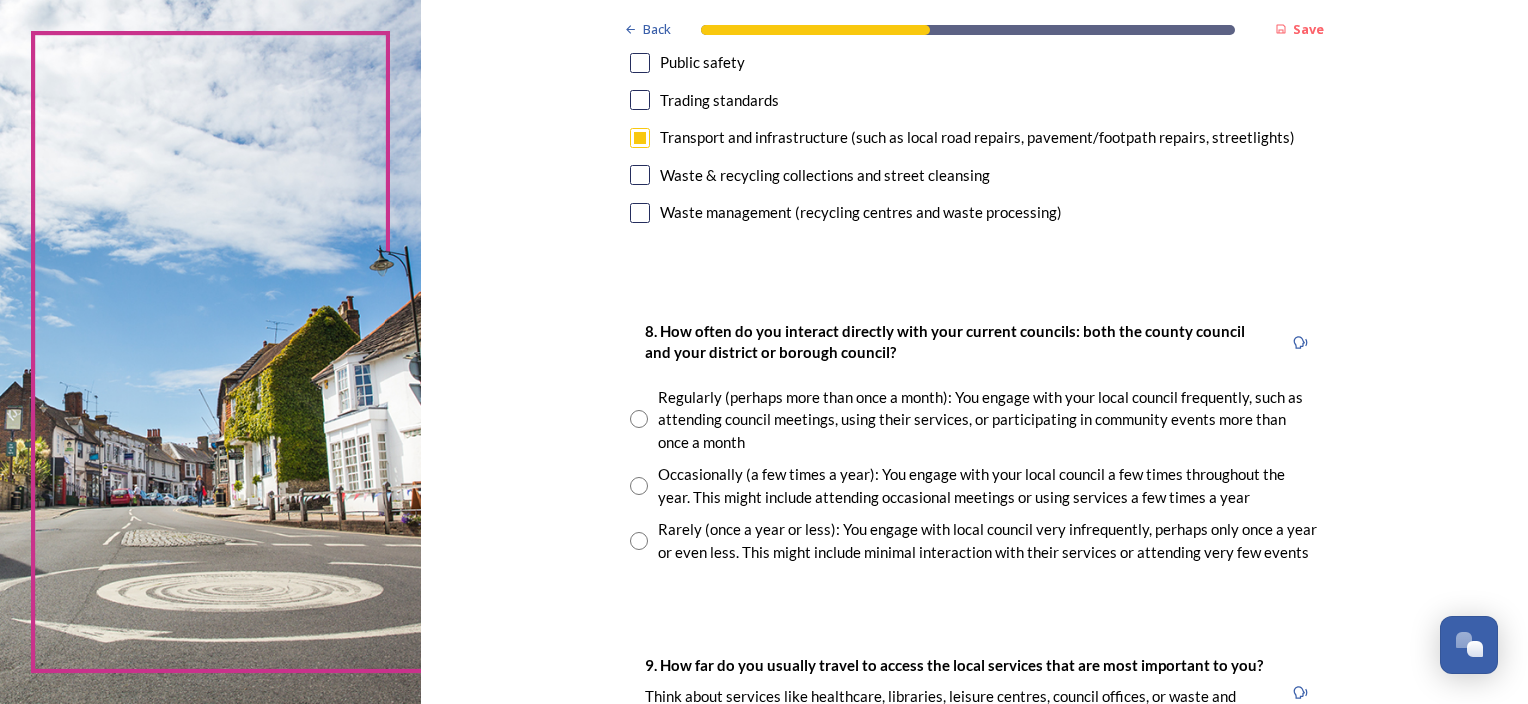 scroll, scrollTop: 900, scrollLeft: 0, axis: vertical 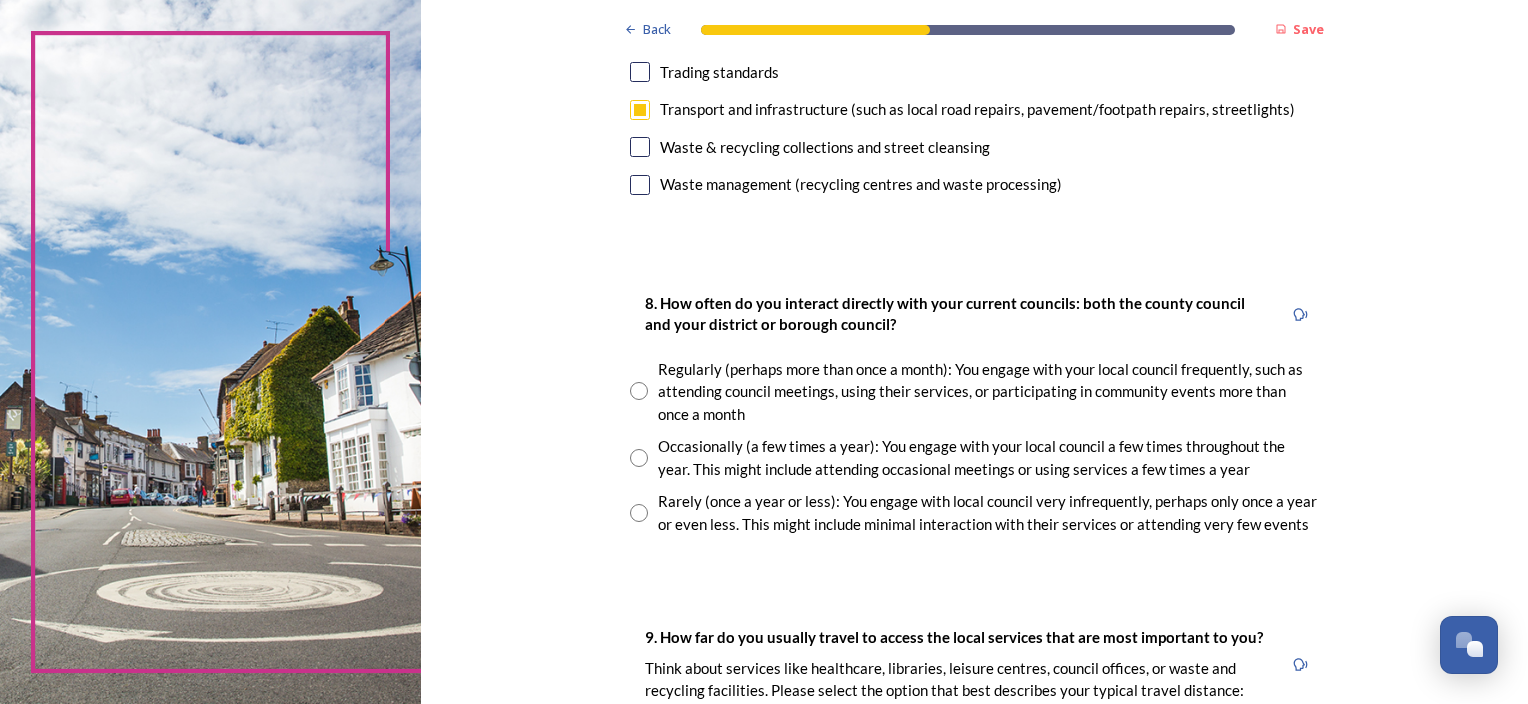 click at bounding box center [639, 391] 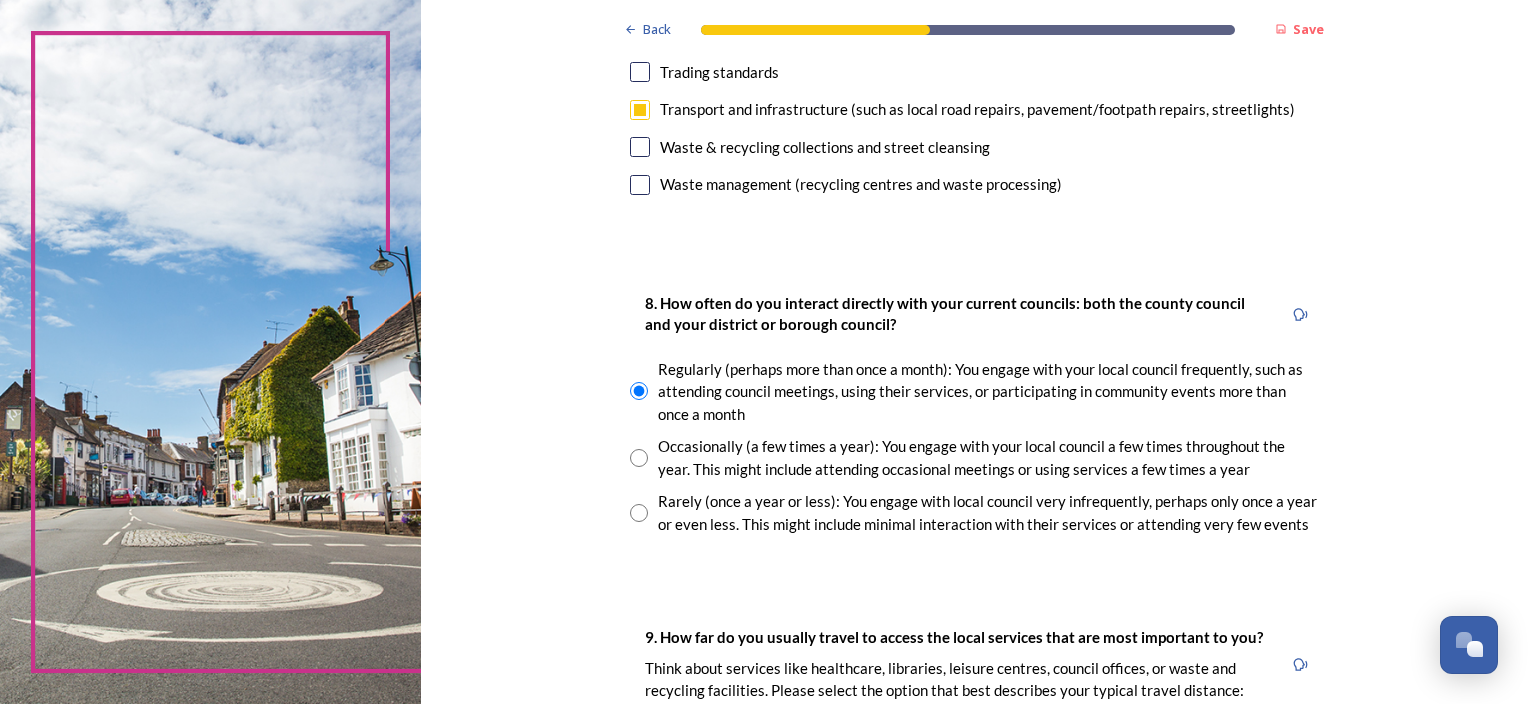 click at bounding box center (639, 458) 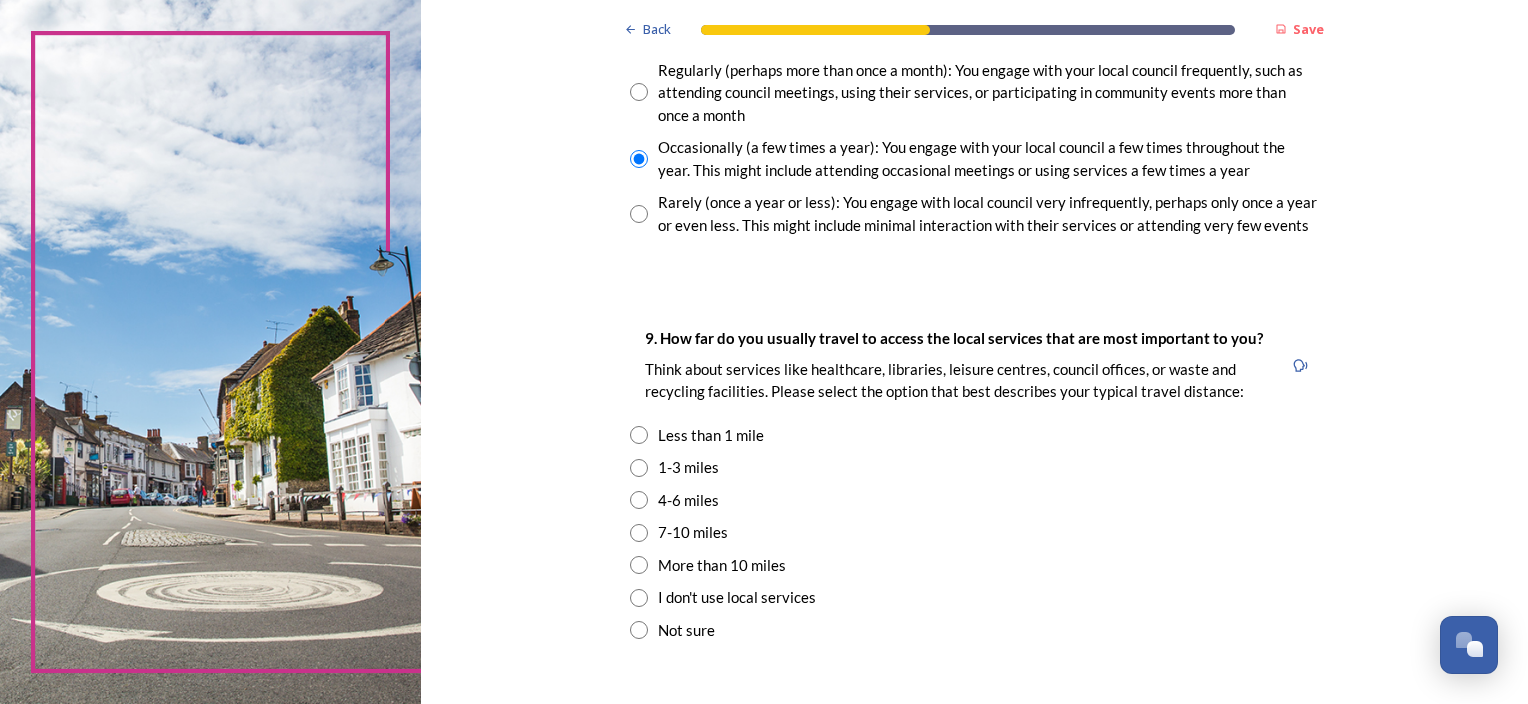 scroll, scrollTop: 1200, scrollLeft: 0, axis: vertical 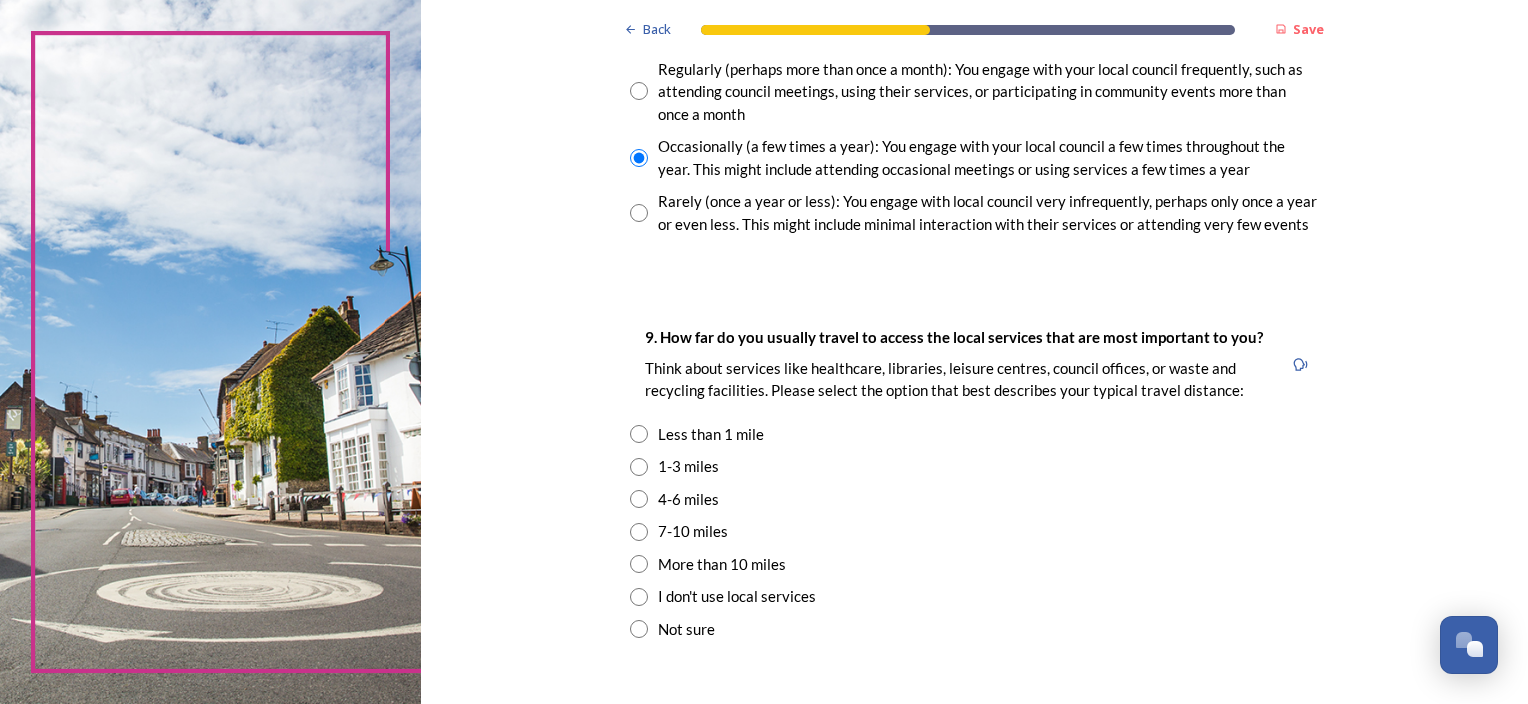 click at bounding box center (639, 467) 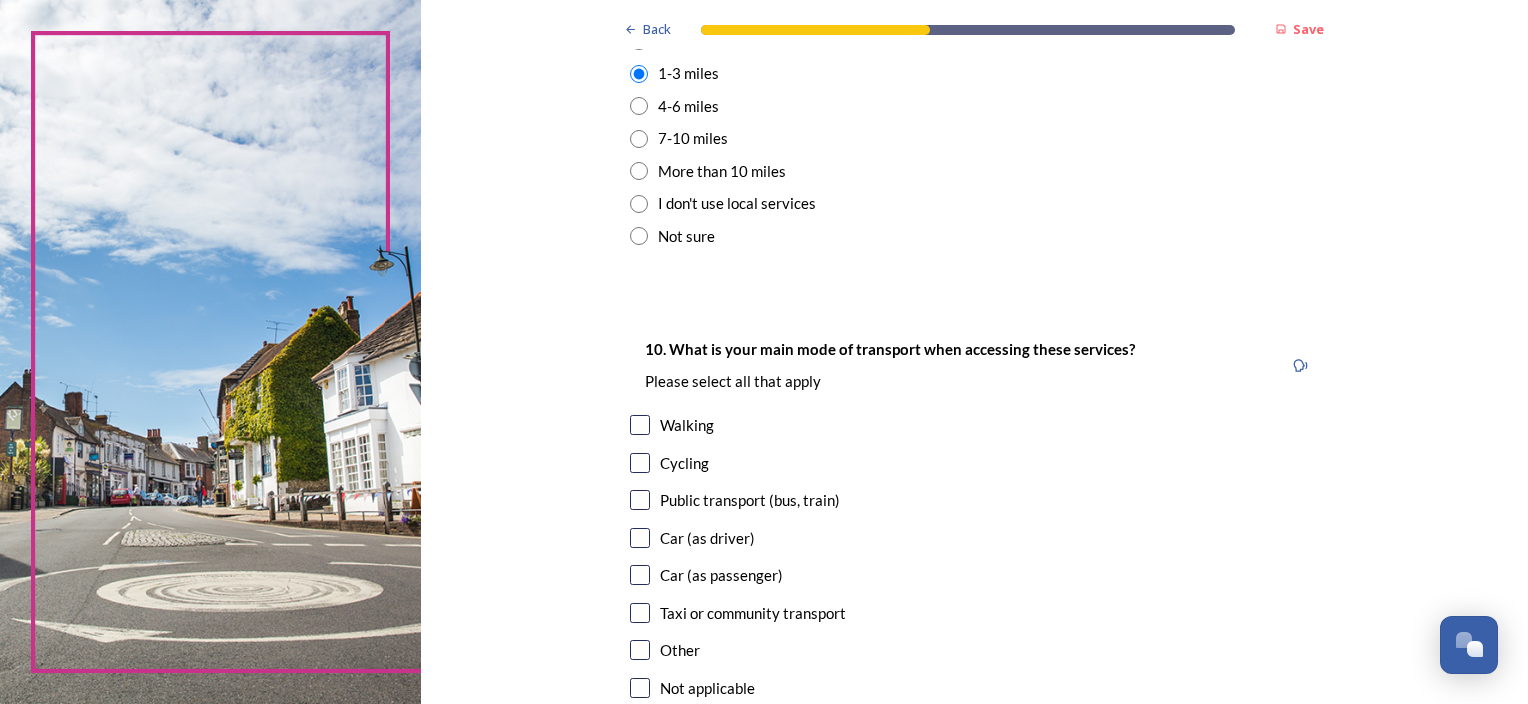 scroll, scrollTop: 1600, scrollLeft: 0, axis: vertical 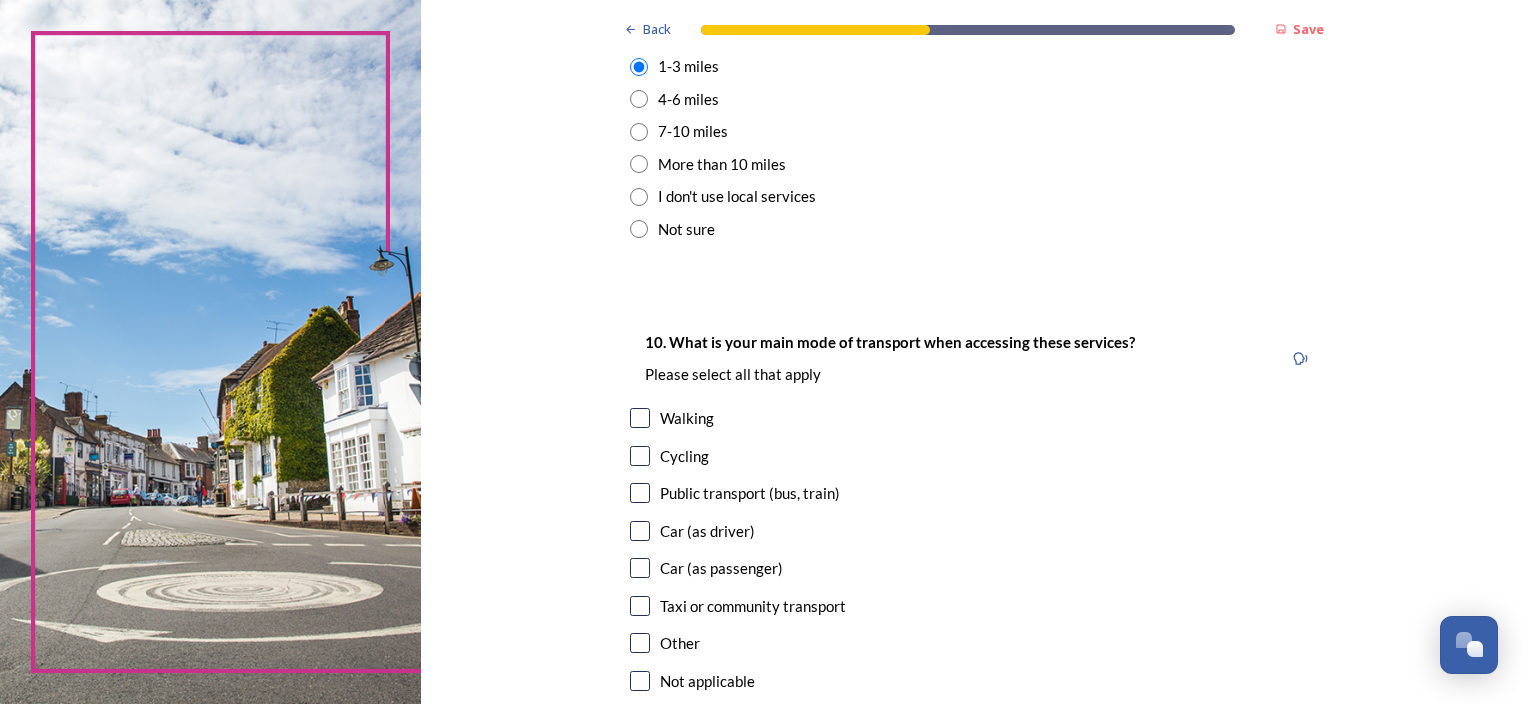 click at bounding box center [640, 418] 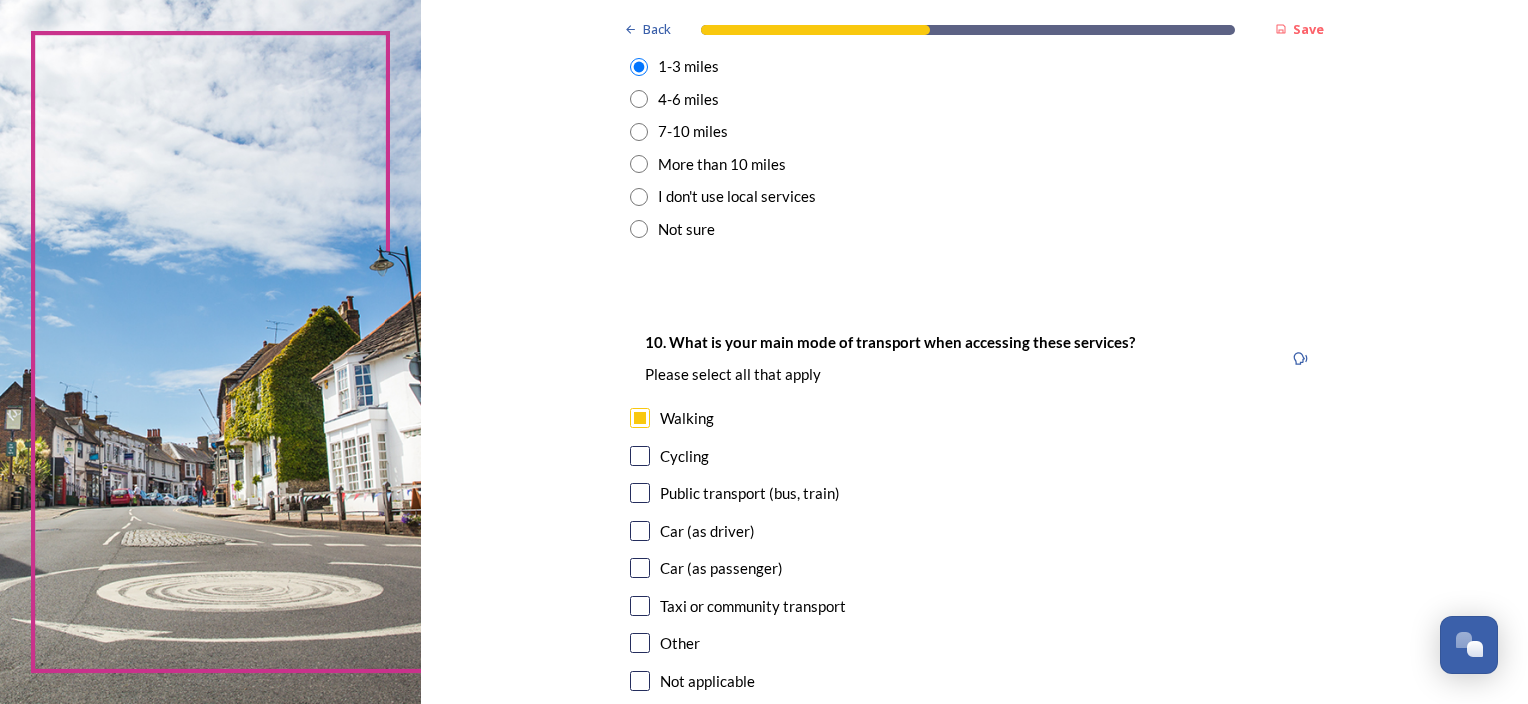 scroll, scrollTop: 1700, scrollLeft: 0, axis: vertical 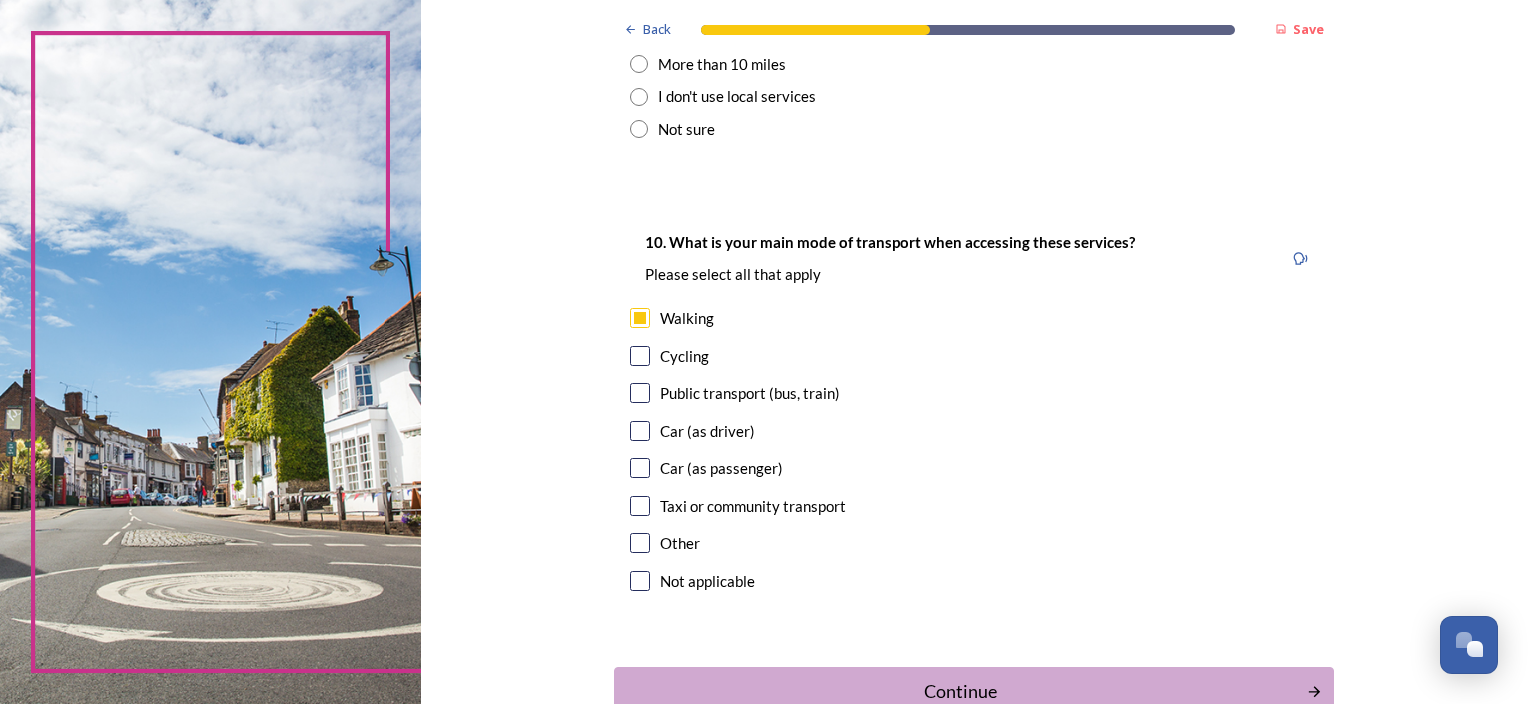 click on "Car (as driver)" at bounding box center (974, 431) 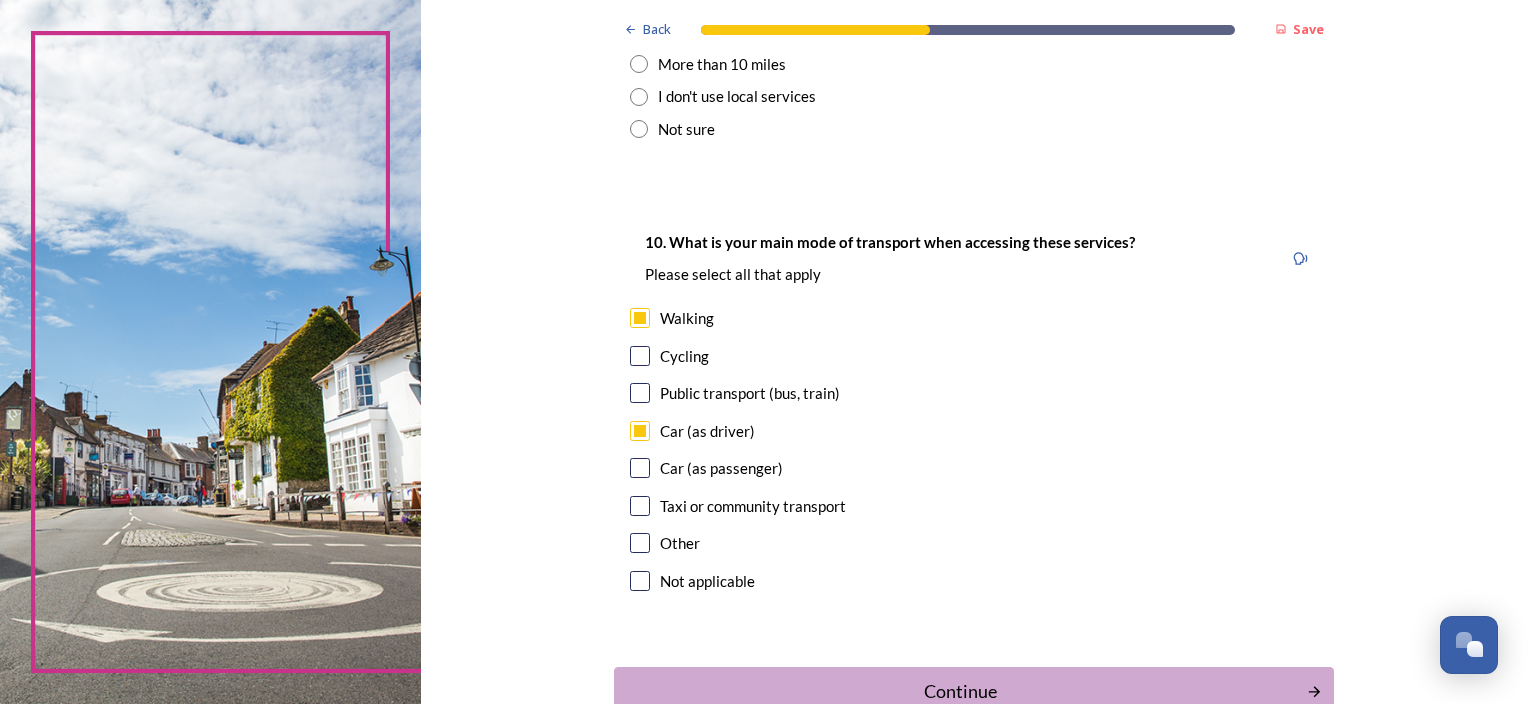 checkbox on "true" 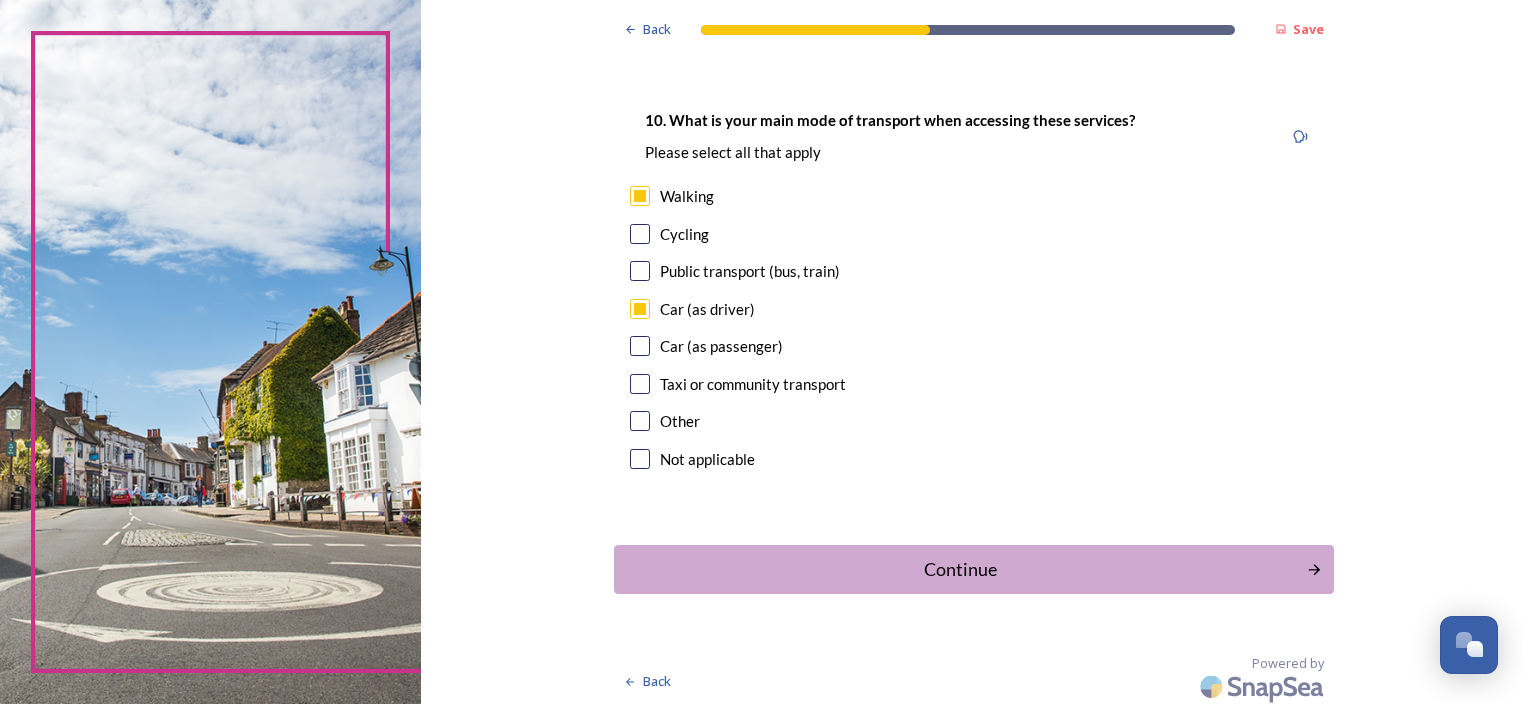 scroll, scrollTop: 1828, scrollLeft: 0, axis: vertical 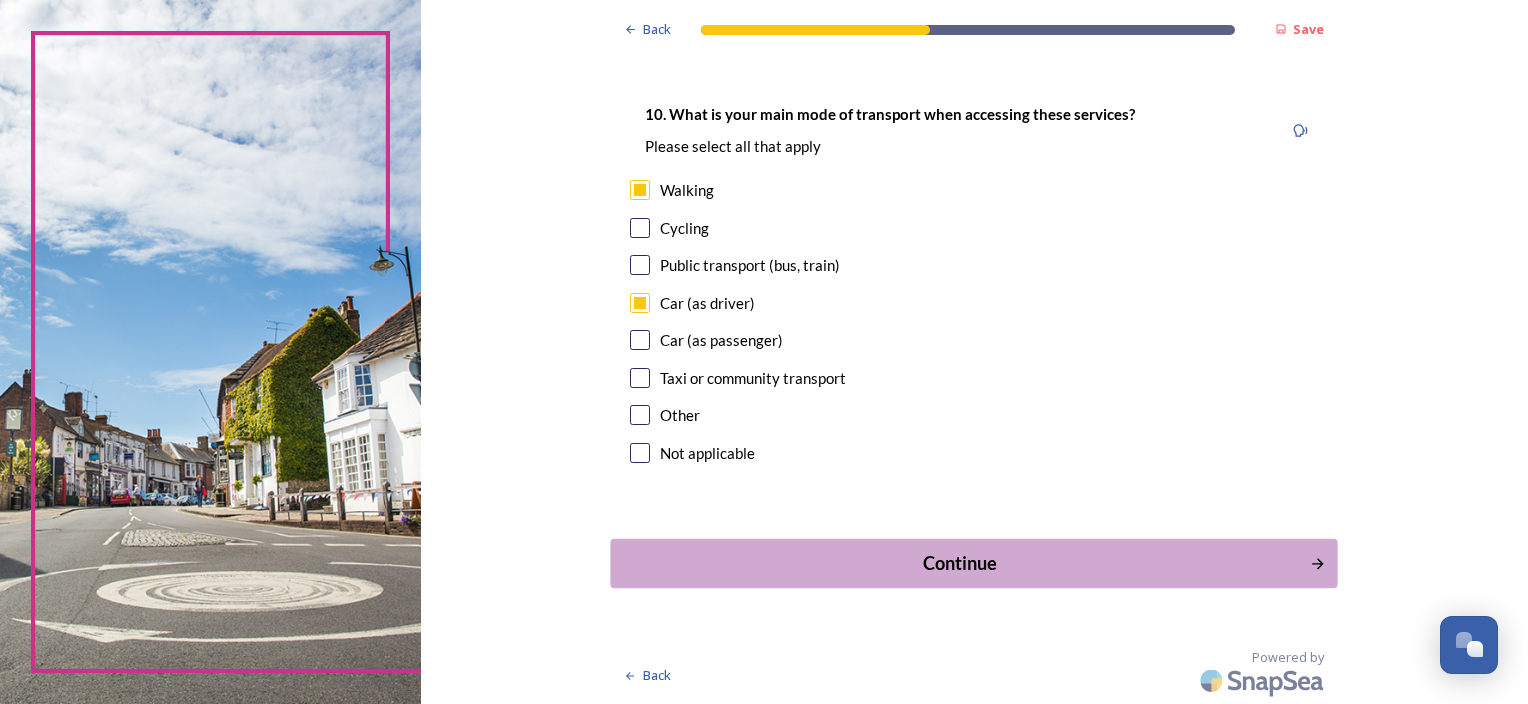 click on "Continue" at bounding box center (960, 563) 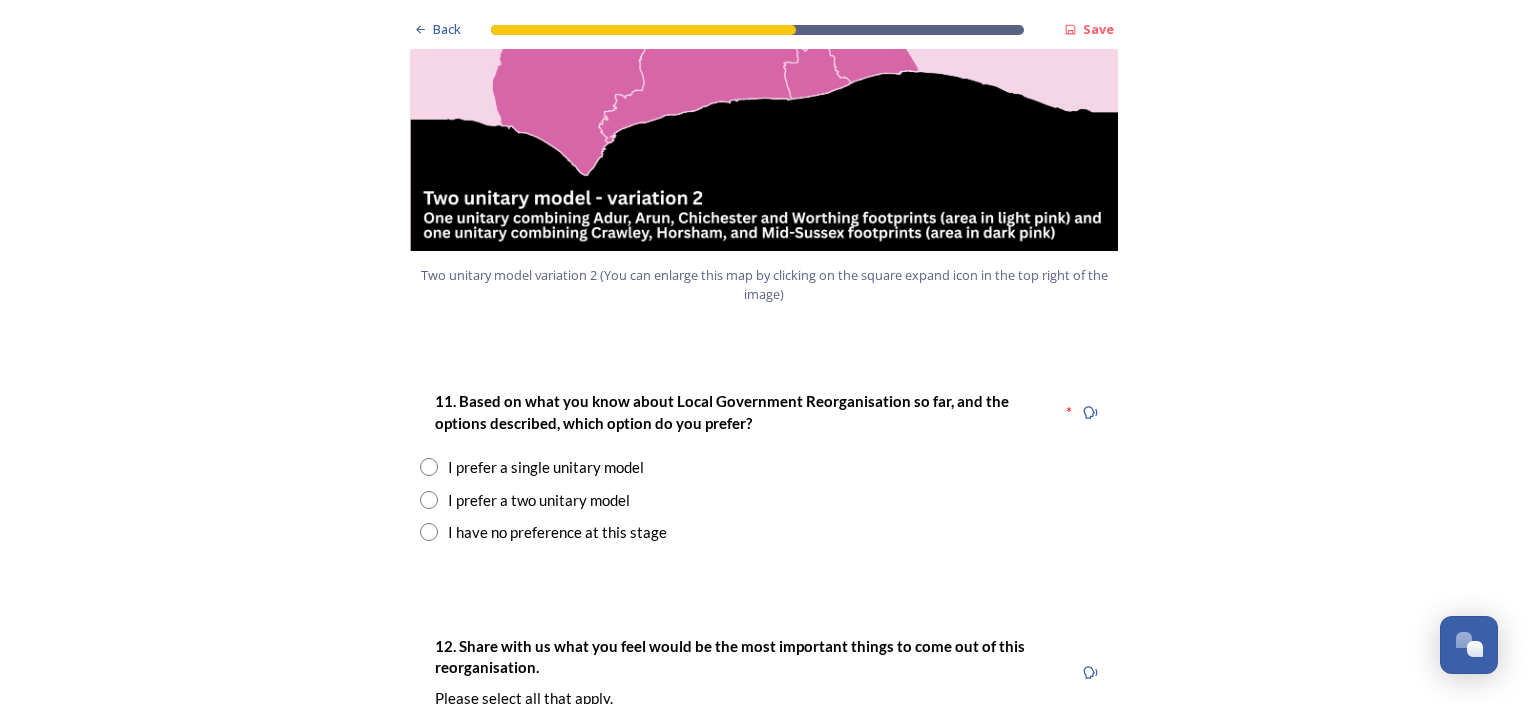scroll, scrollTop: 2400, scrollLeft: 0, axis: vertical 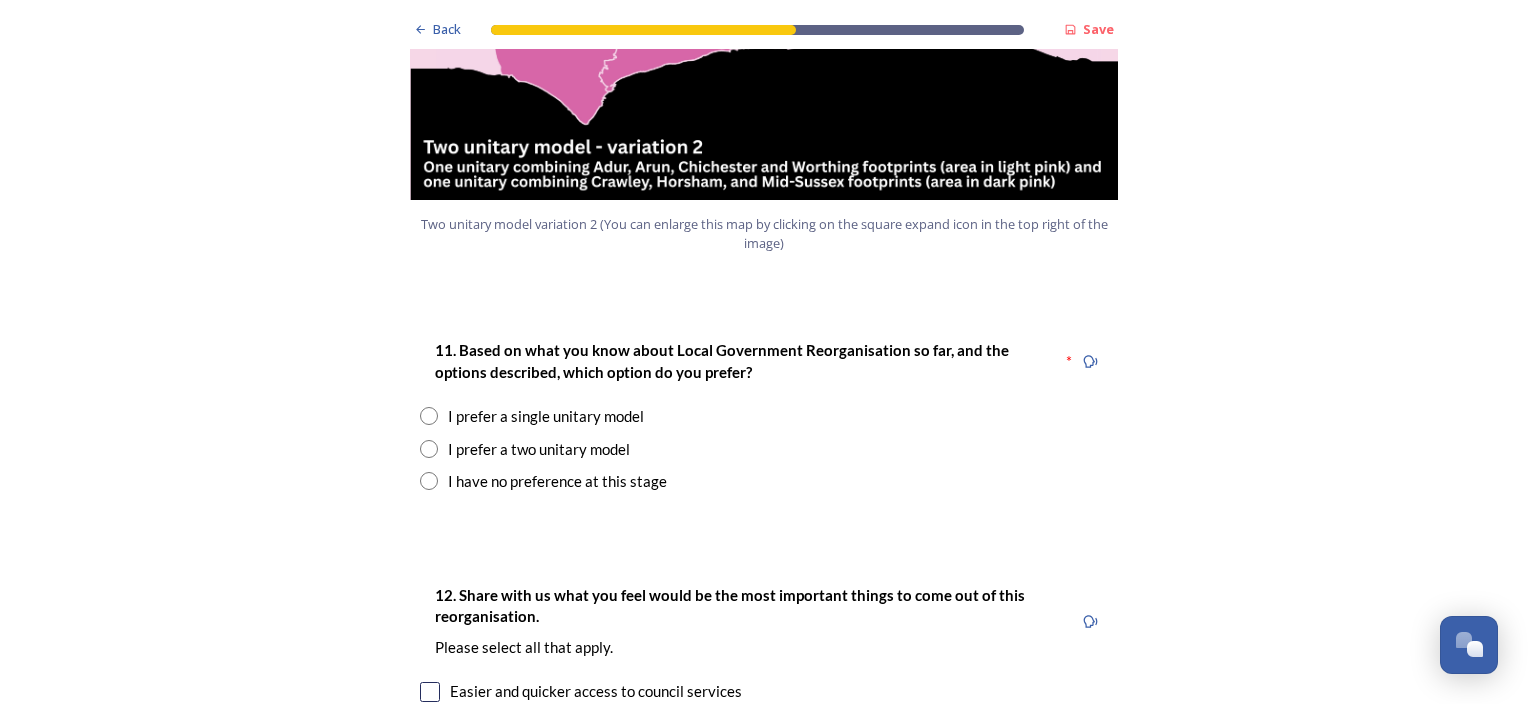 click at bounding box center (429, 449) 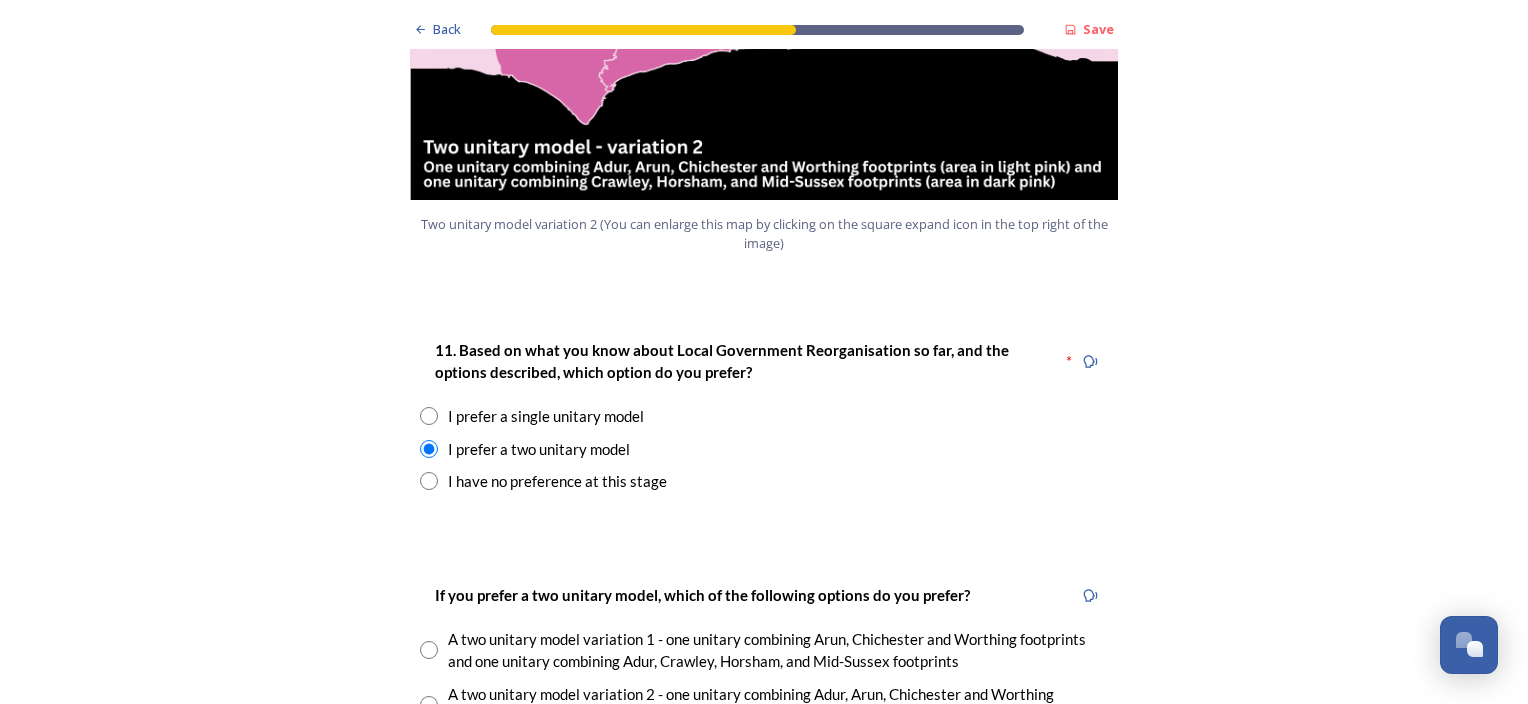 scroll, scrollTop: 2500, scrollLeft: 0, axis: vertical 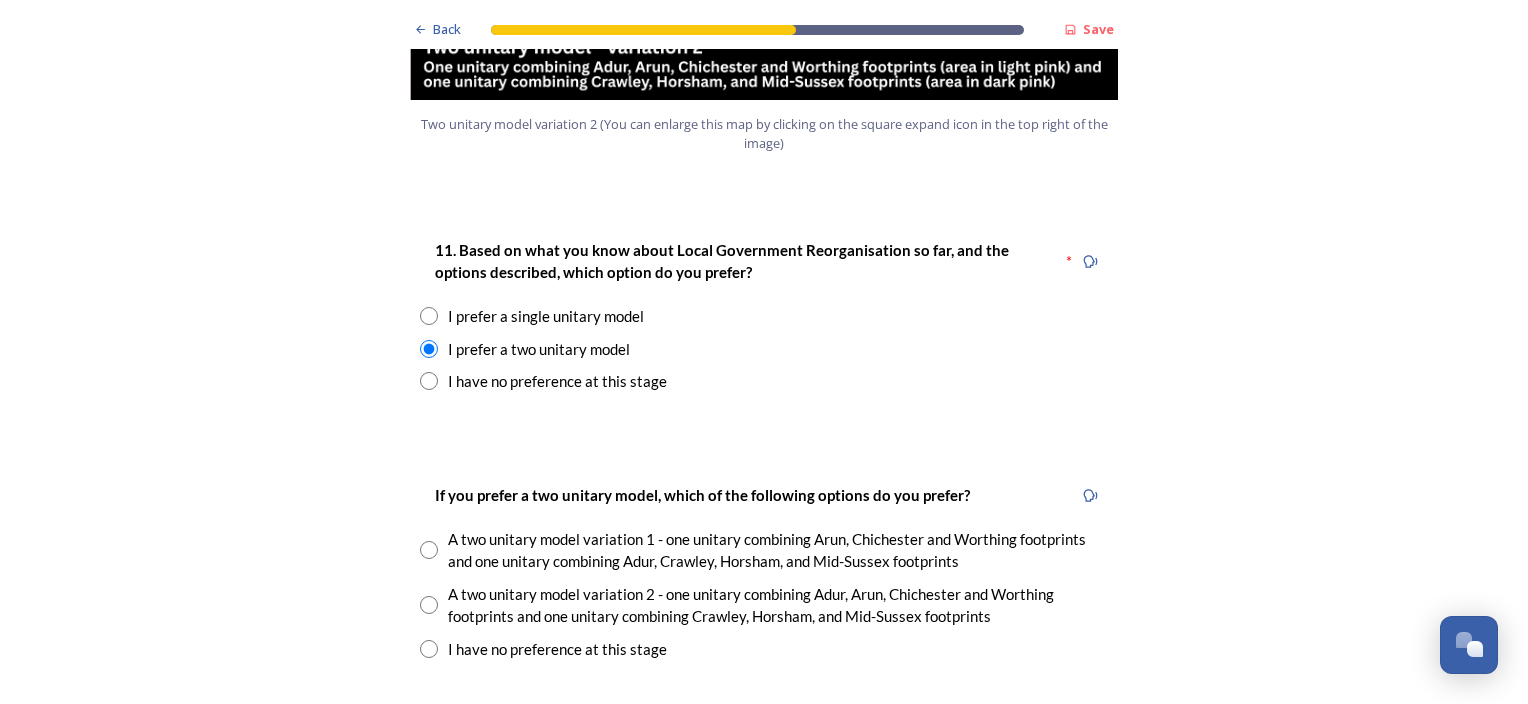 click at bounding box center [429, 605] 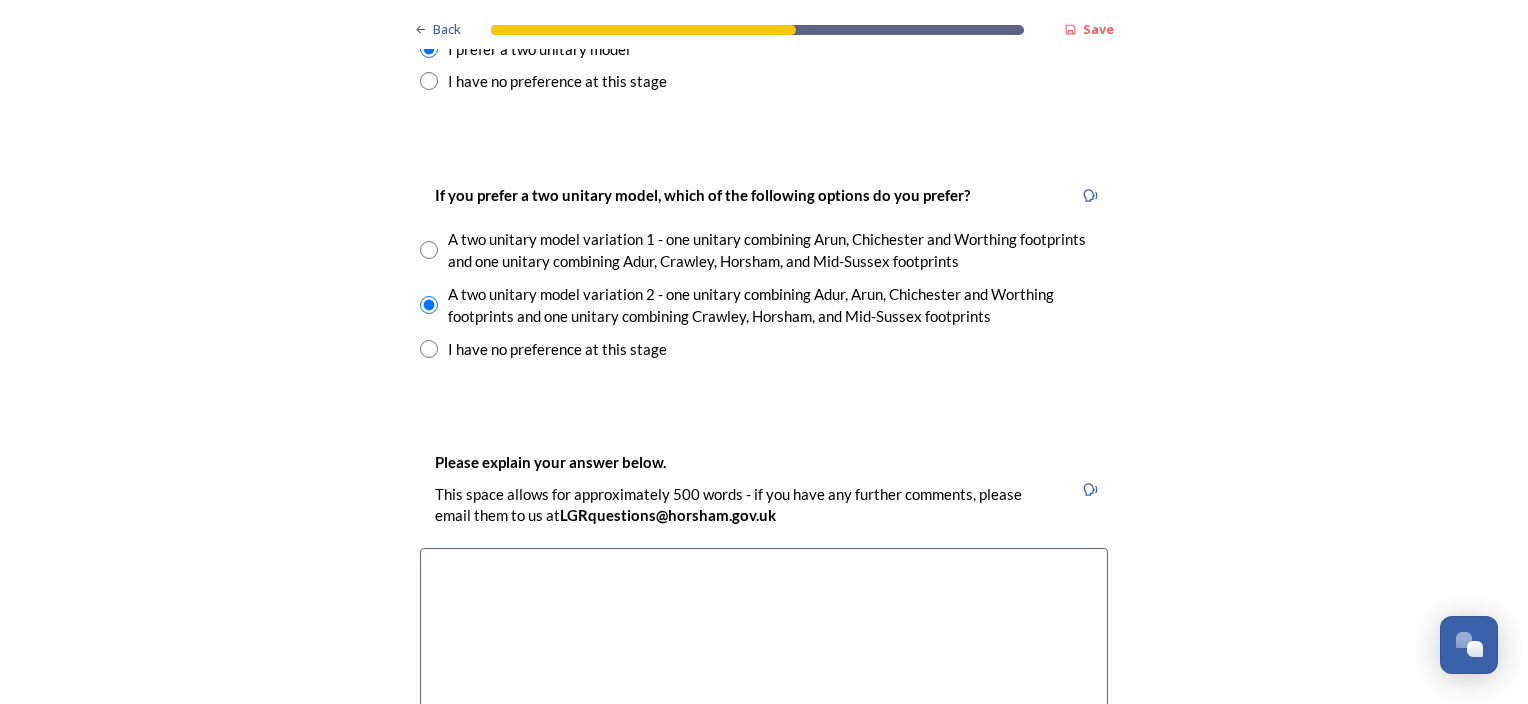 scroll, scrollTop: 2900, scrollLeft: 0, axis: vertical 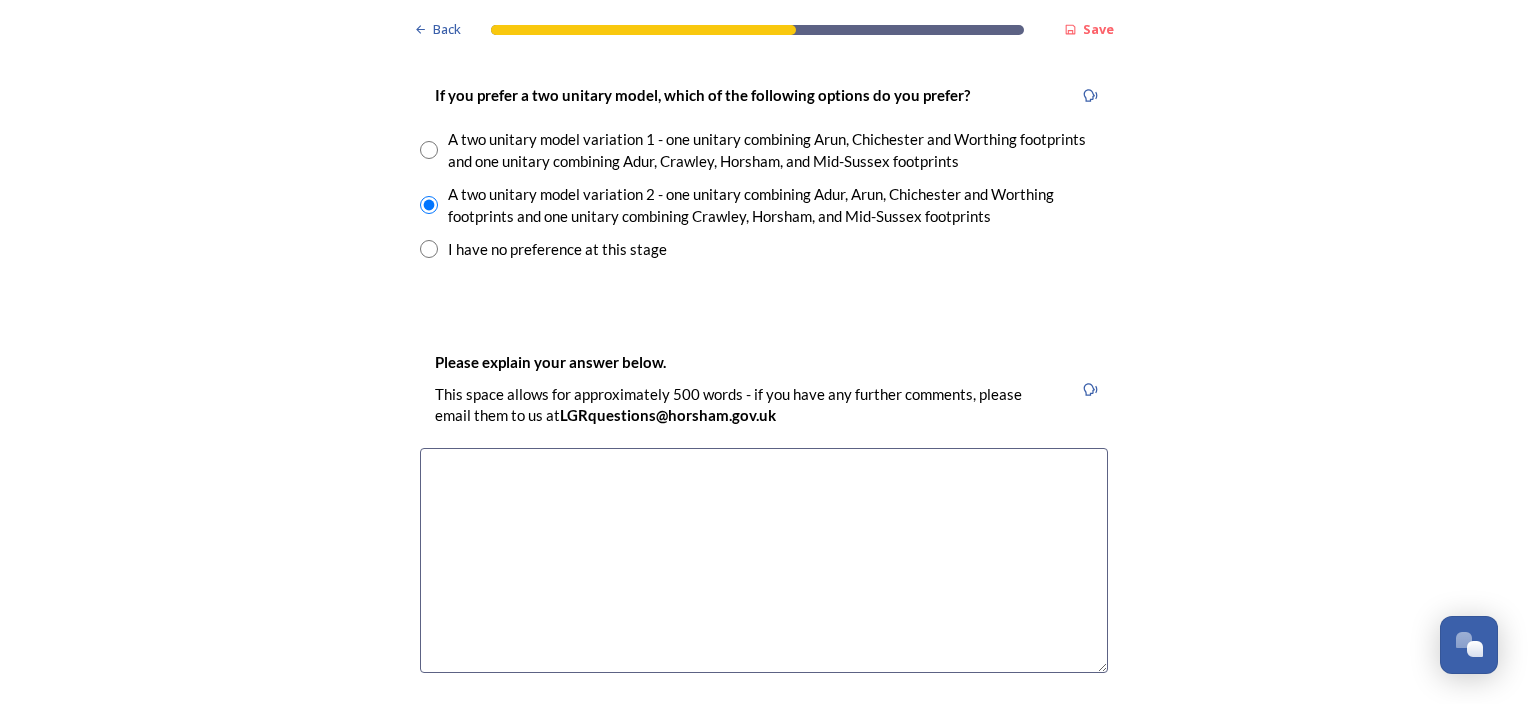 click at bounding box center (764, 560) 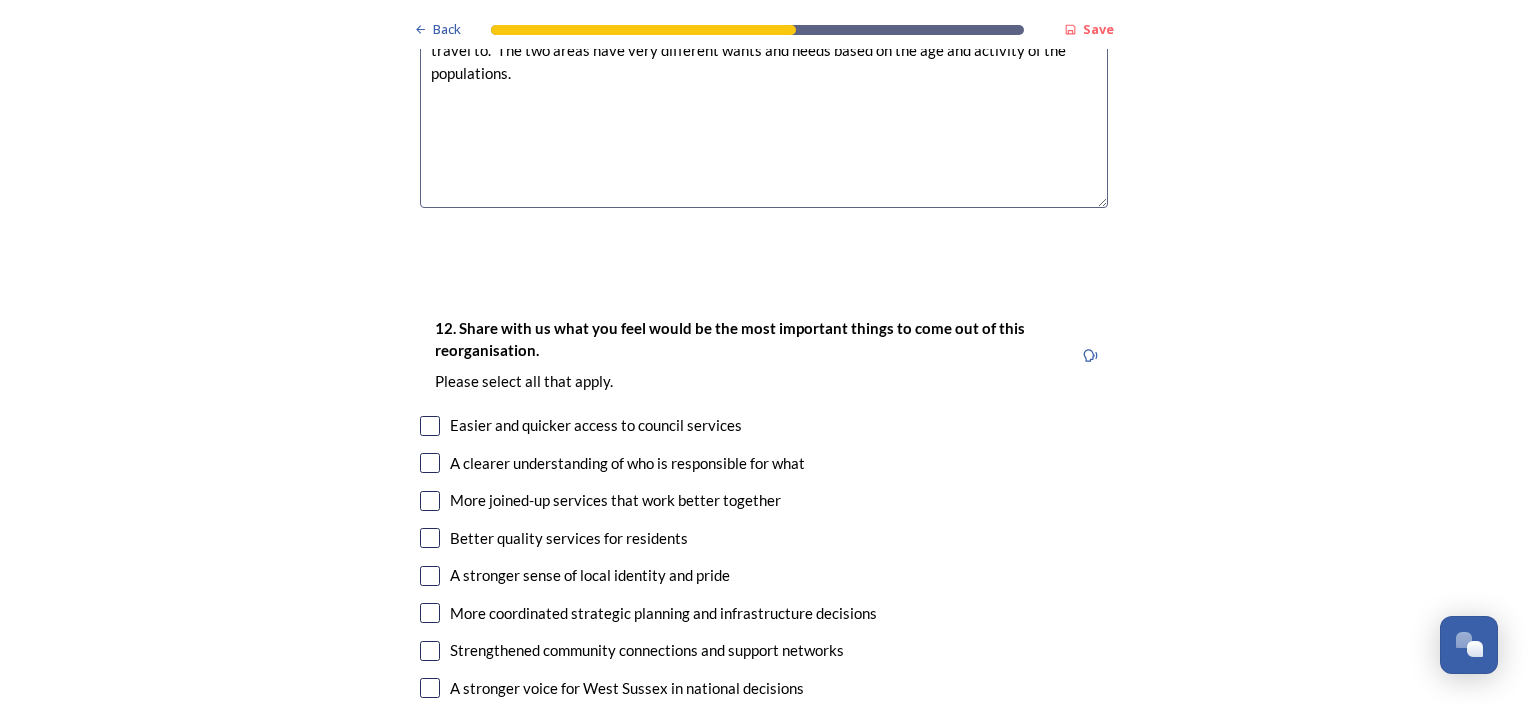 scroll, scrollTop: 3400, scrollLeft: 0, axis: vertical 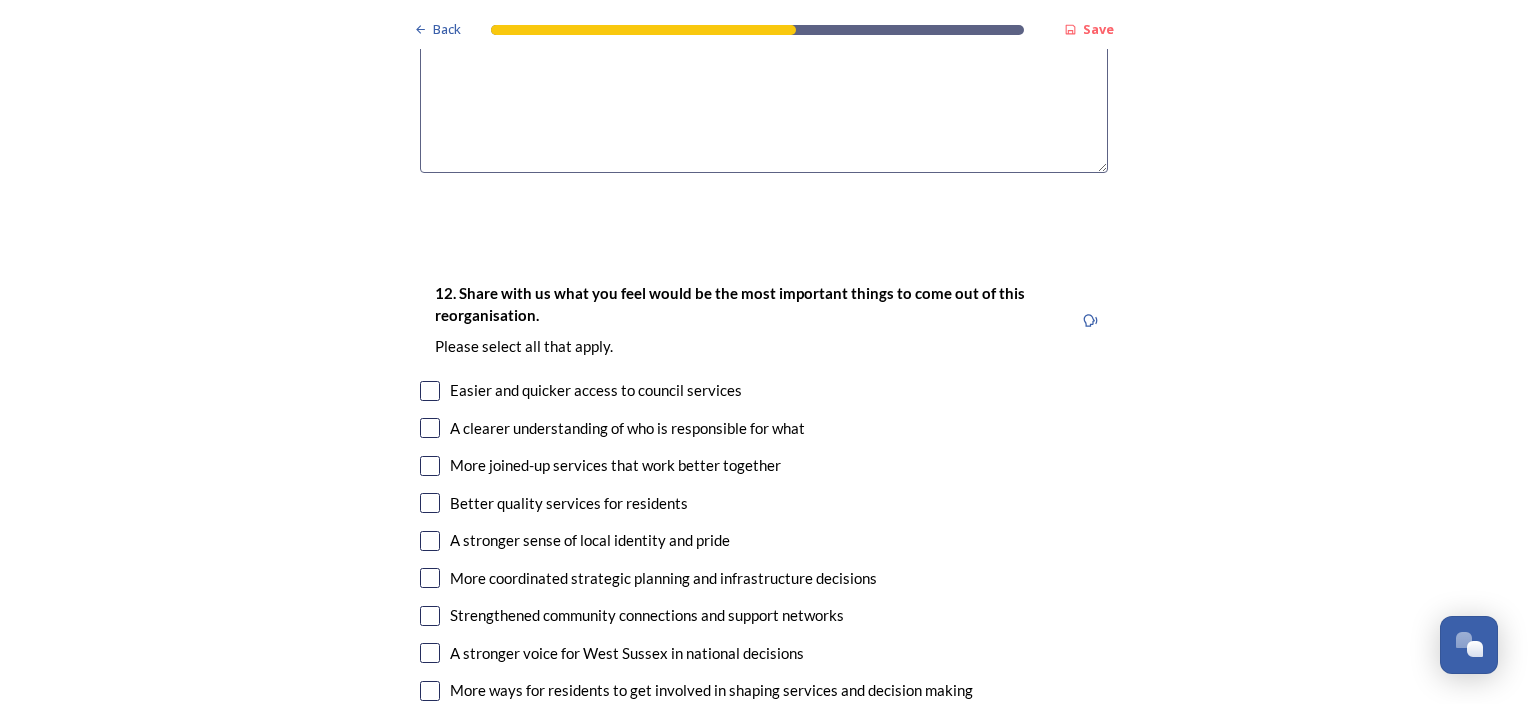type on "Crawley has the strongest links geographically to Mid Sussex and Horsham which are both large rural areas.  The Costal councils and Chichester feel very different to these areas and are a long way to travel to.  The two areas have very different wants and needs based on the age and activity of the populations." 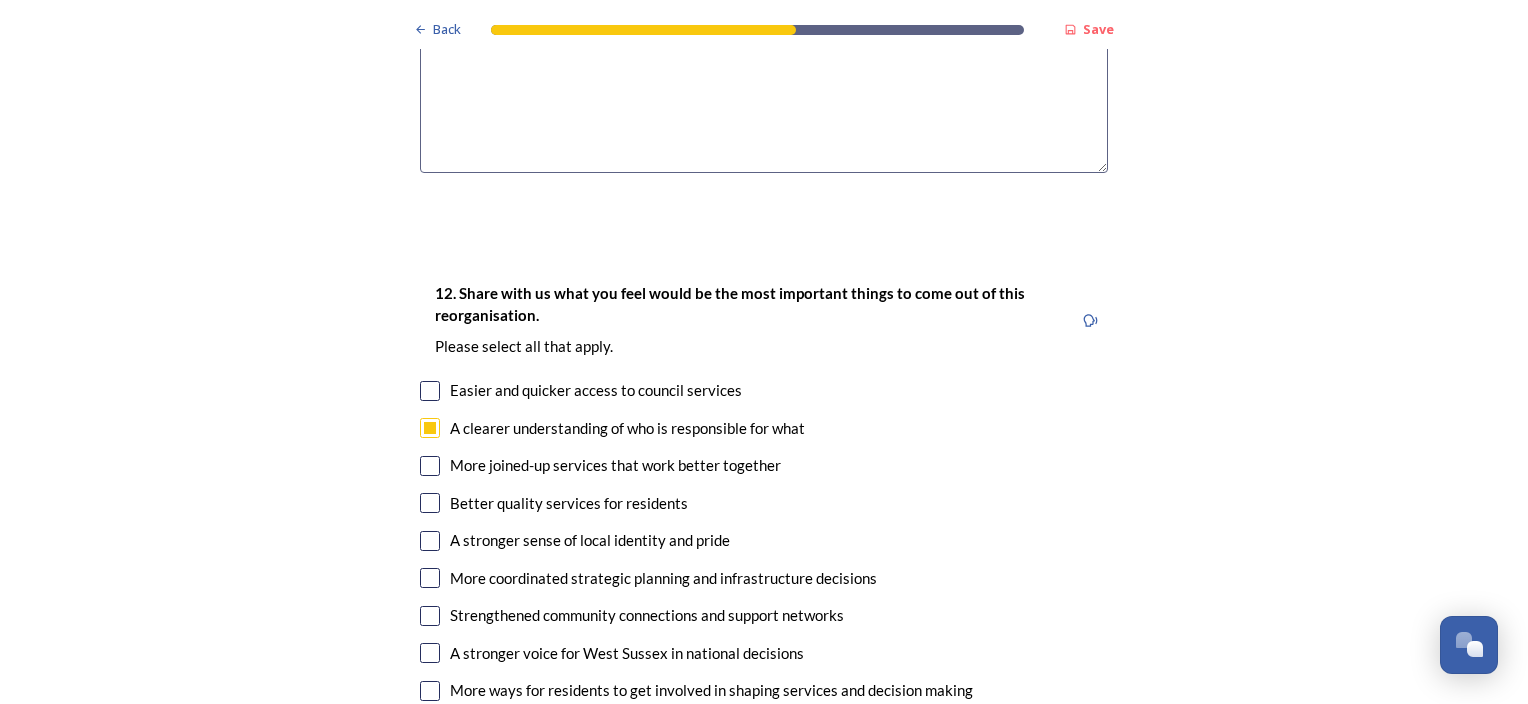 click at bounding box center [430, 466] 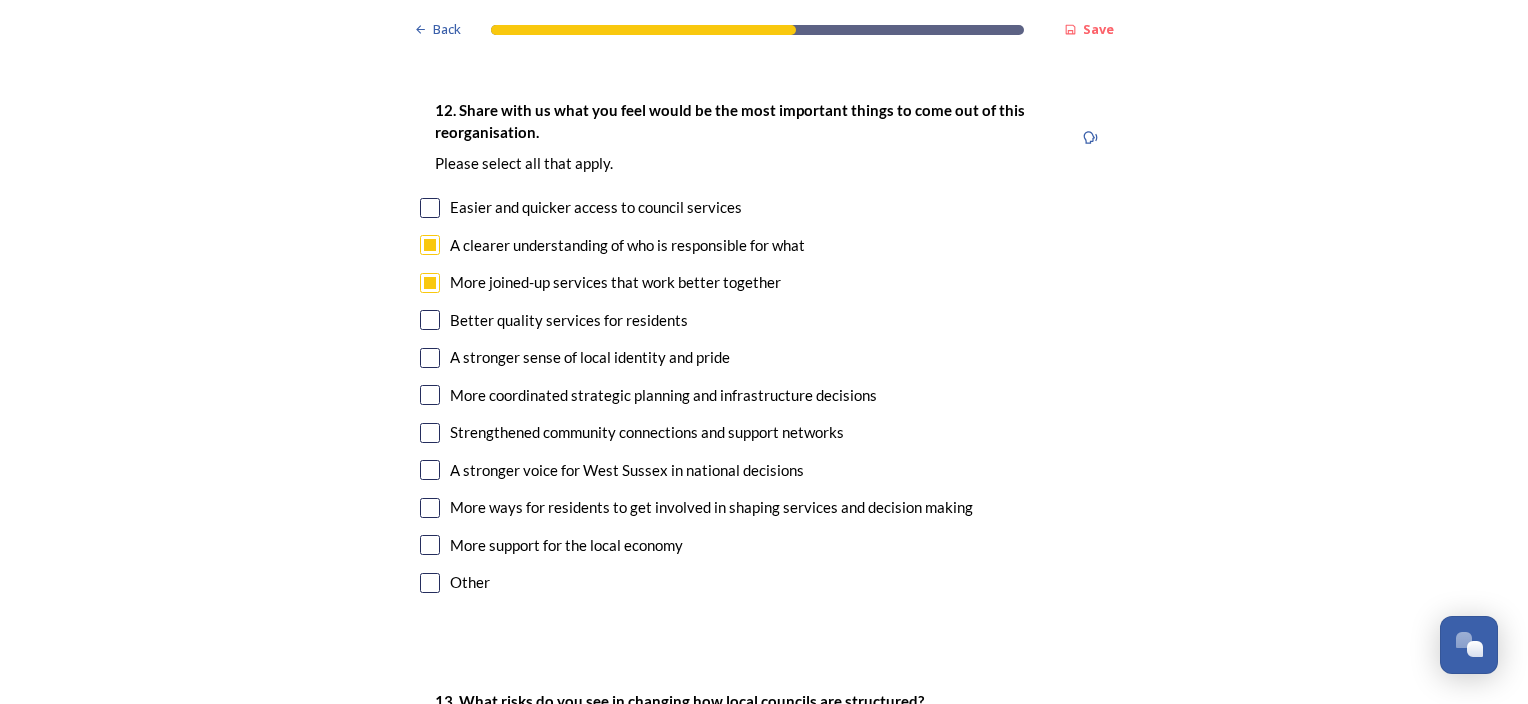 scroll, scrollTop: 3600, scrollLeft: 0, axis: vertical 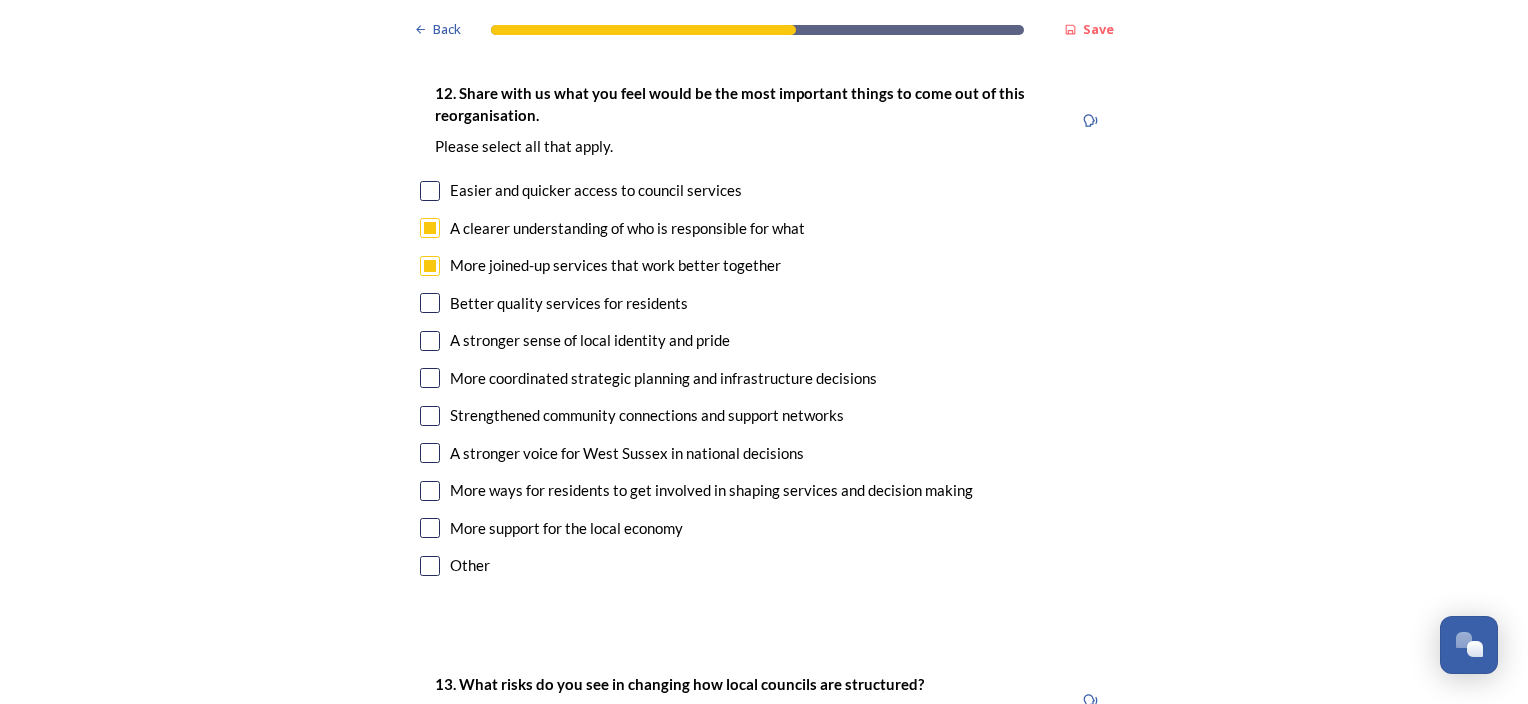 click at bounding box center [430, 416] 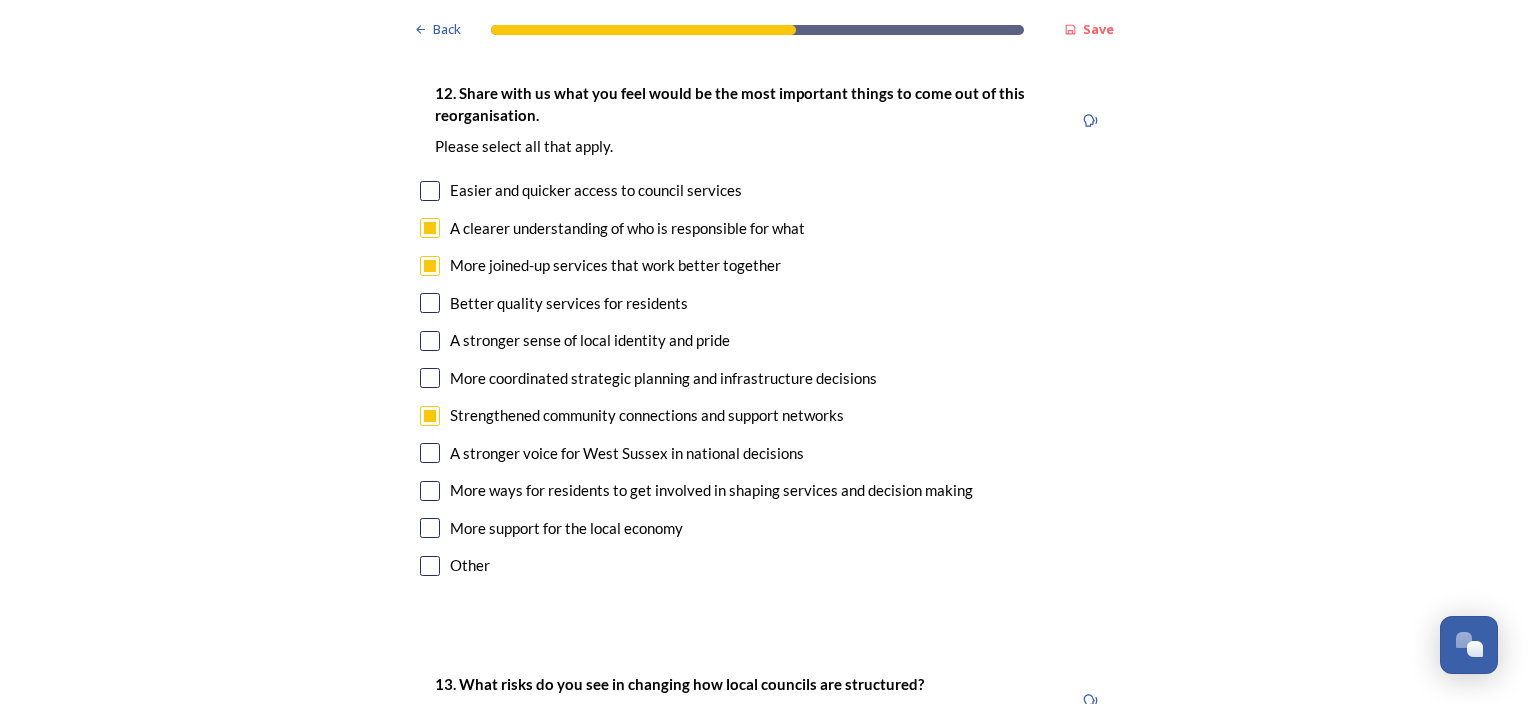 click at bounding box center [430, 341] 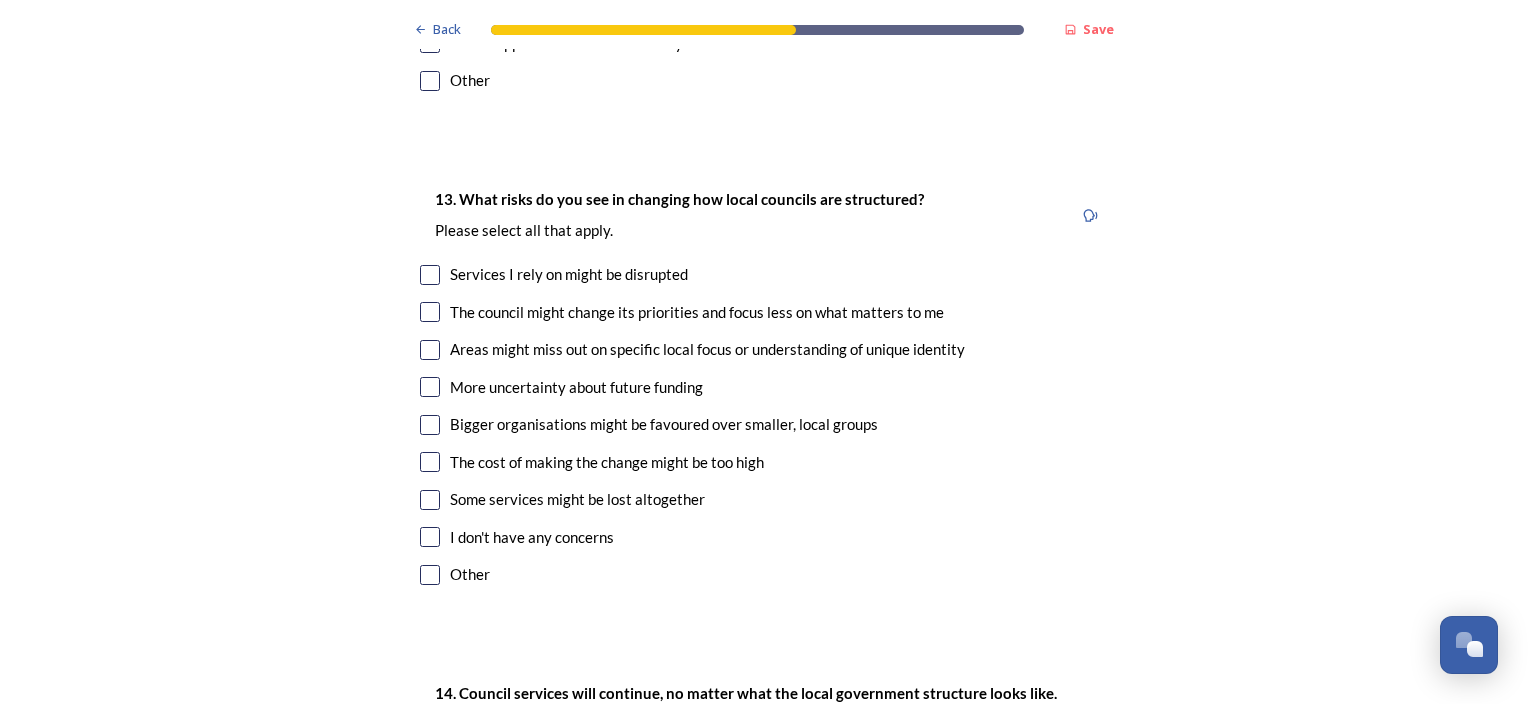 scroll, scrollTop: 4100, scrollLeft: 0, axis: vertical 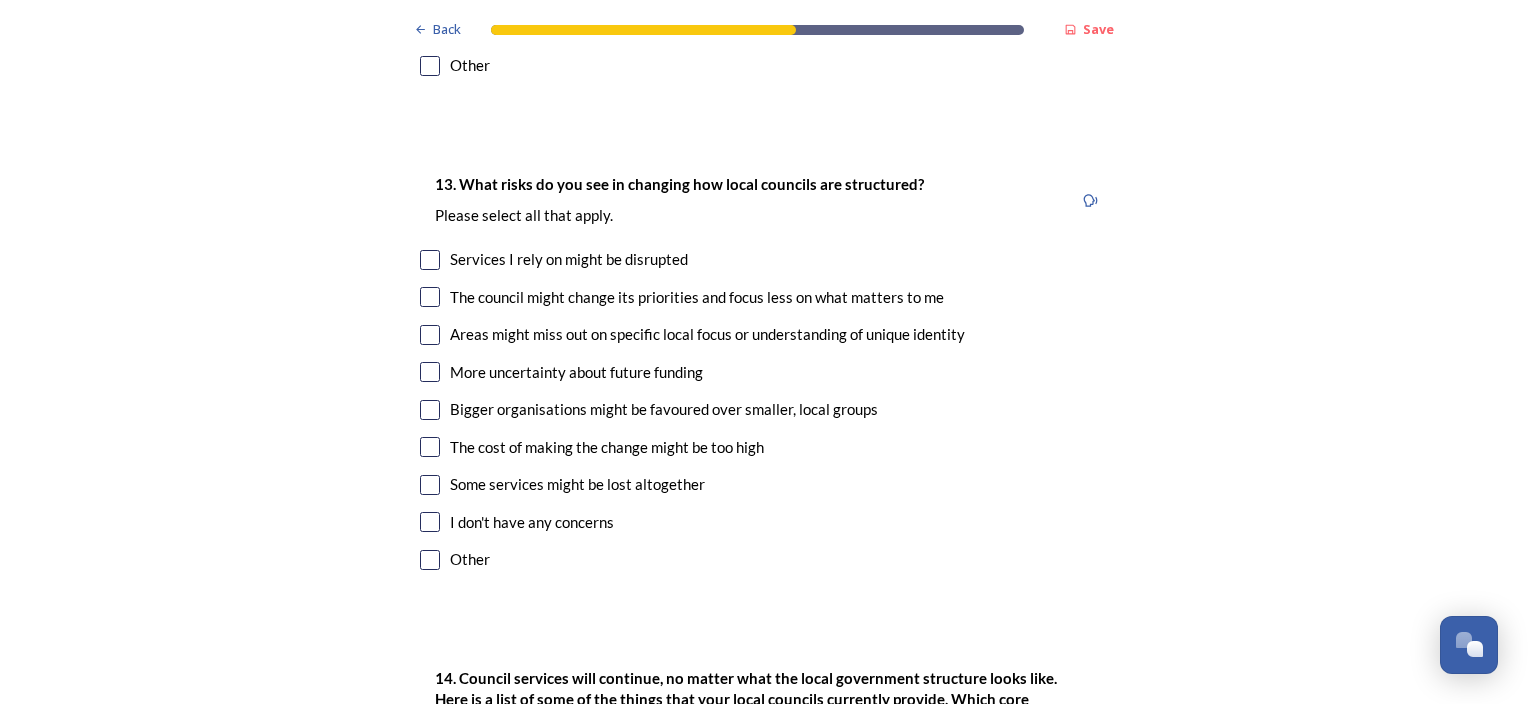 click at bounding box center [430, 335] 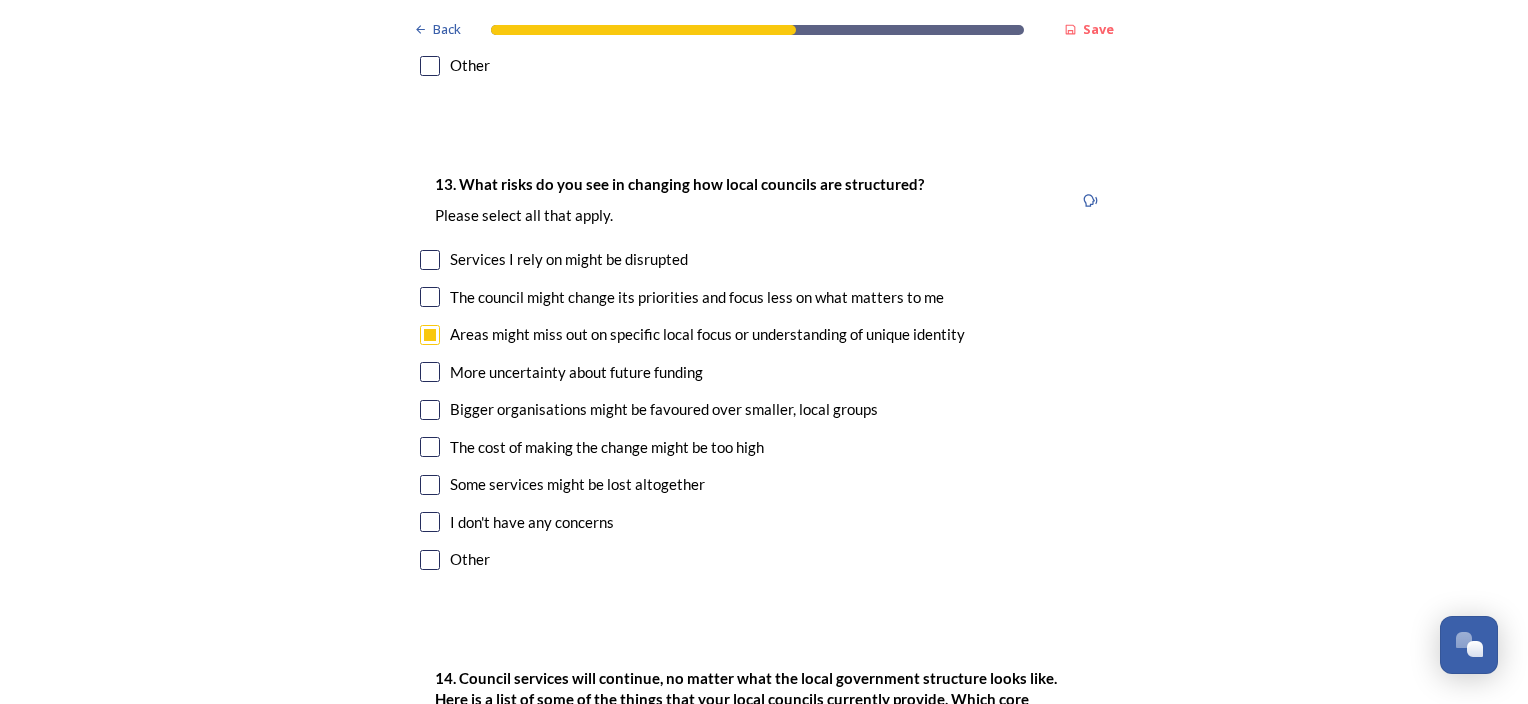 click at bounding box center [430, 372] 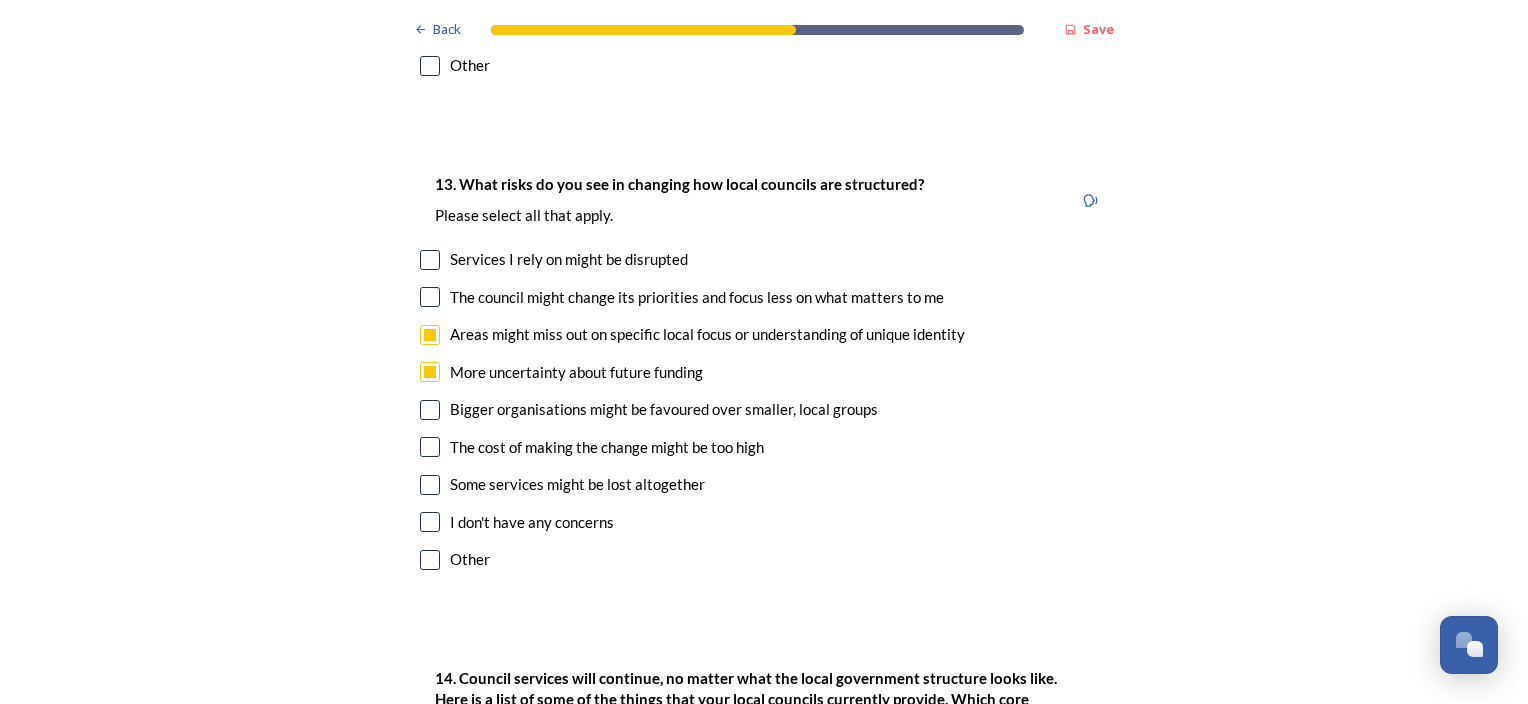 click at bounding box center [430, 447] 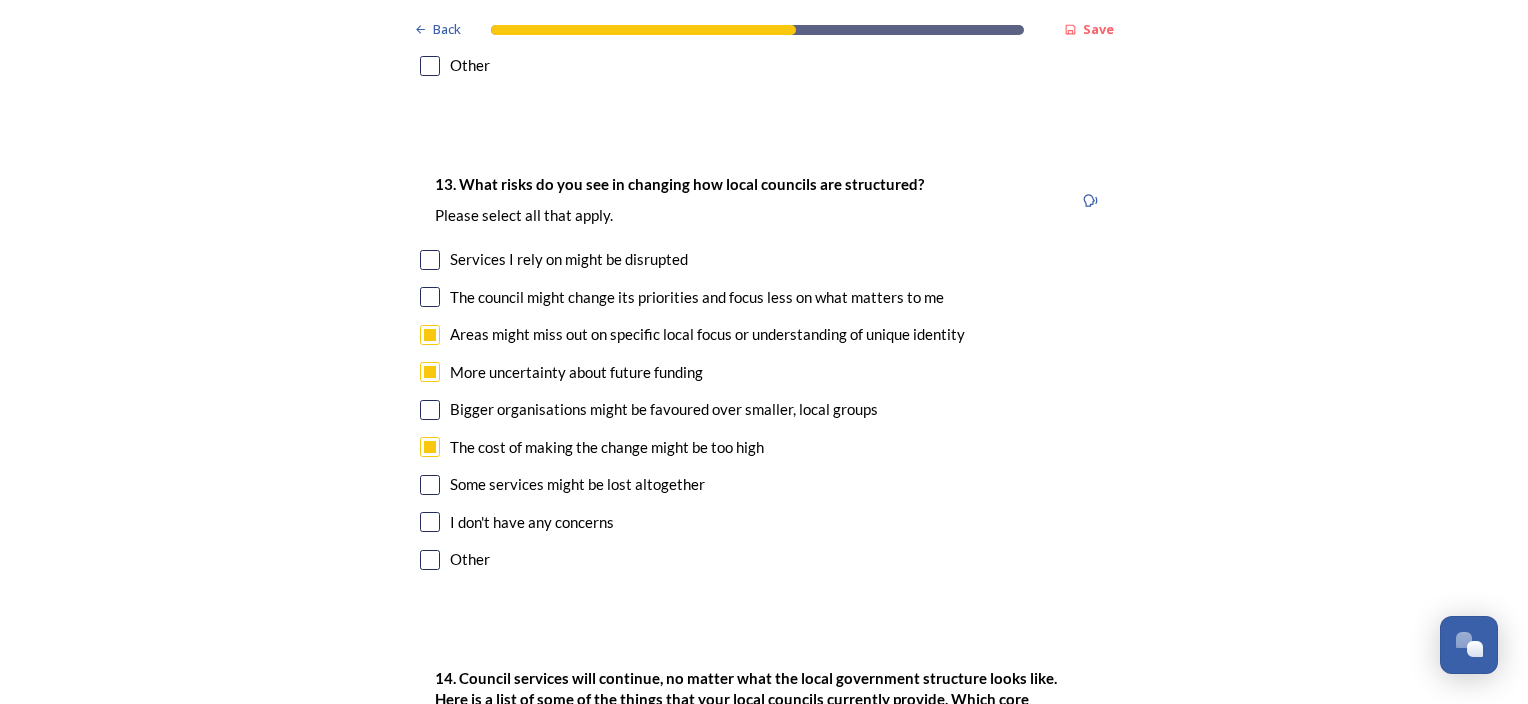 click at bounding box center [430, 485] 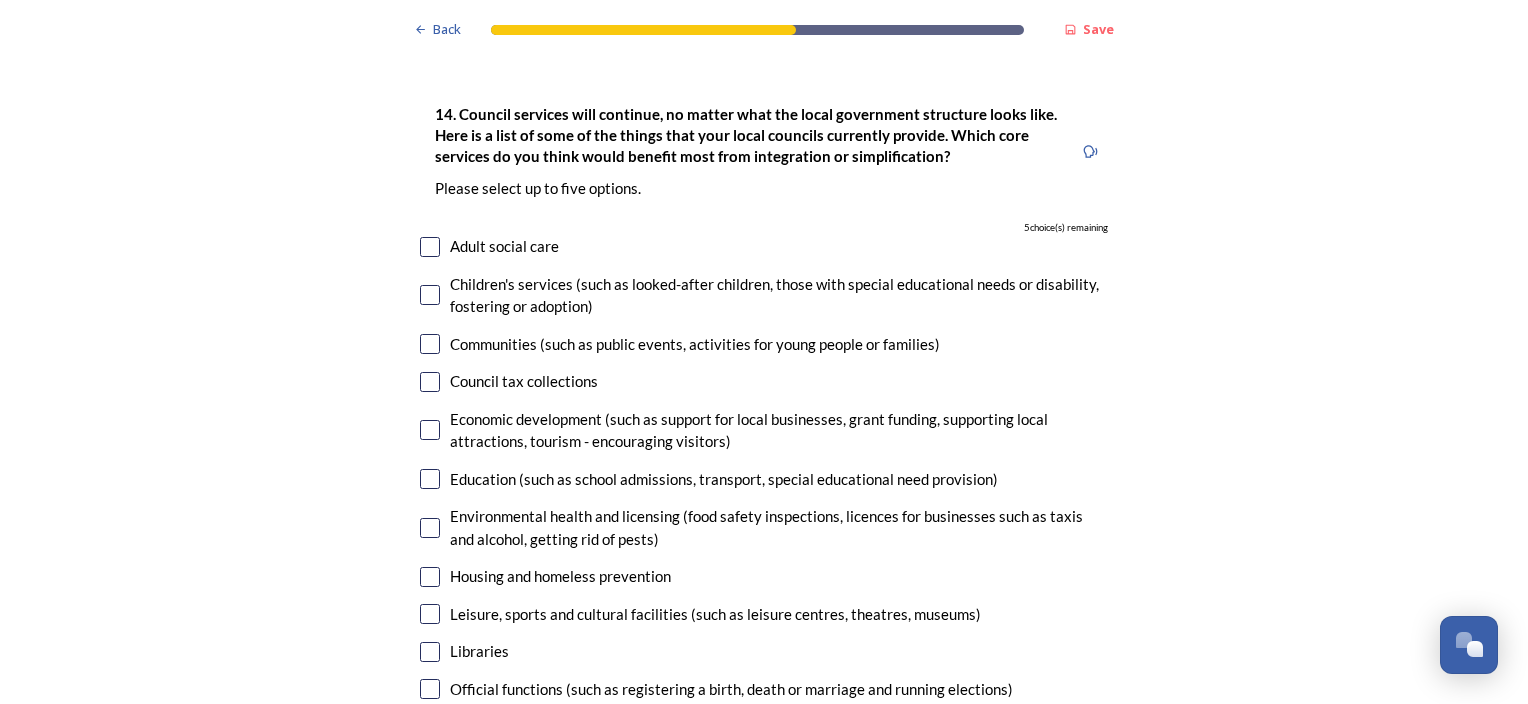 scroll, scrollTop: 4700, scrollLeft: 0, axis: vertical 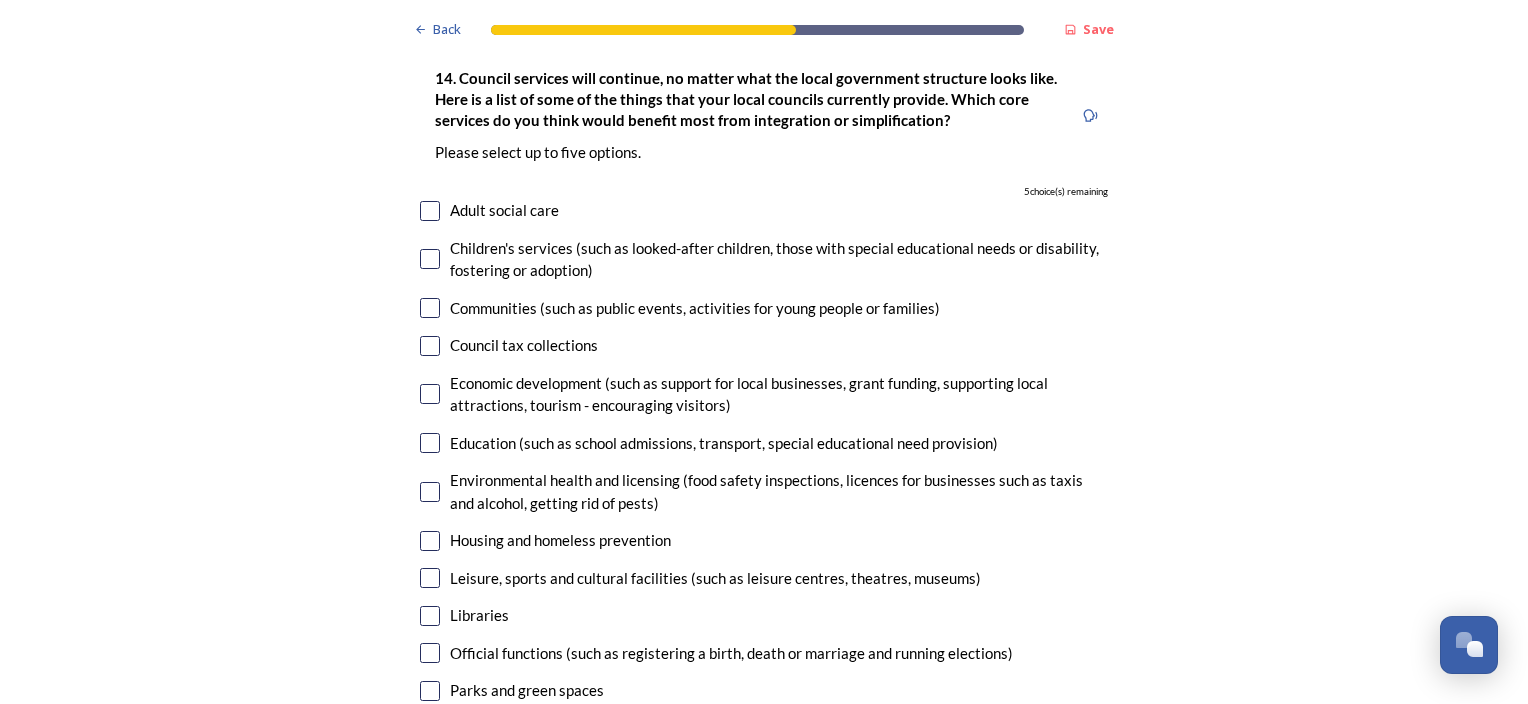 click at bounding box center (430, 211) 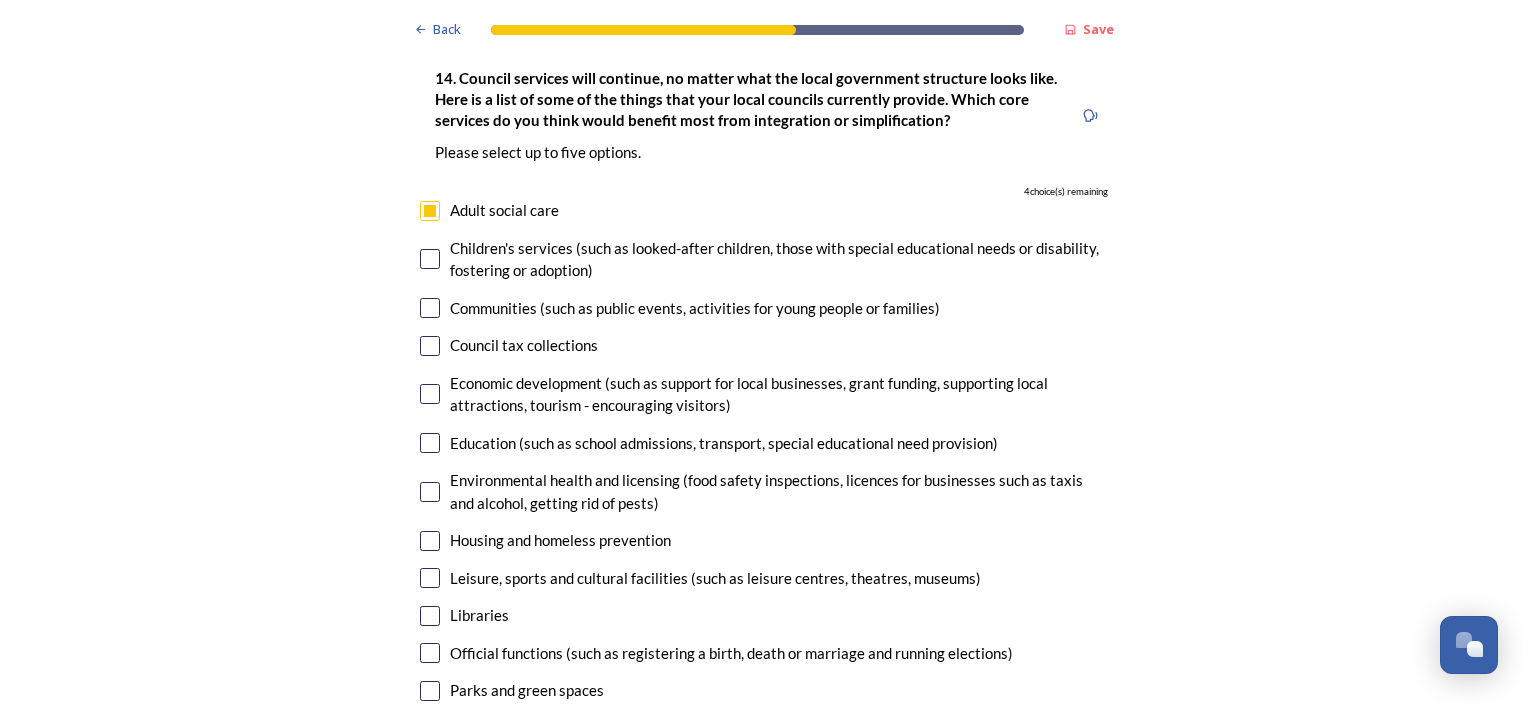 click at bounding box center [430, 394] 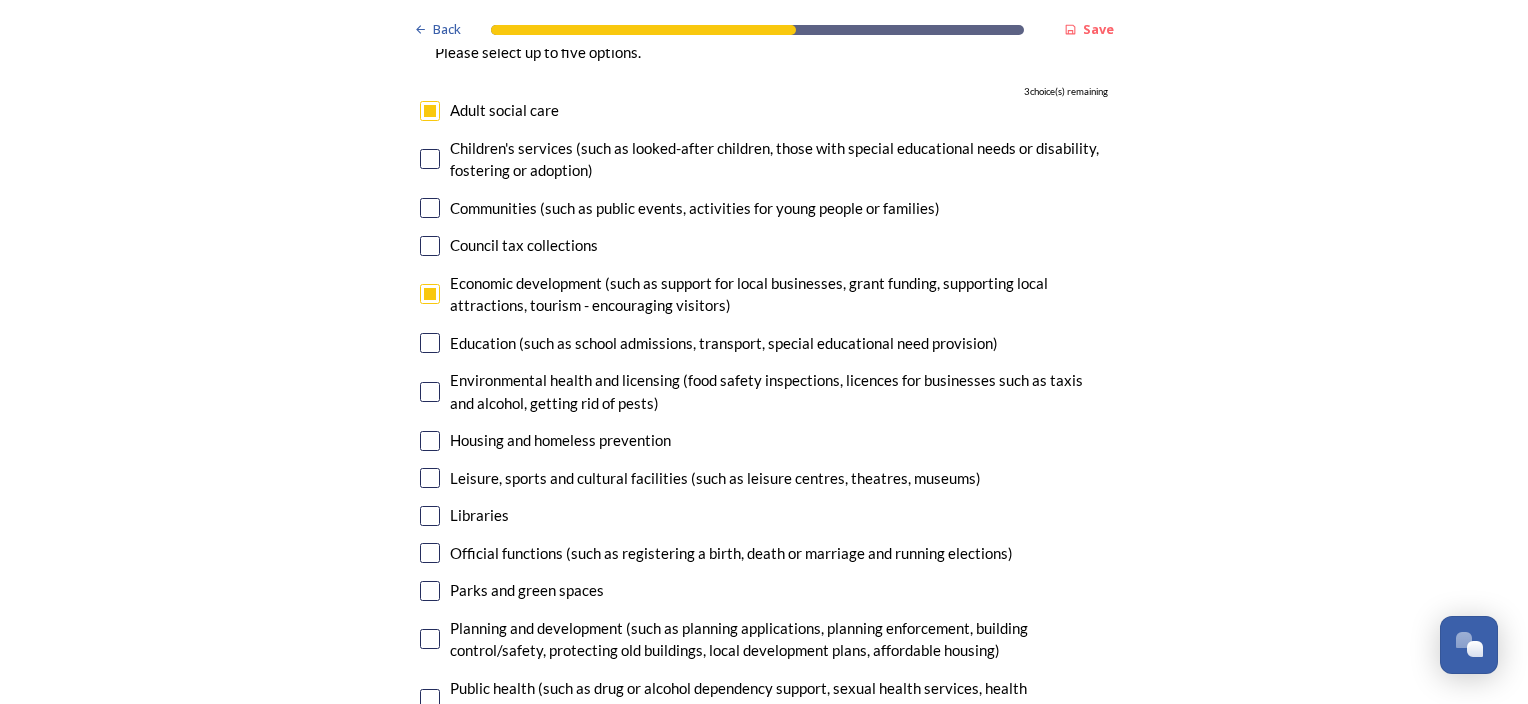 scroll, scrollTop: 4900, scrollLeft: 0, axis: vertical 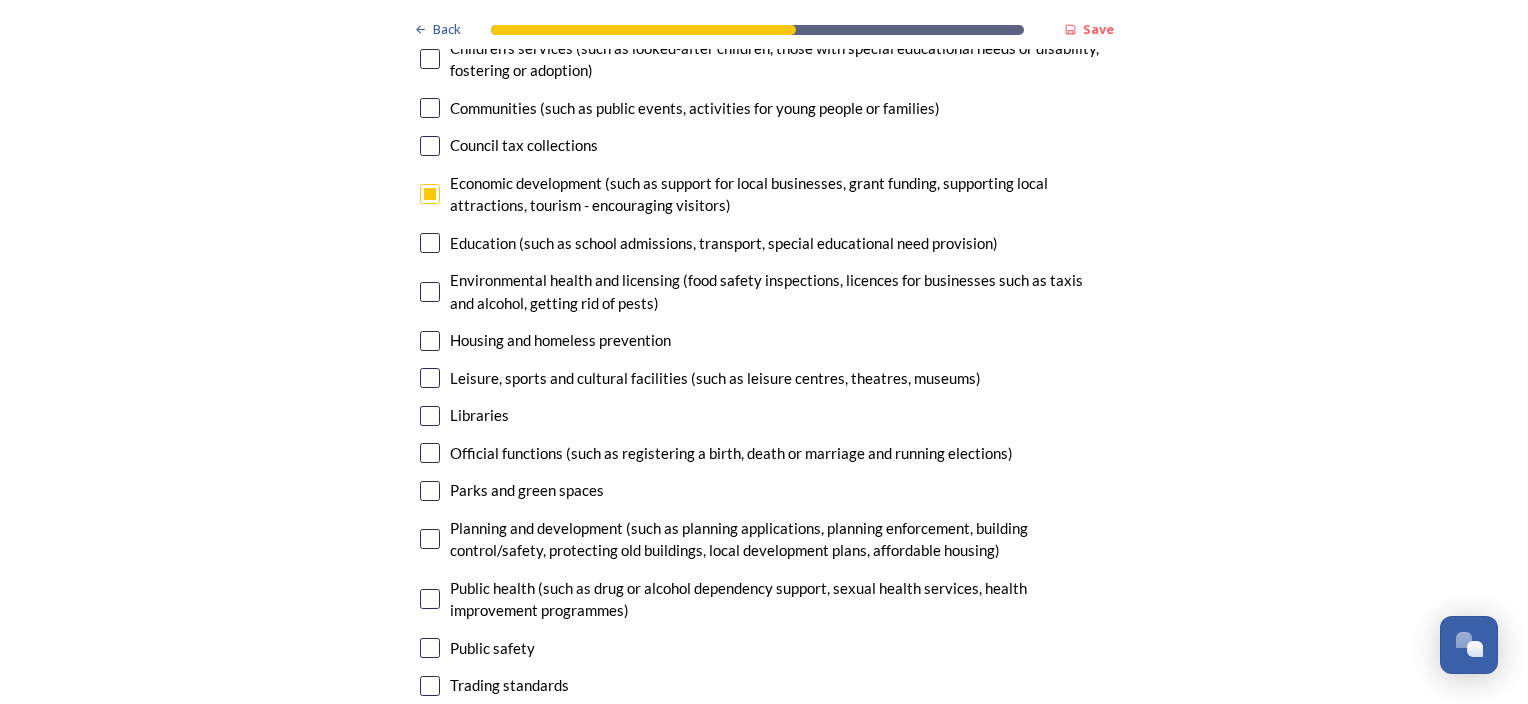 click at bounding box center [430, 341] 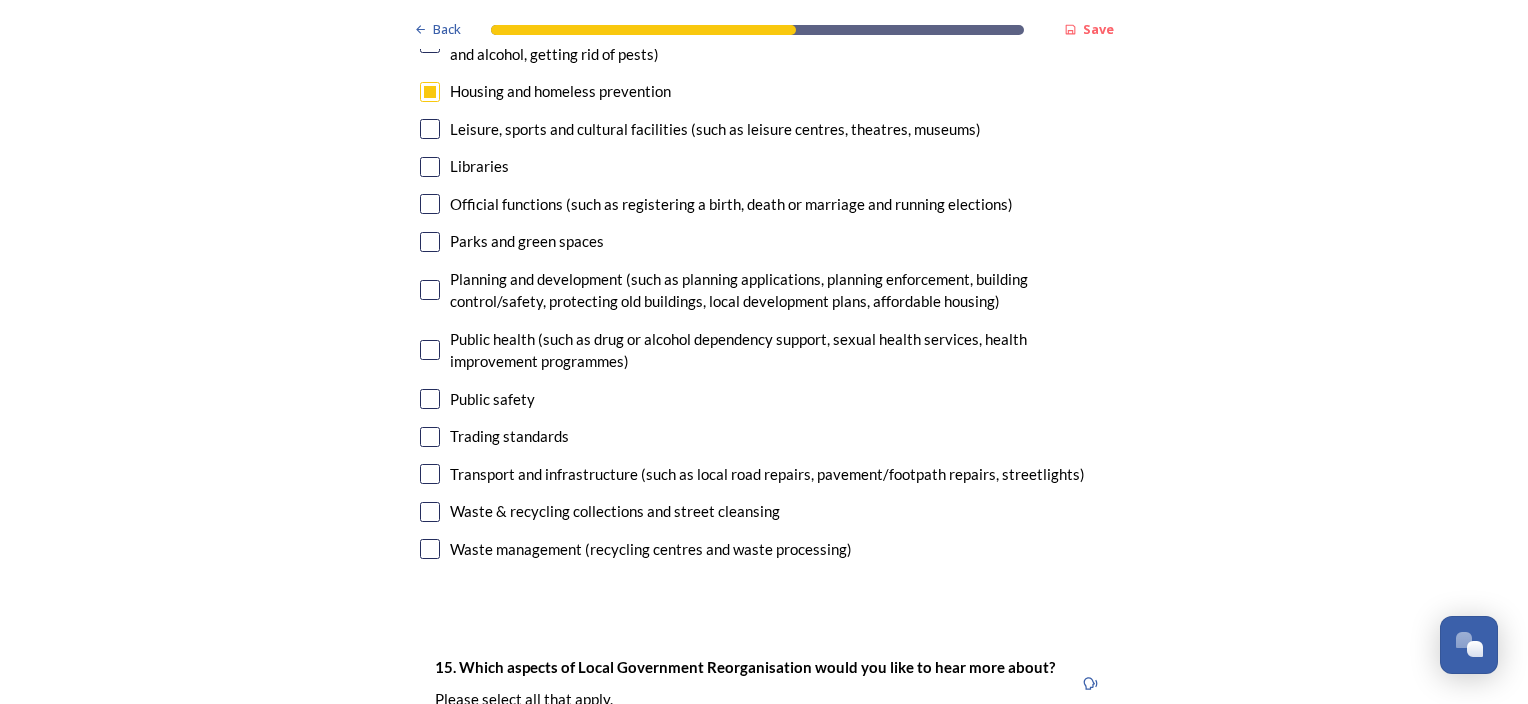 scroll, scrollTop: 5200, scrollLeft: 0, axis: vertical 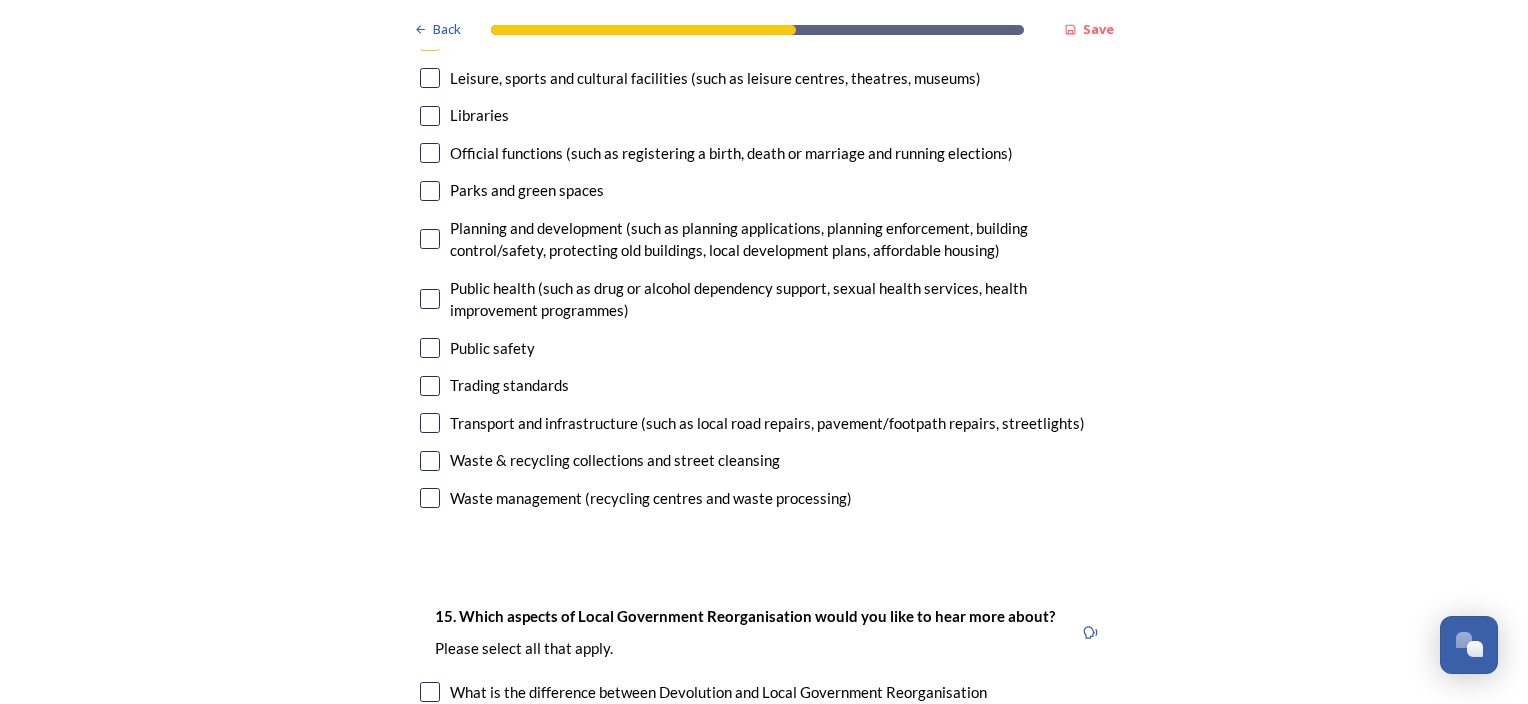 click at bounding box center (430, 423) 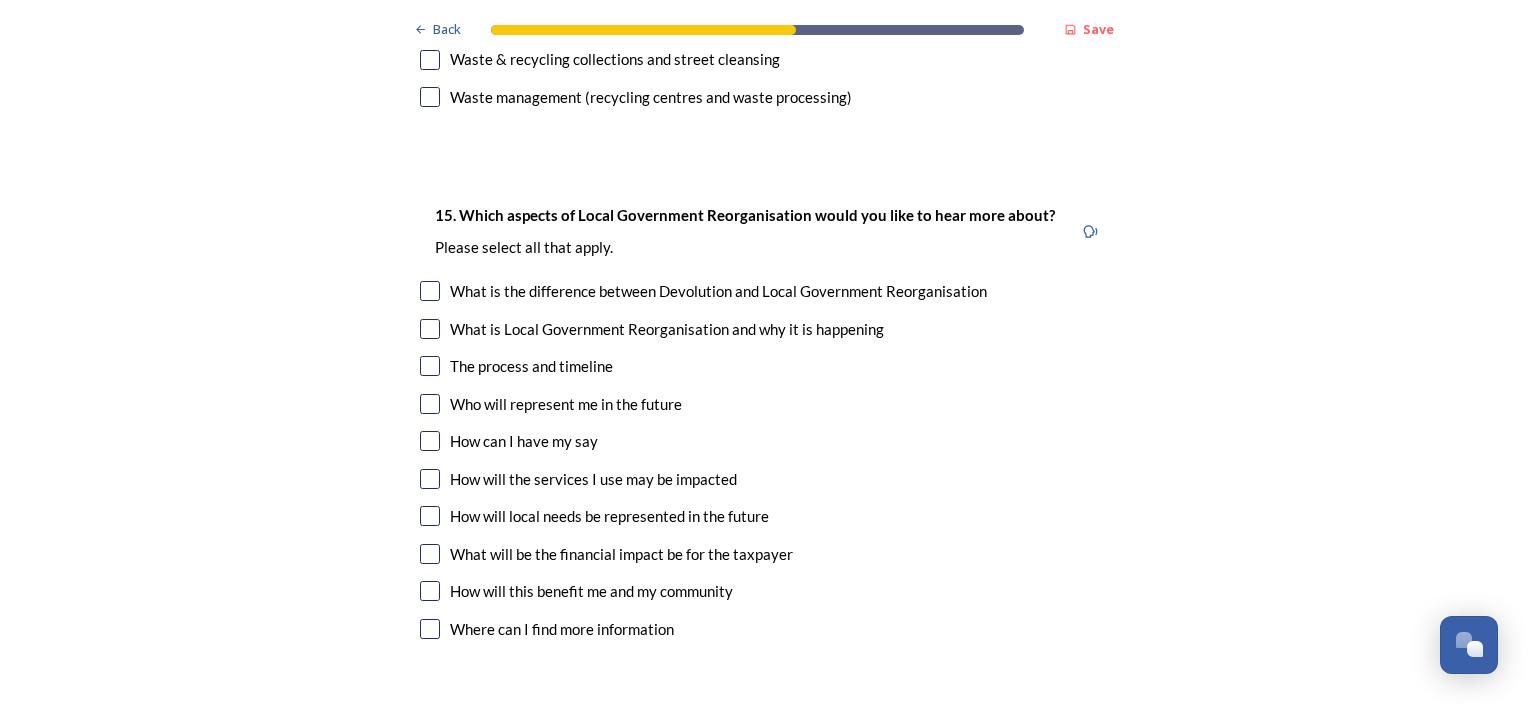 scroll, scrollTop: 5700, scrollLeft: 0, axis: vertical 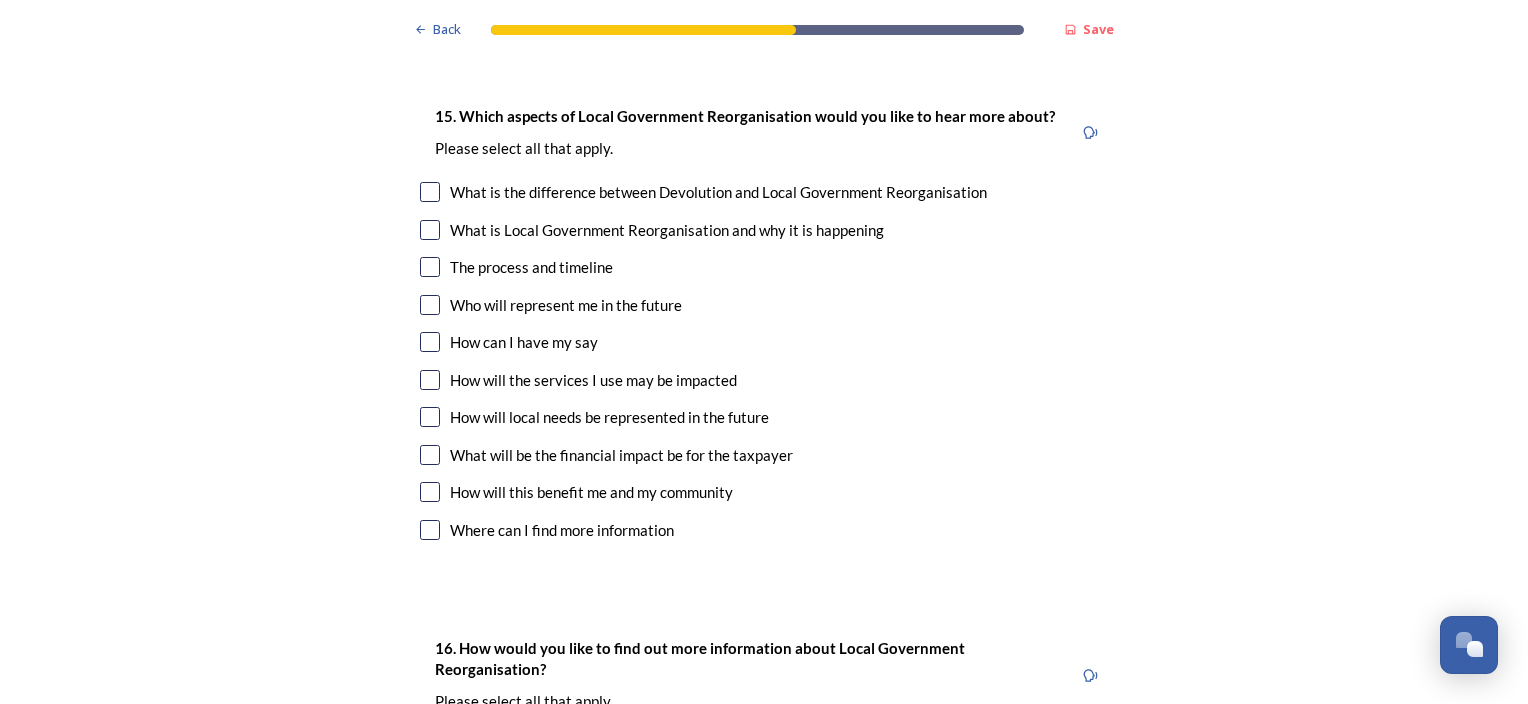 click at bounding box center (430, 305) 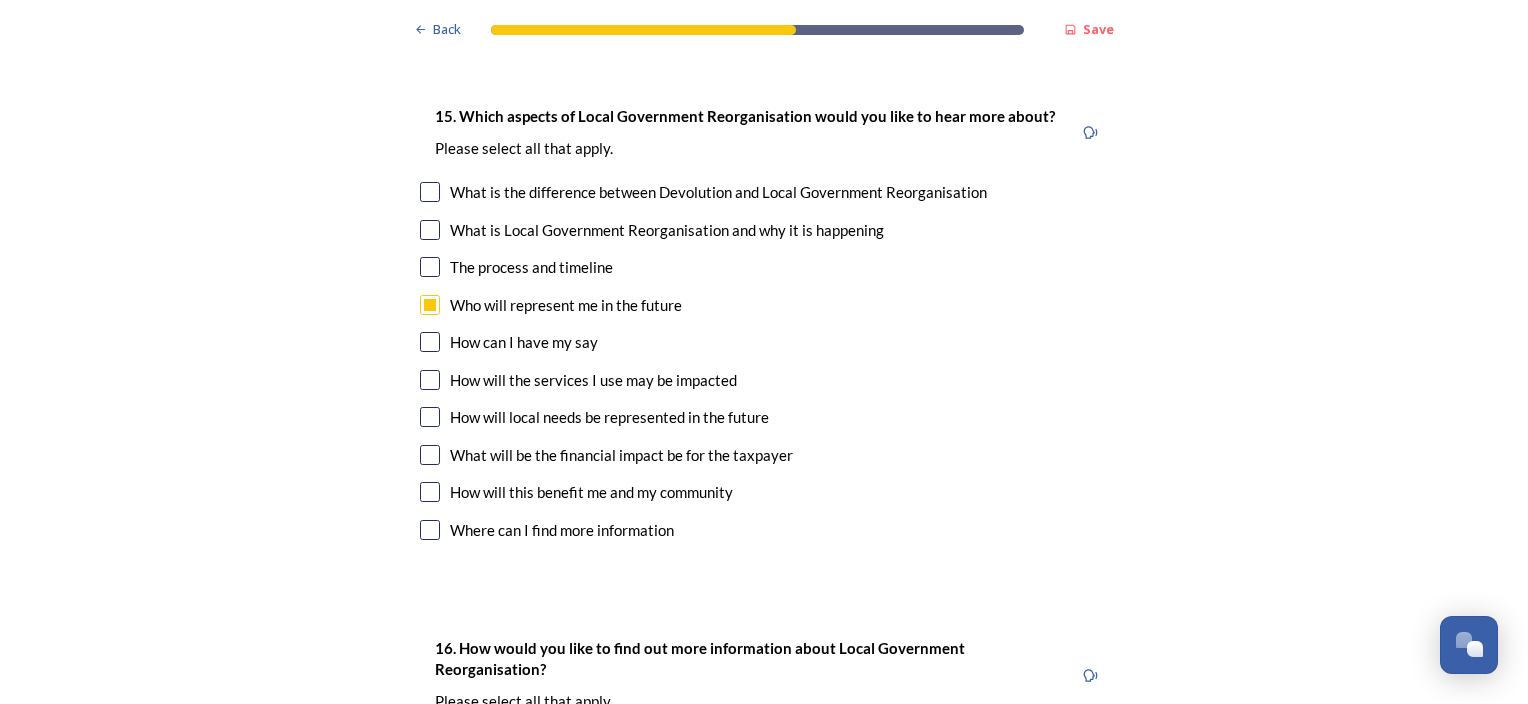 click at bounding box center [430, 380] 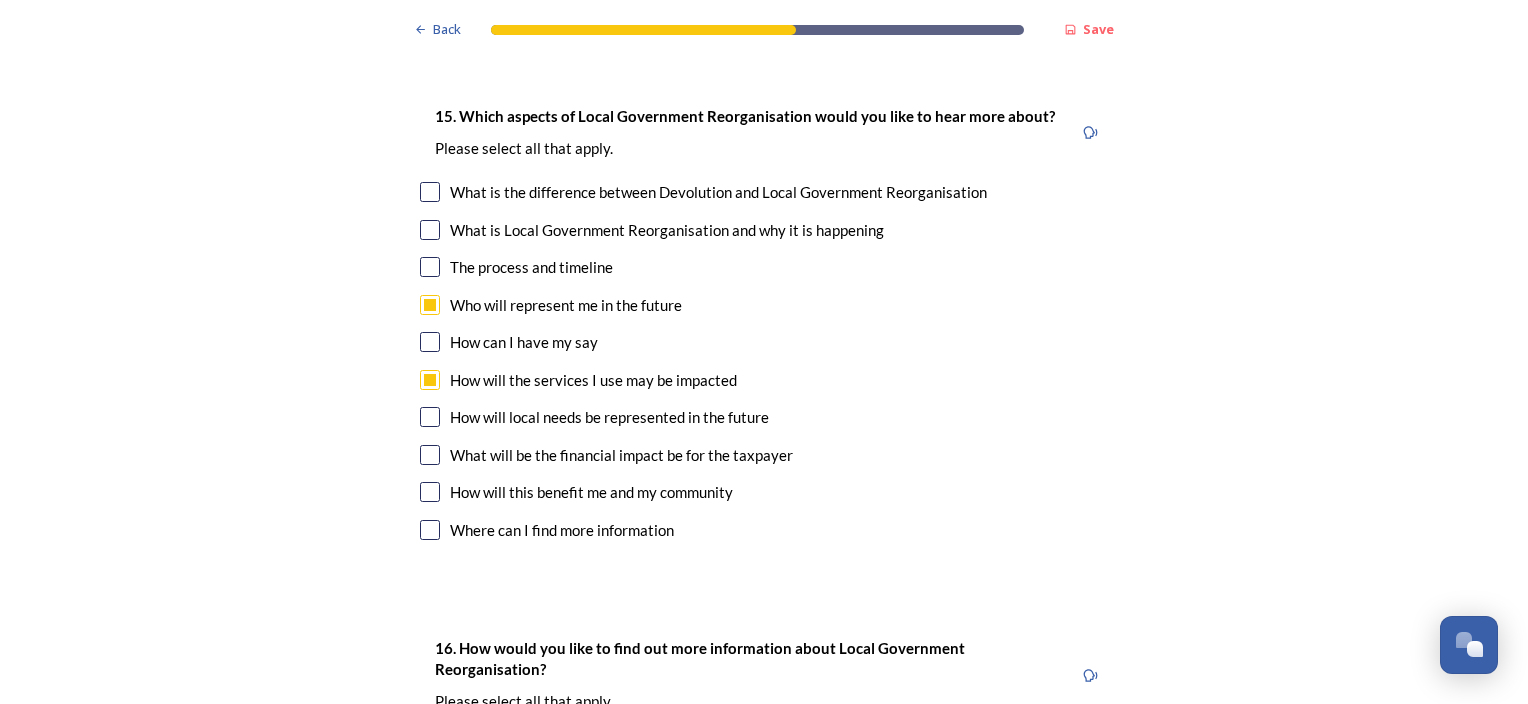 click at bounding box center (430, 455) 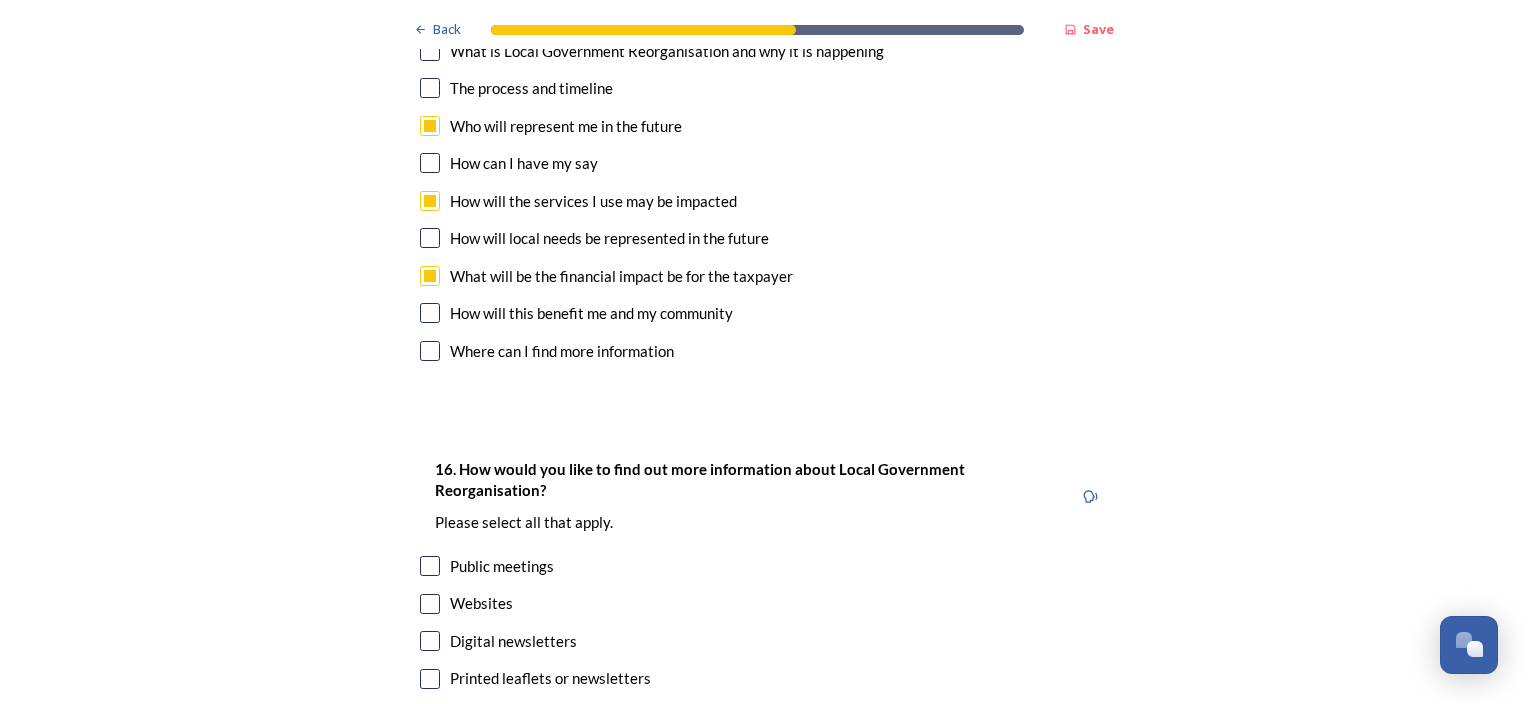 scroll, scrollTop: 5900, scrollLeft: 0, axis: vertical 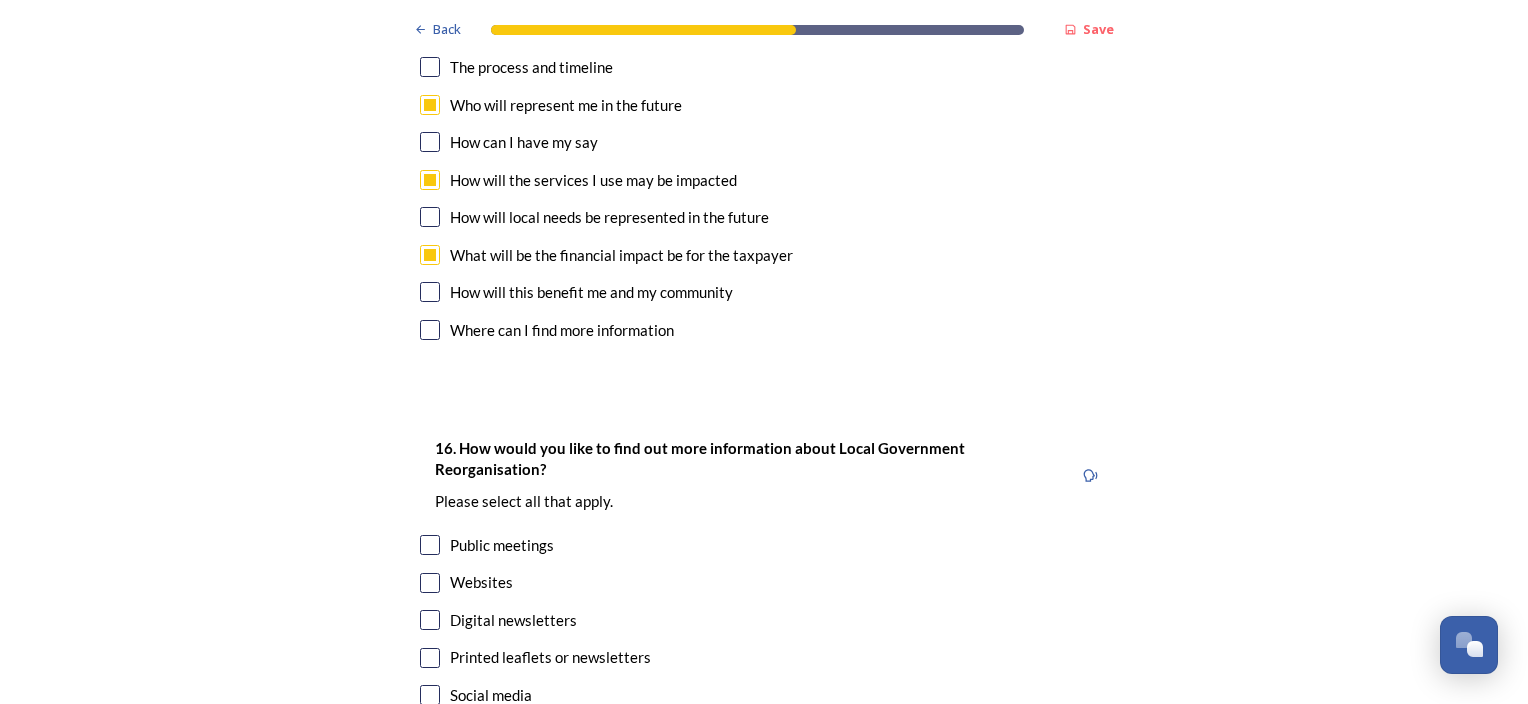 click at bounding box center [430, 292] 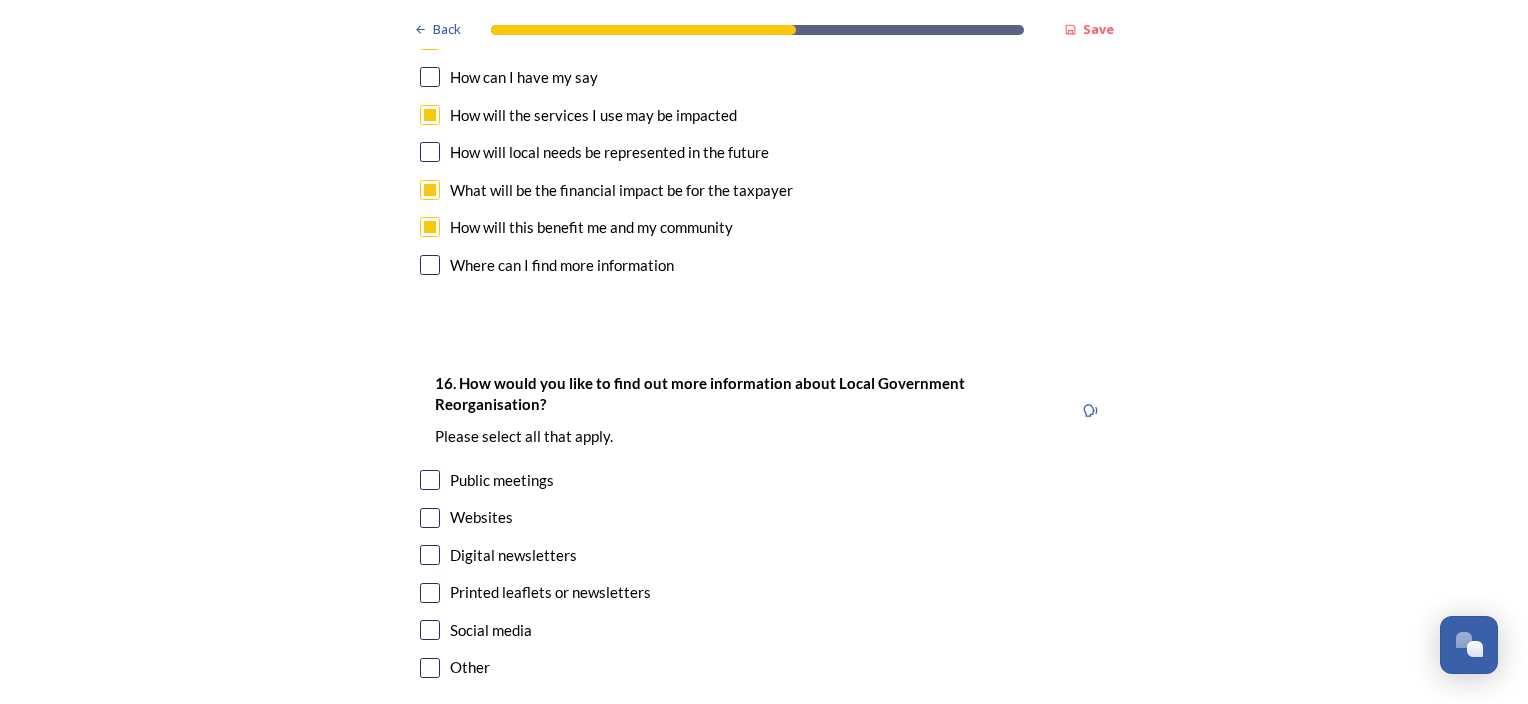 scroll, scrollTop: 6000, scrollLeft: 0, axis: vertical 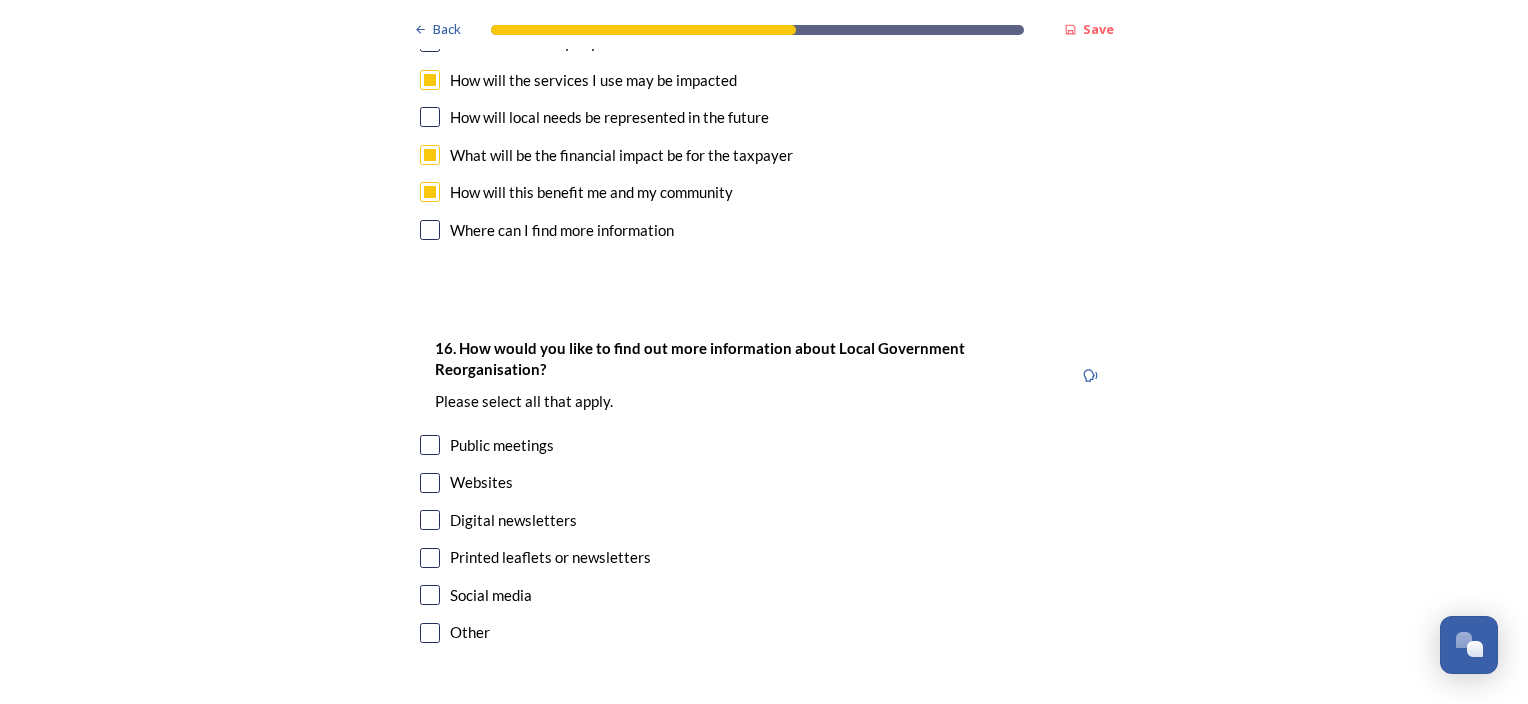 click at bounding box center (430, 520) 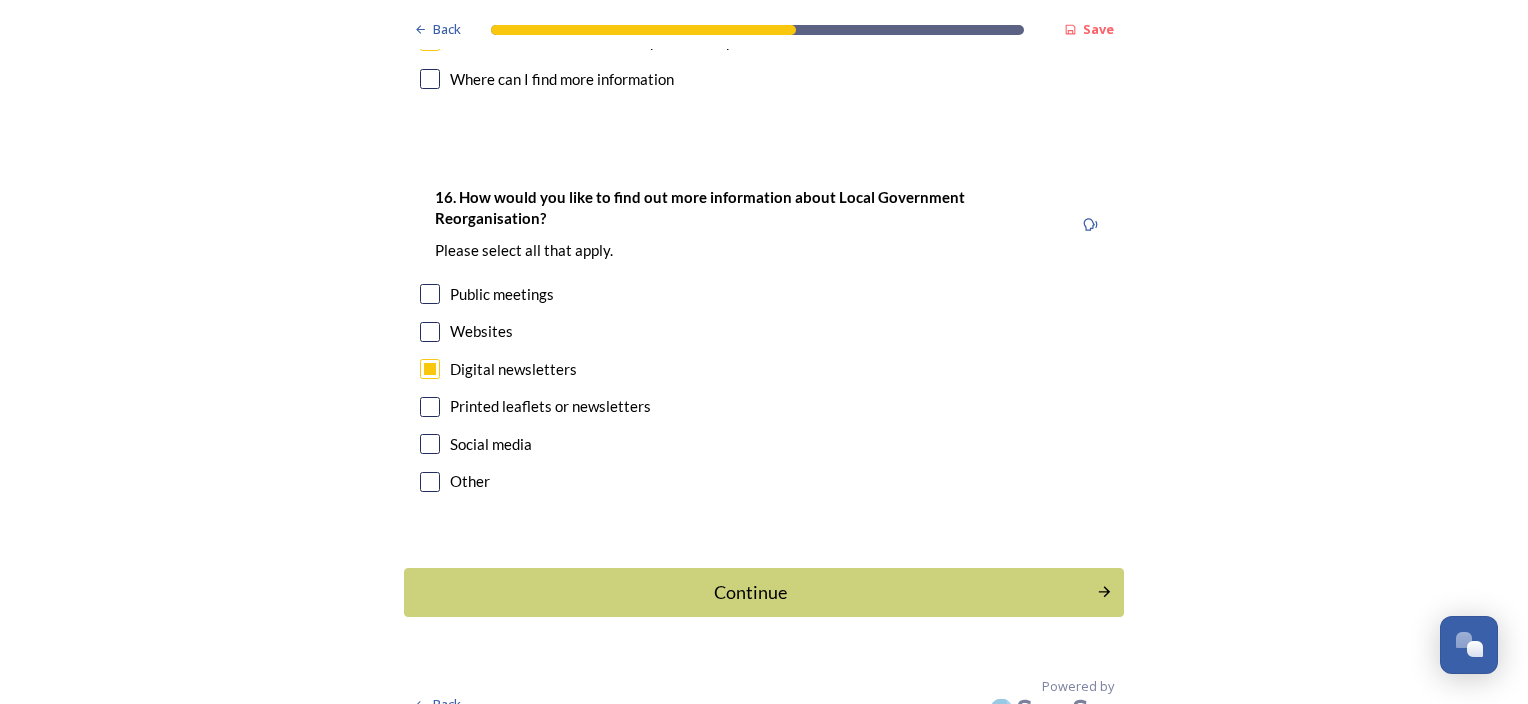 scroll, scrollTop: 6179, scrollLeft: 0, axis: vertical 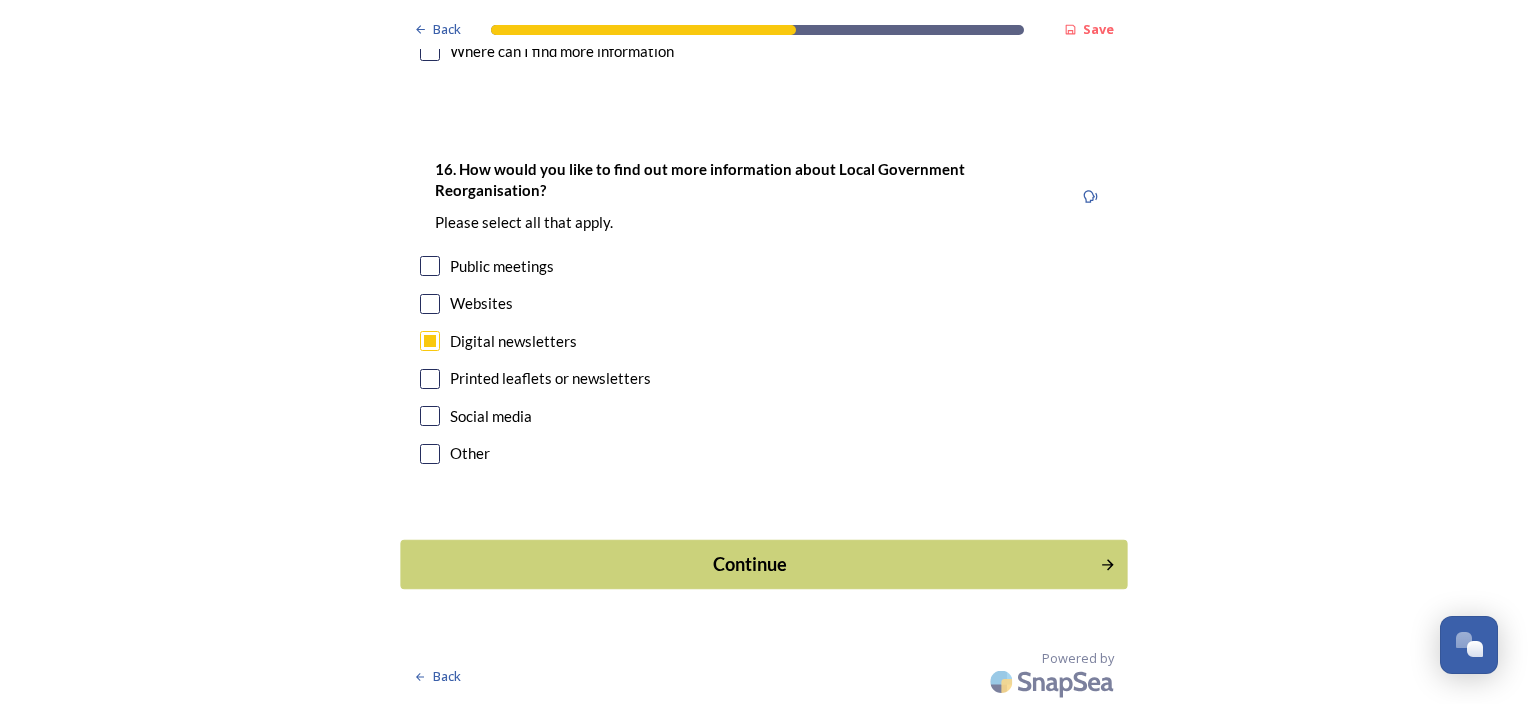 click on "Continue" at bounding box center [763, 564] 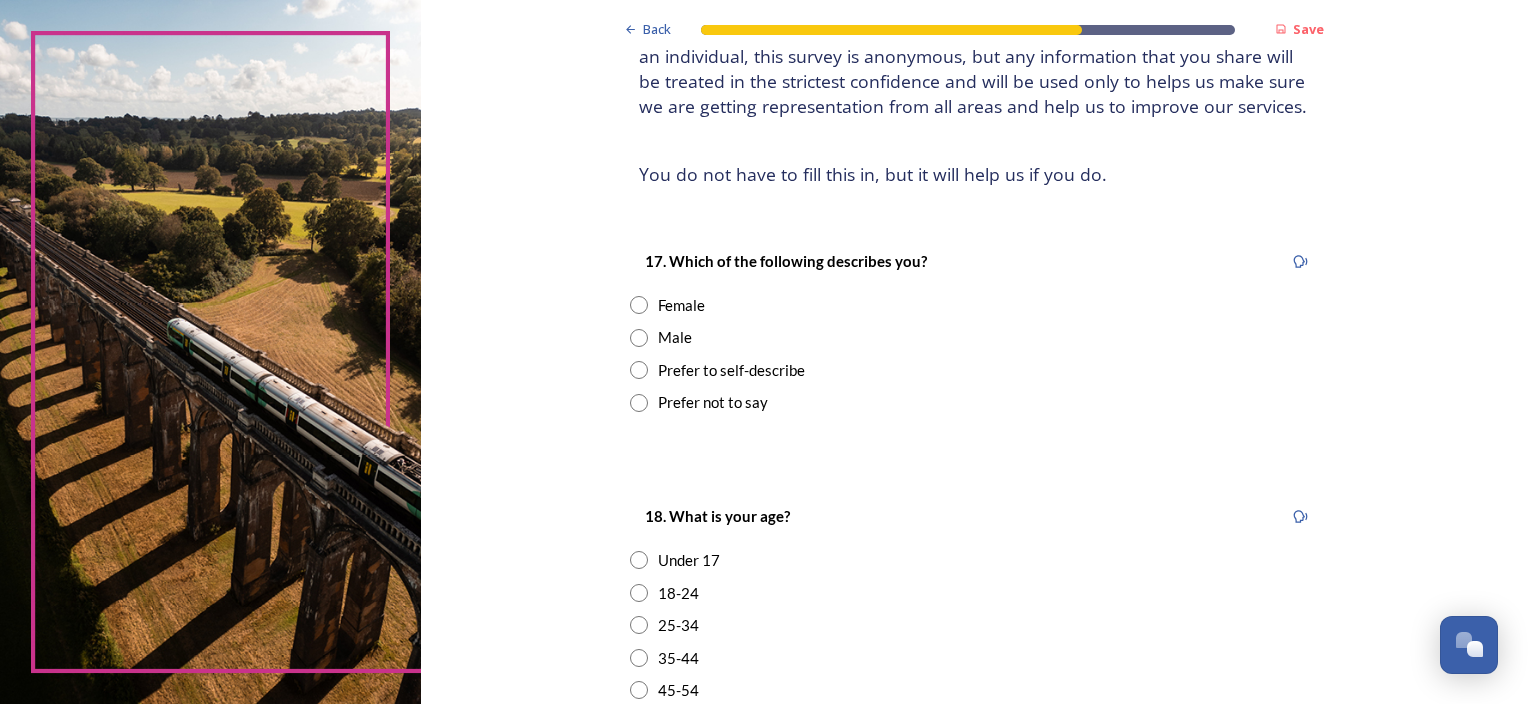 scroll, scrollTop: 200, scrollLeft: 0, axis: vertical 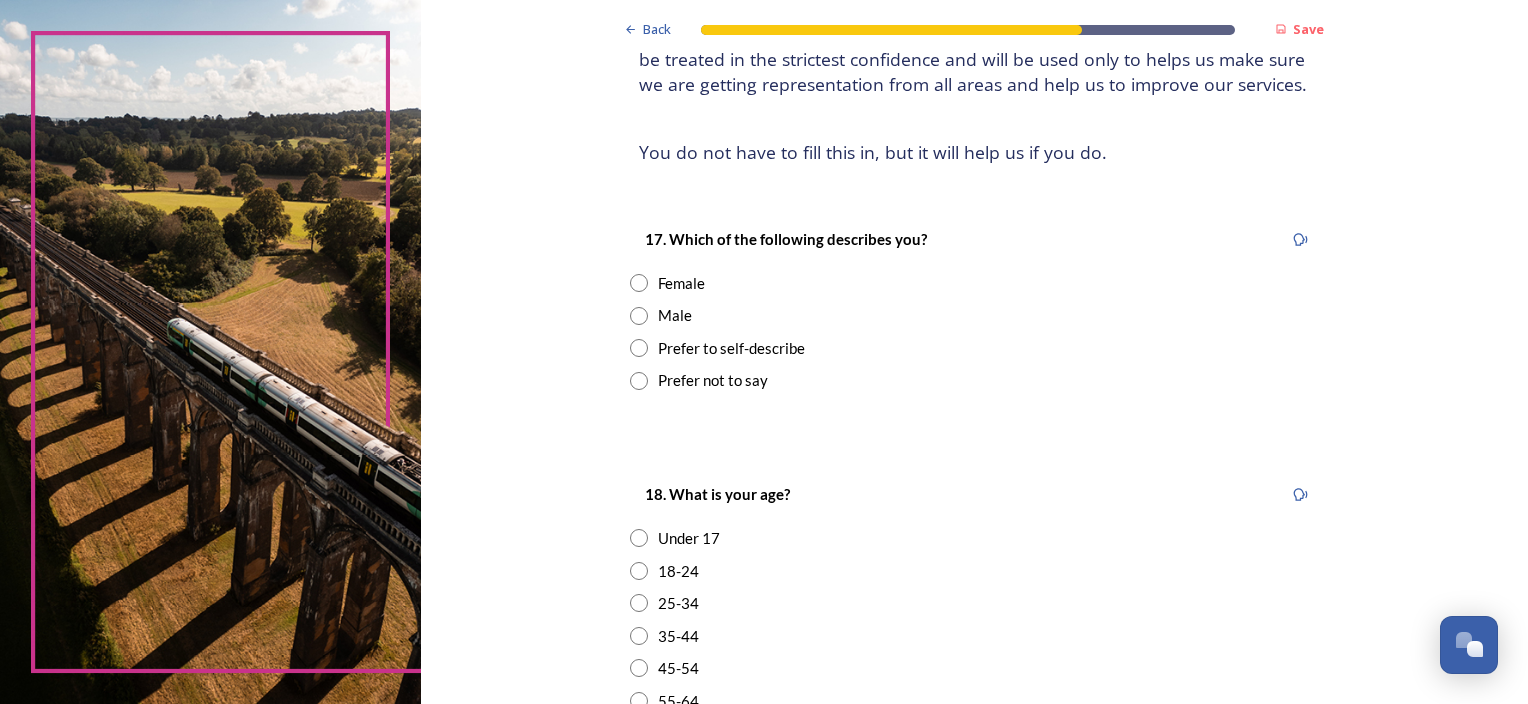 click at bounding box center (639, 283) 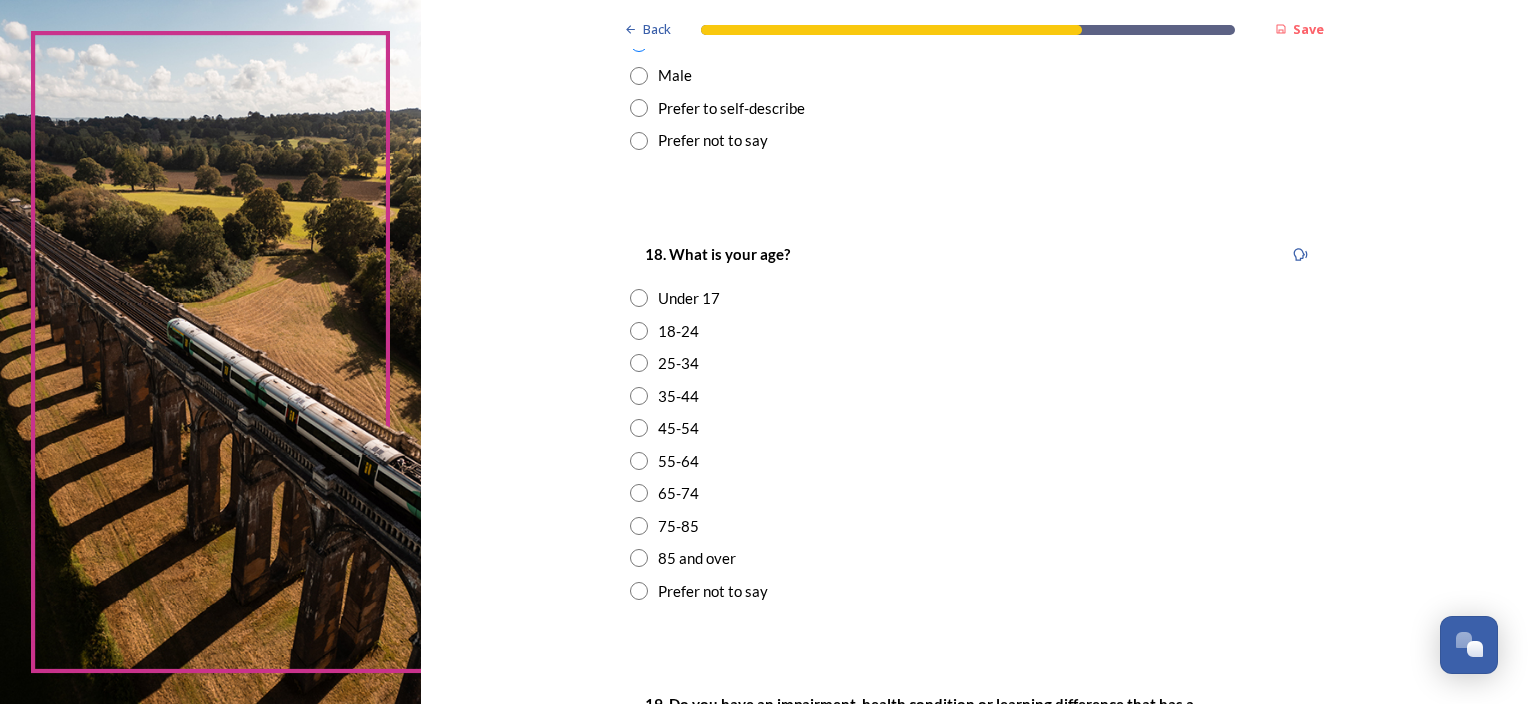 scroll, scrollTop: 500, scrollLeft: 0, axis: vertical 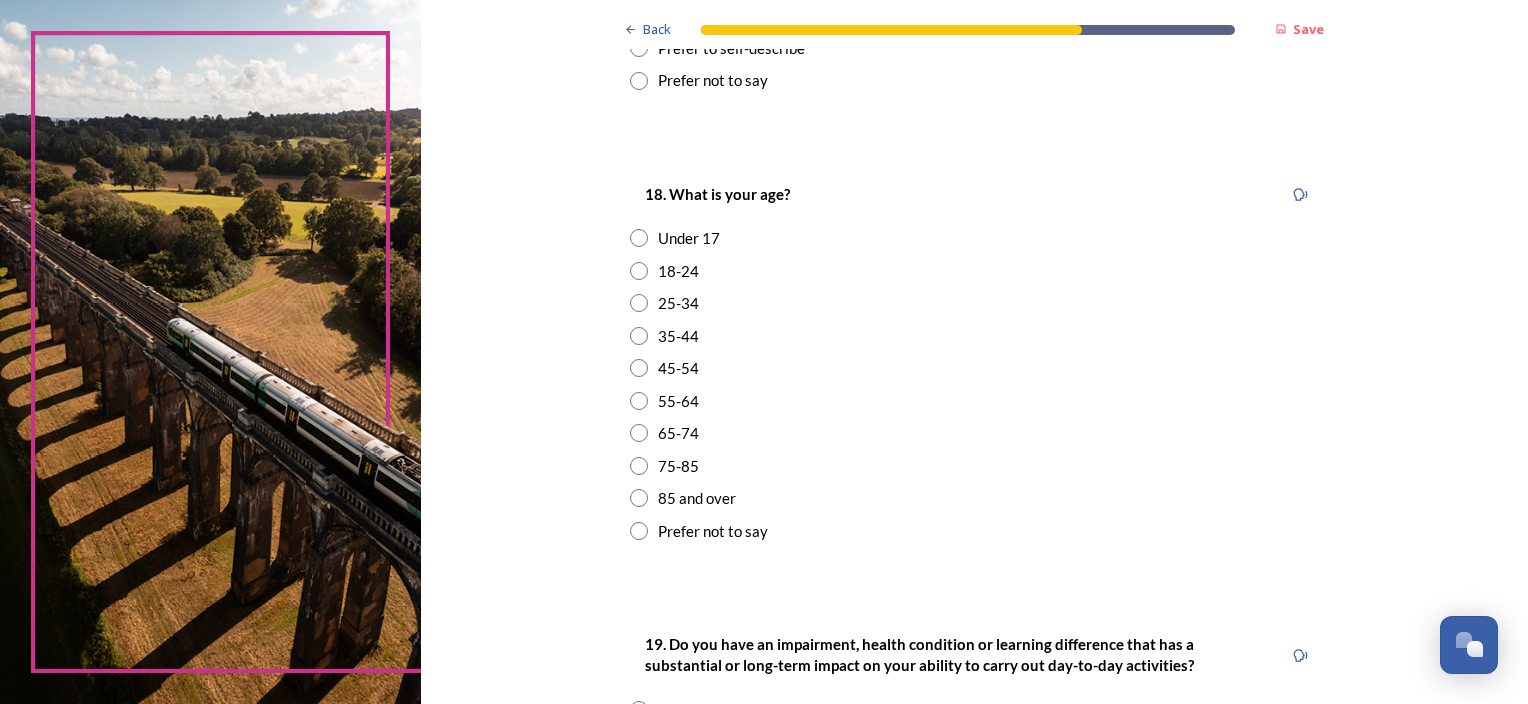 click at bounding box center (639, 401) 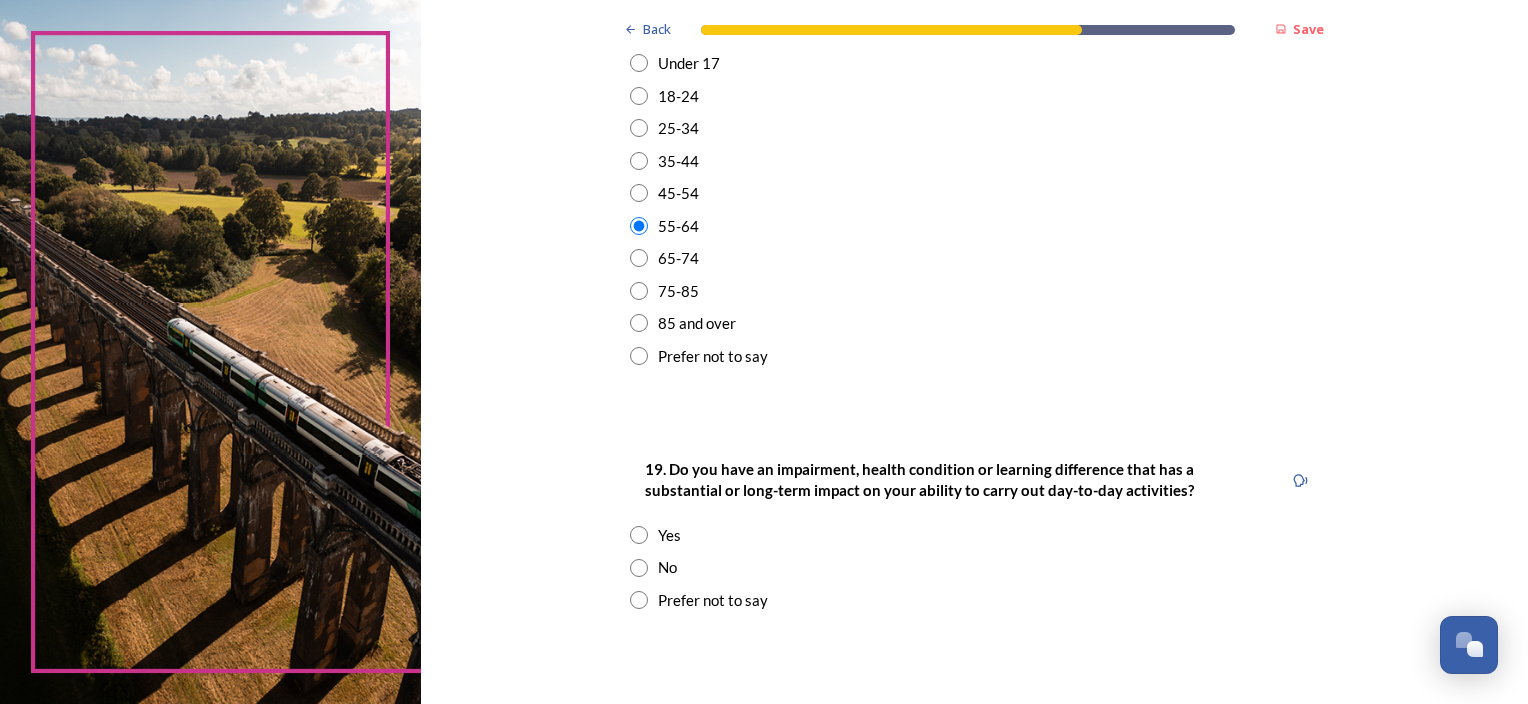 scroll, scrollTop: 700, scrollLeft: 0, axis: vertical 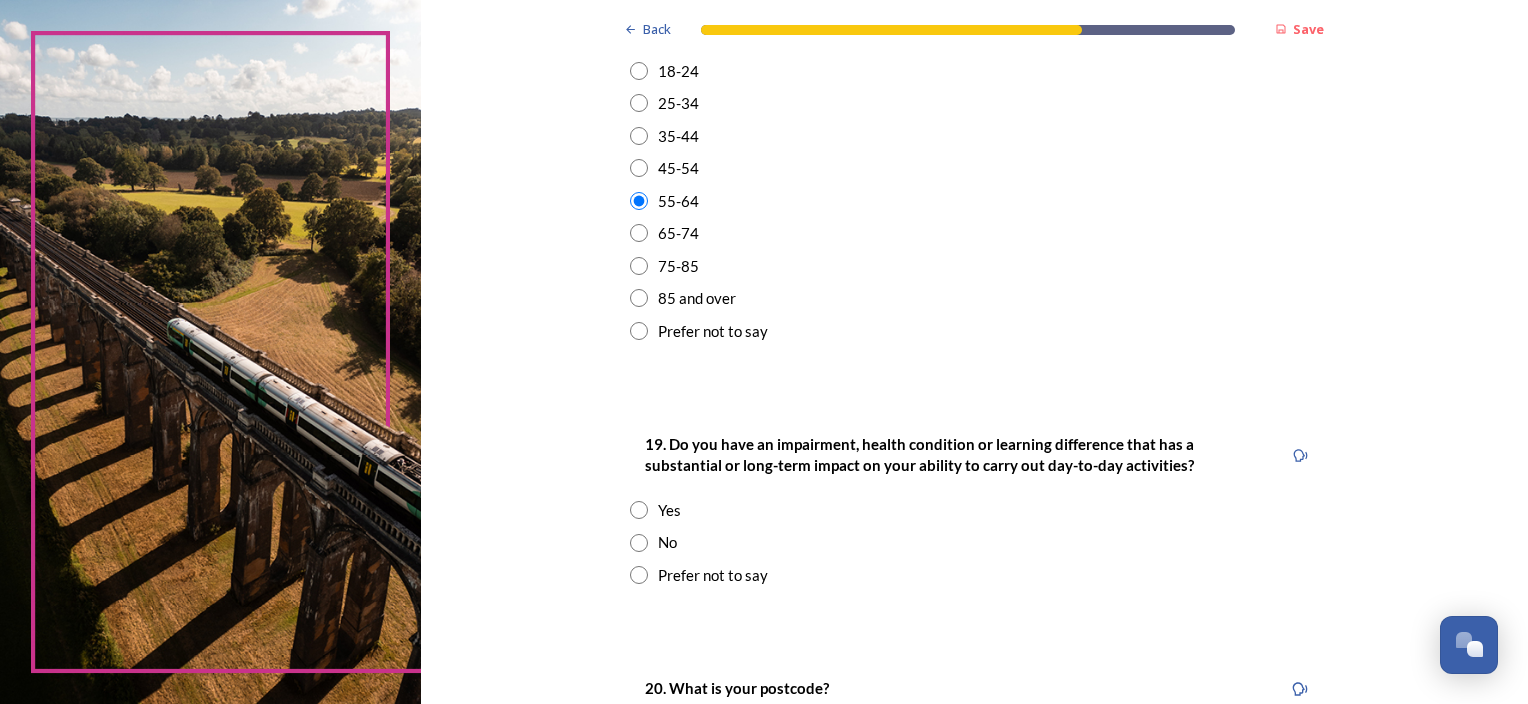 click at bounding box center [639, 543] 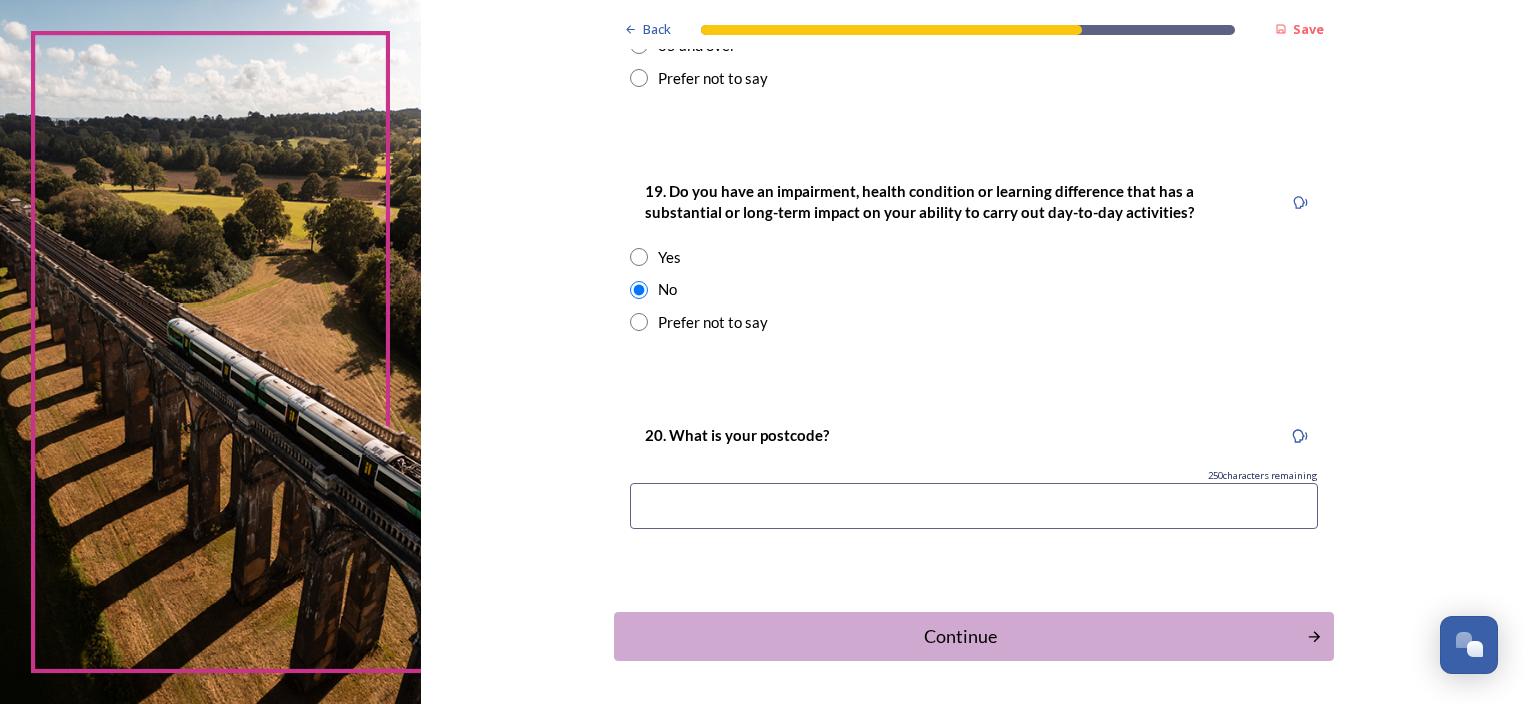 scroll, scrollTop: 1000, scrollLeft: 0, axis: vertical 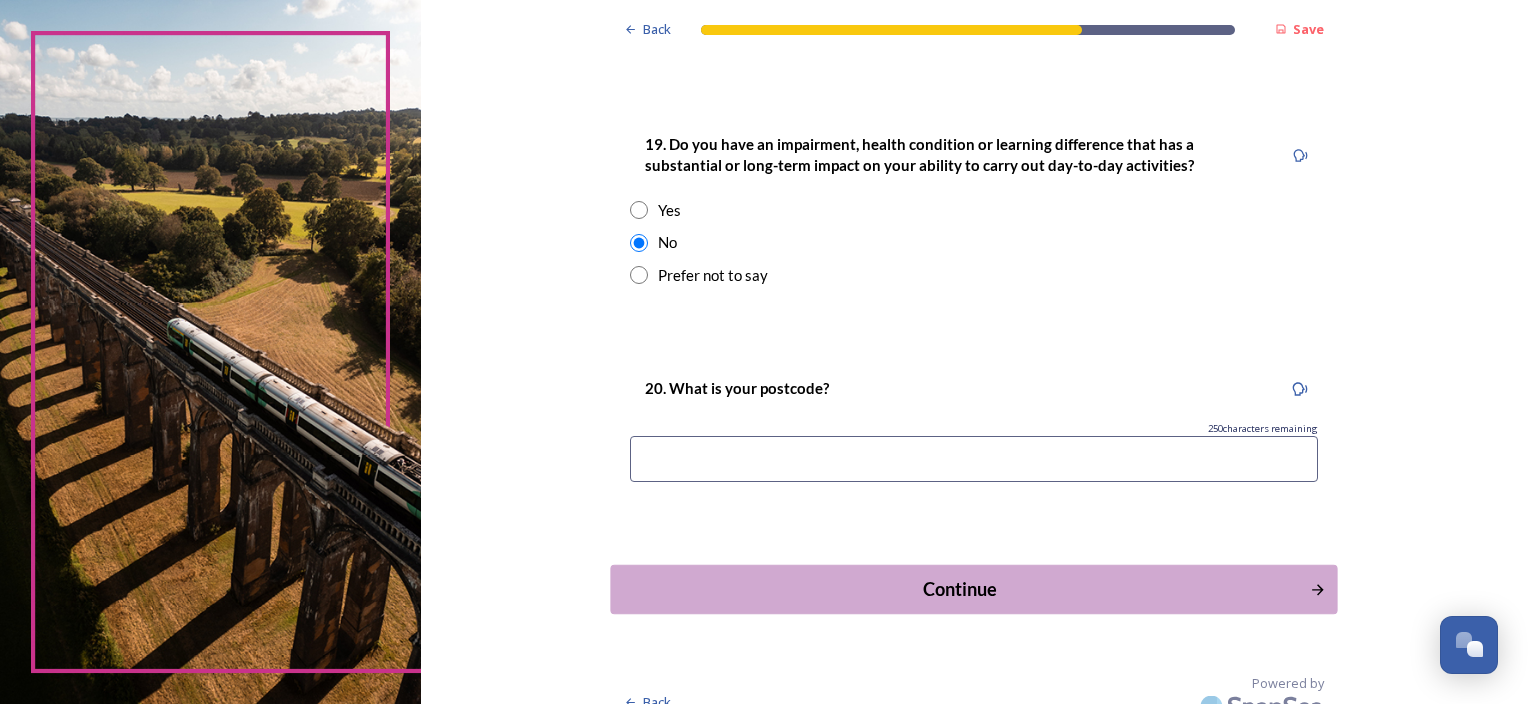 click on "Continue" at bounding box center (960, 589) 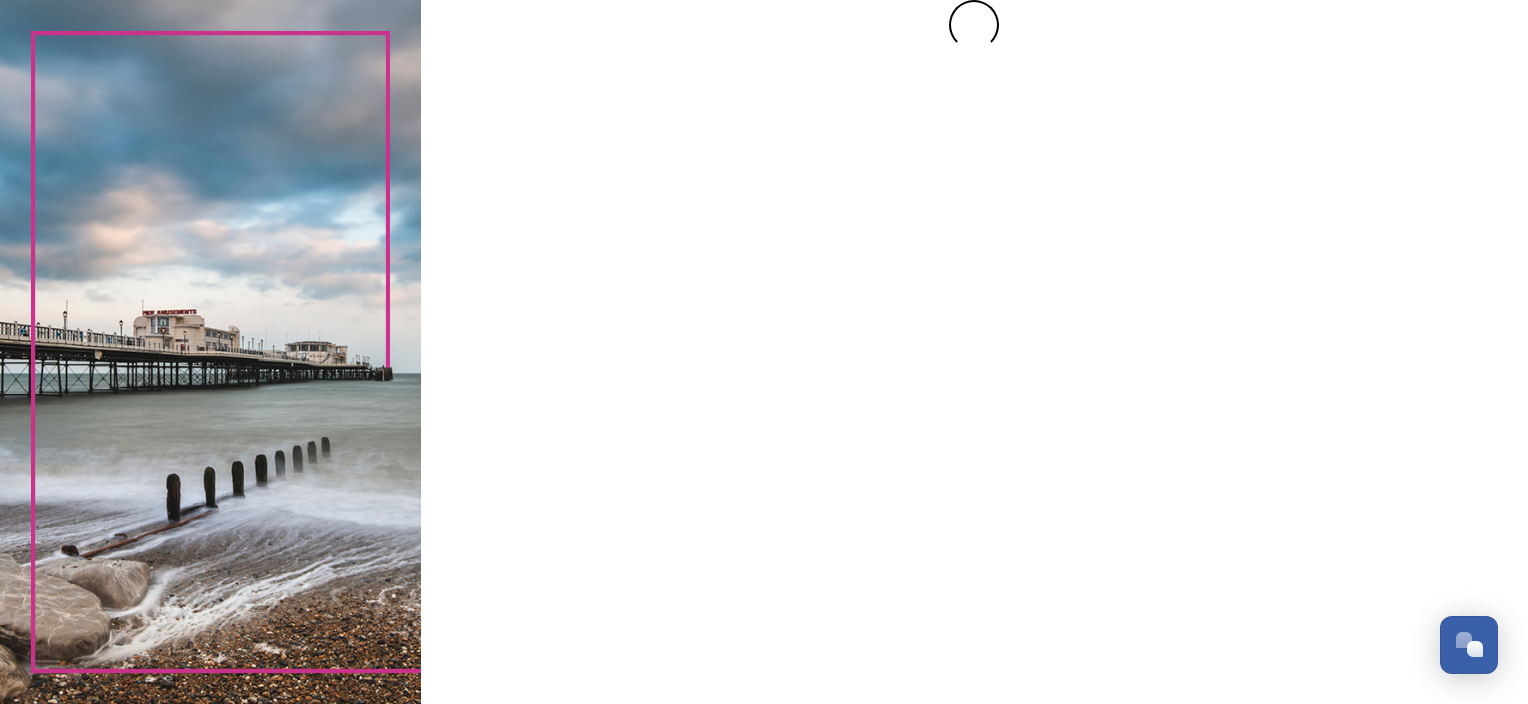 scroll, scrollTop: 0, scrollLeft: 0, axis: both 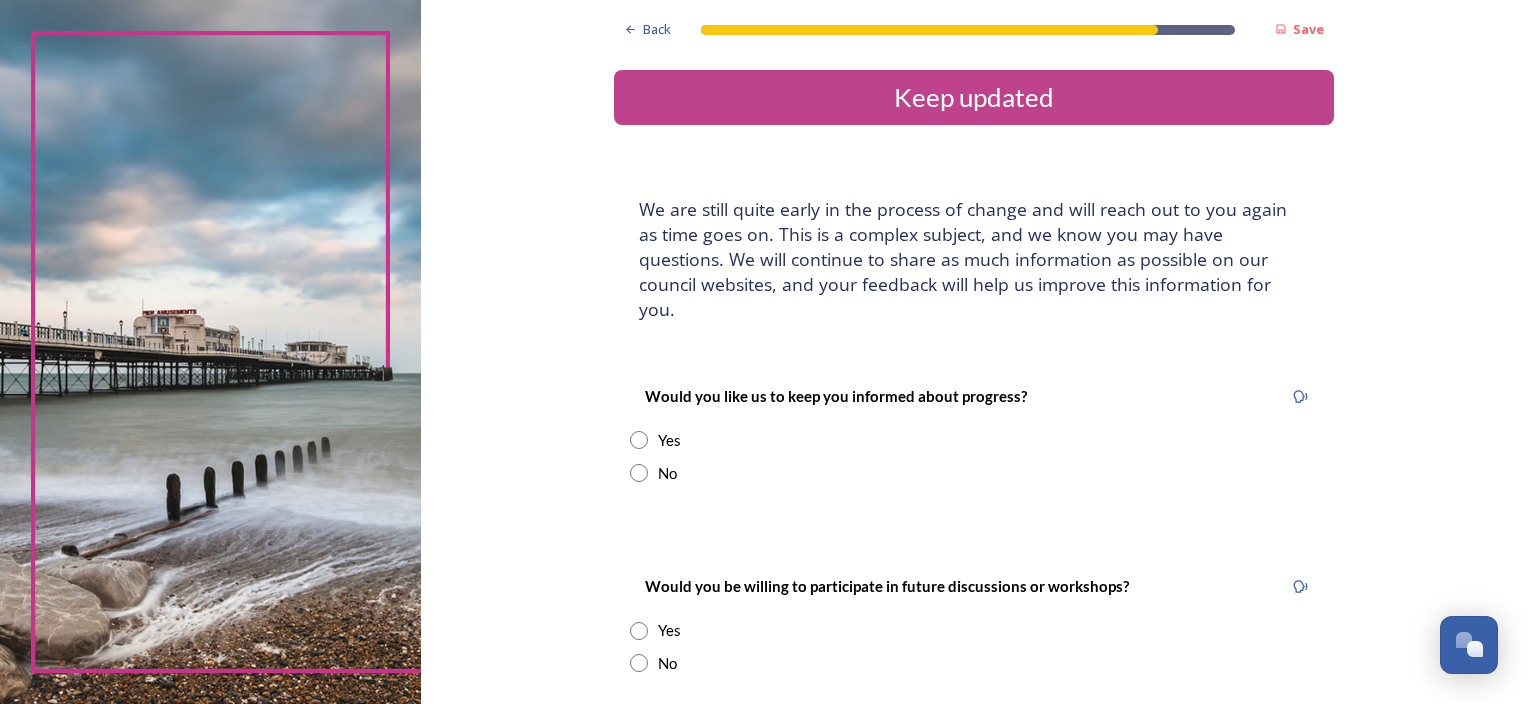 click at bounding box center (639, 440) 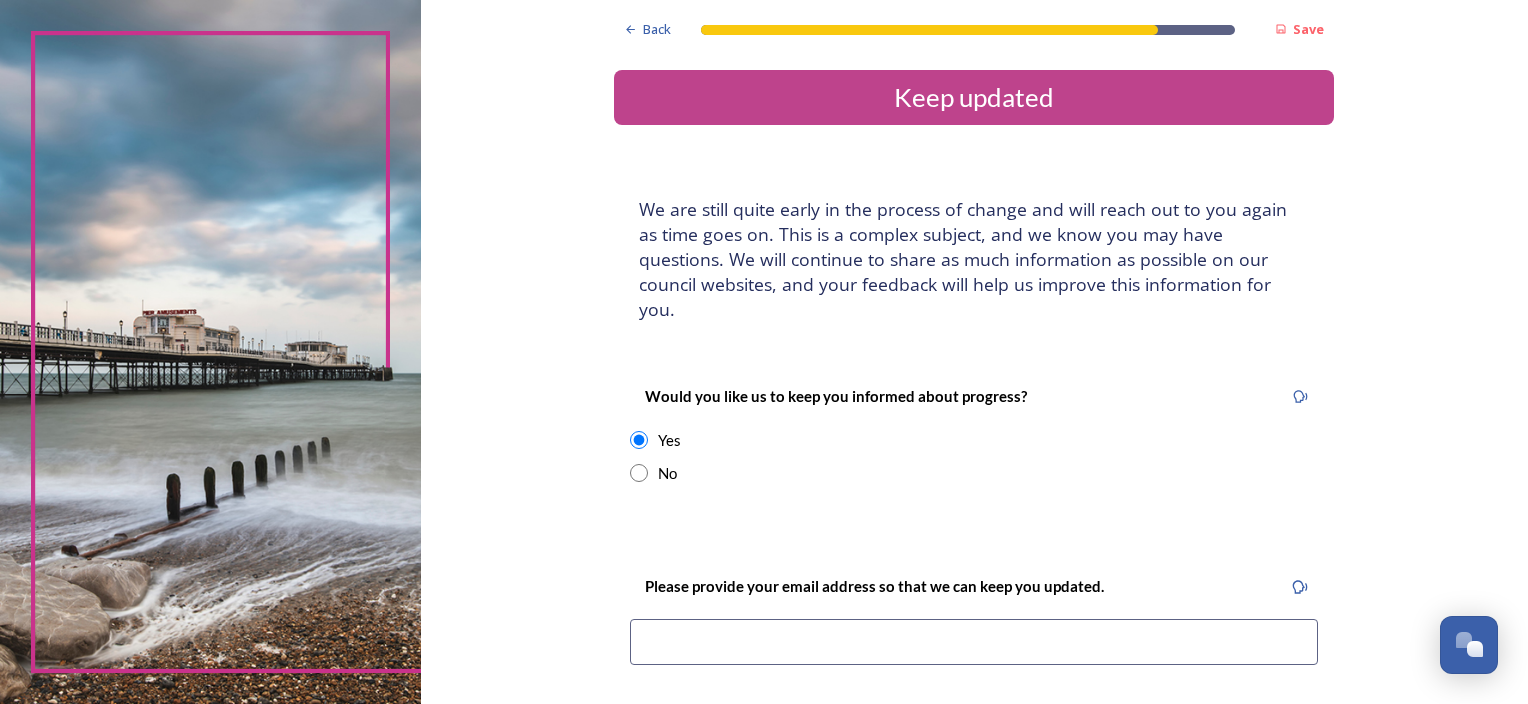 click at bounding box center [974, 642] 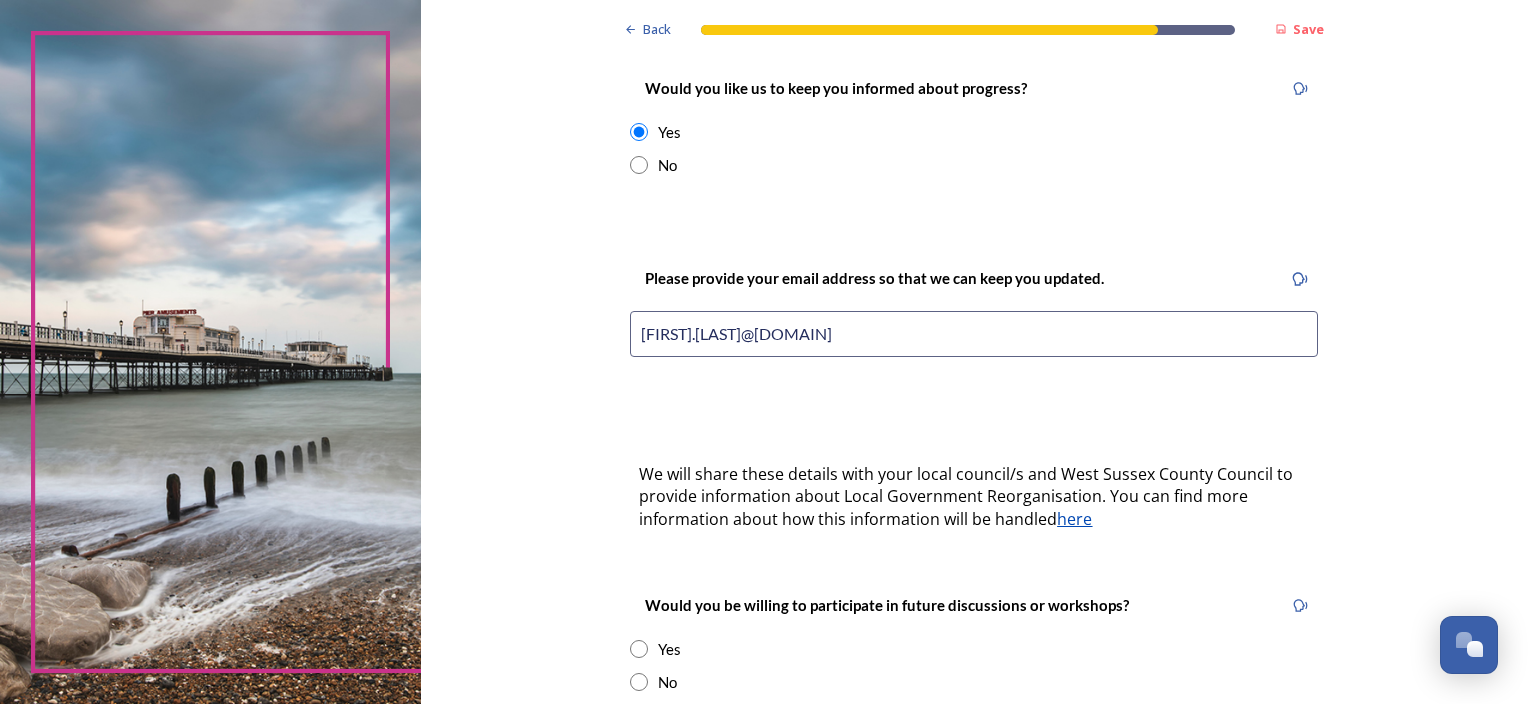 scroll, scrollTop: 400, scrollLeft: 0, axis: vertical 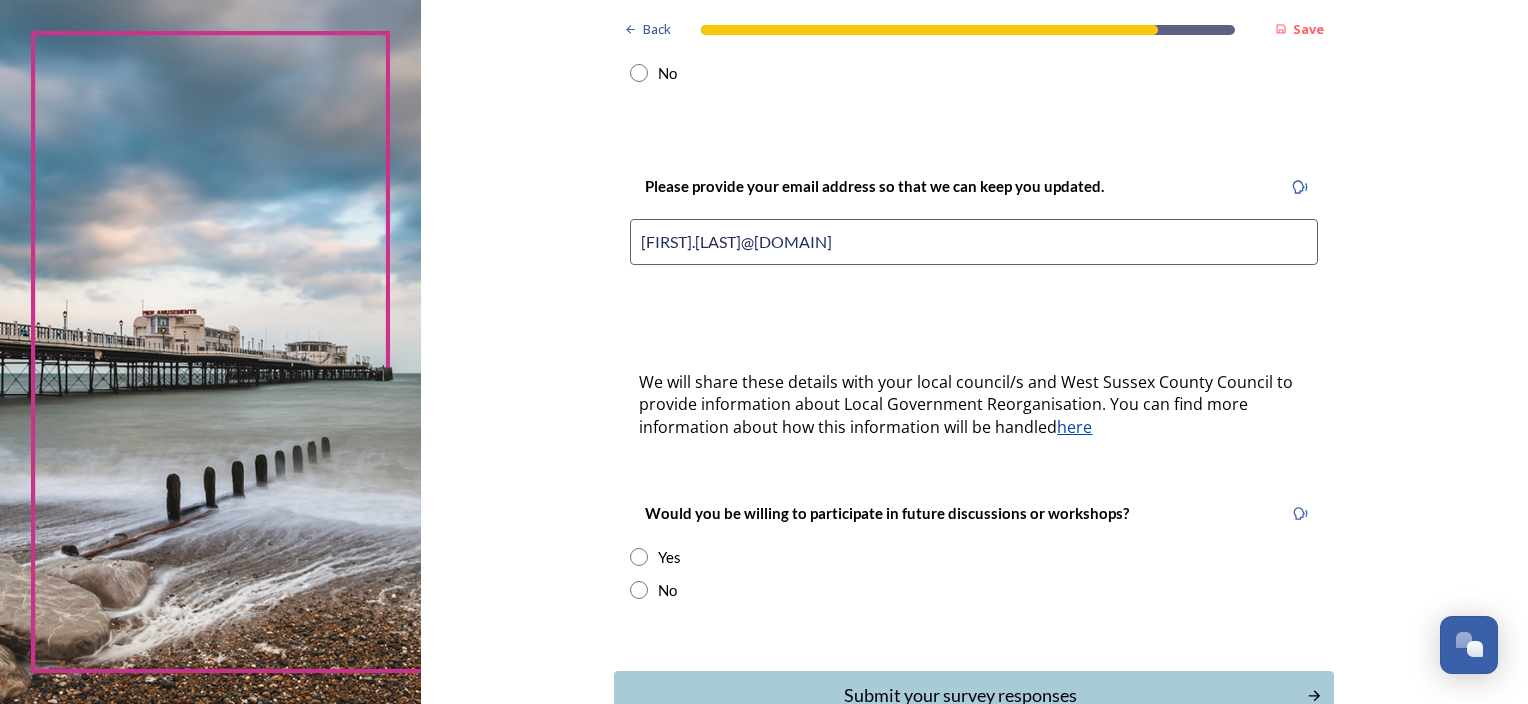type on "[FIRST].[LAST]@[DOMAIN]" 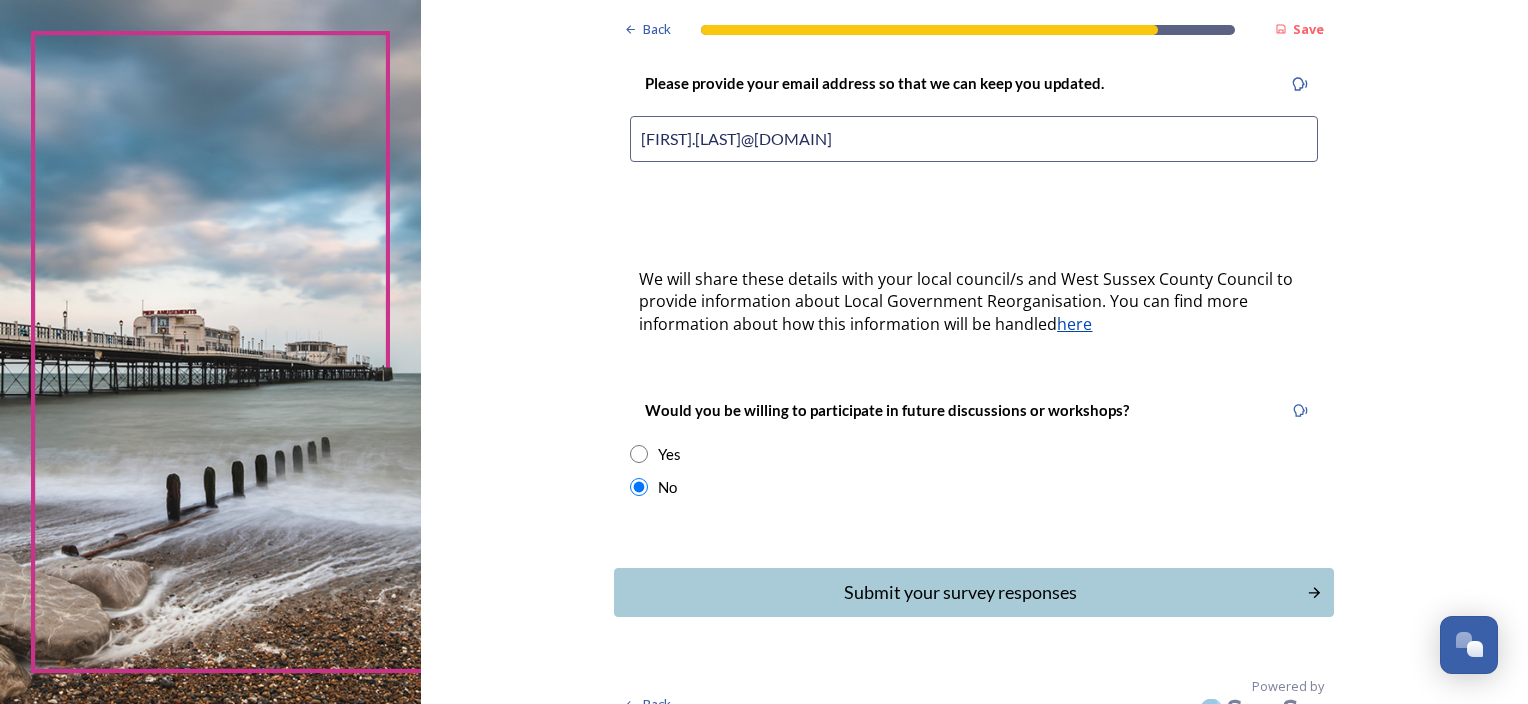 scroll, scrollTop: 506, scrollLeft: 0, axis: vertical 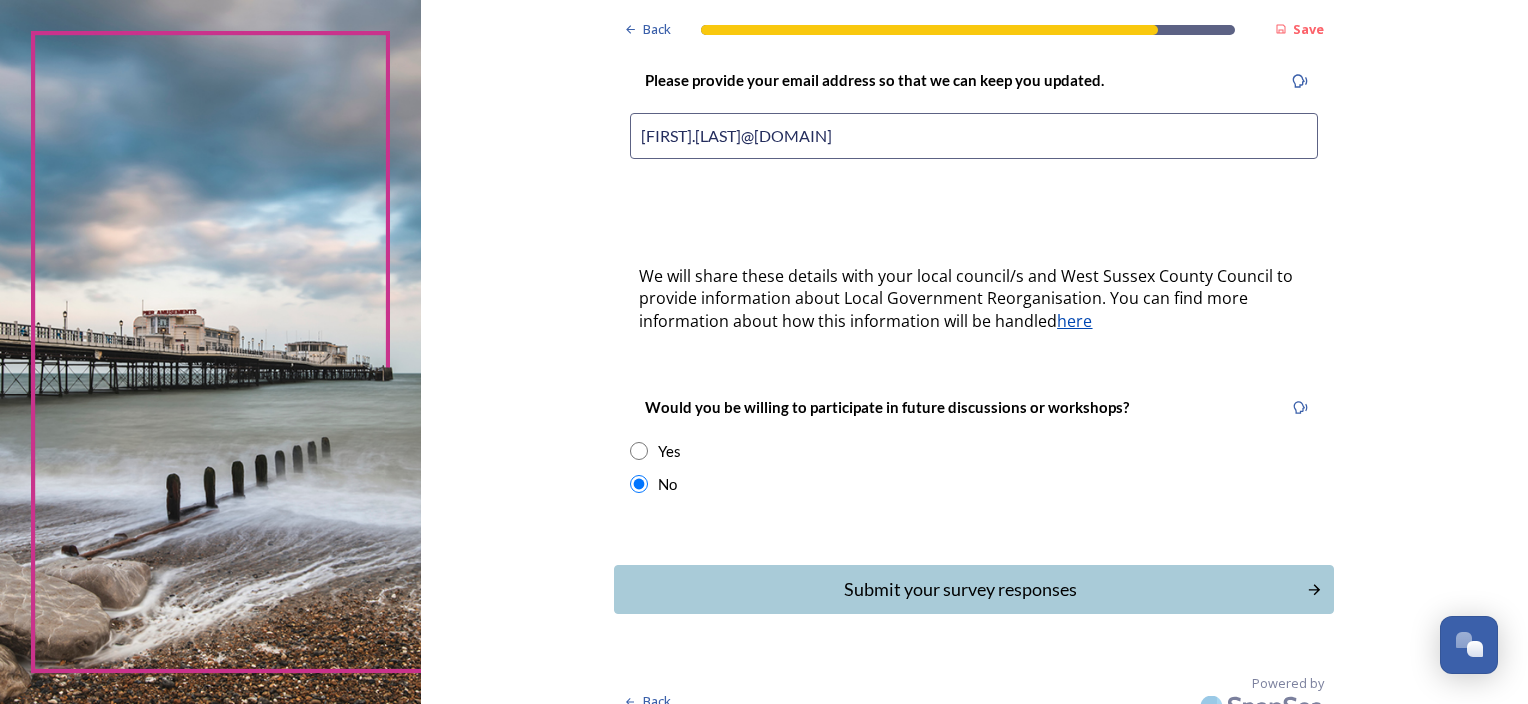 click on "Submit your survey responses" at bounding box center (960, 589) 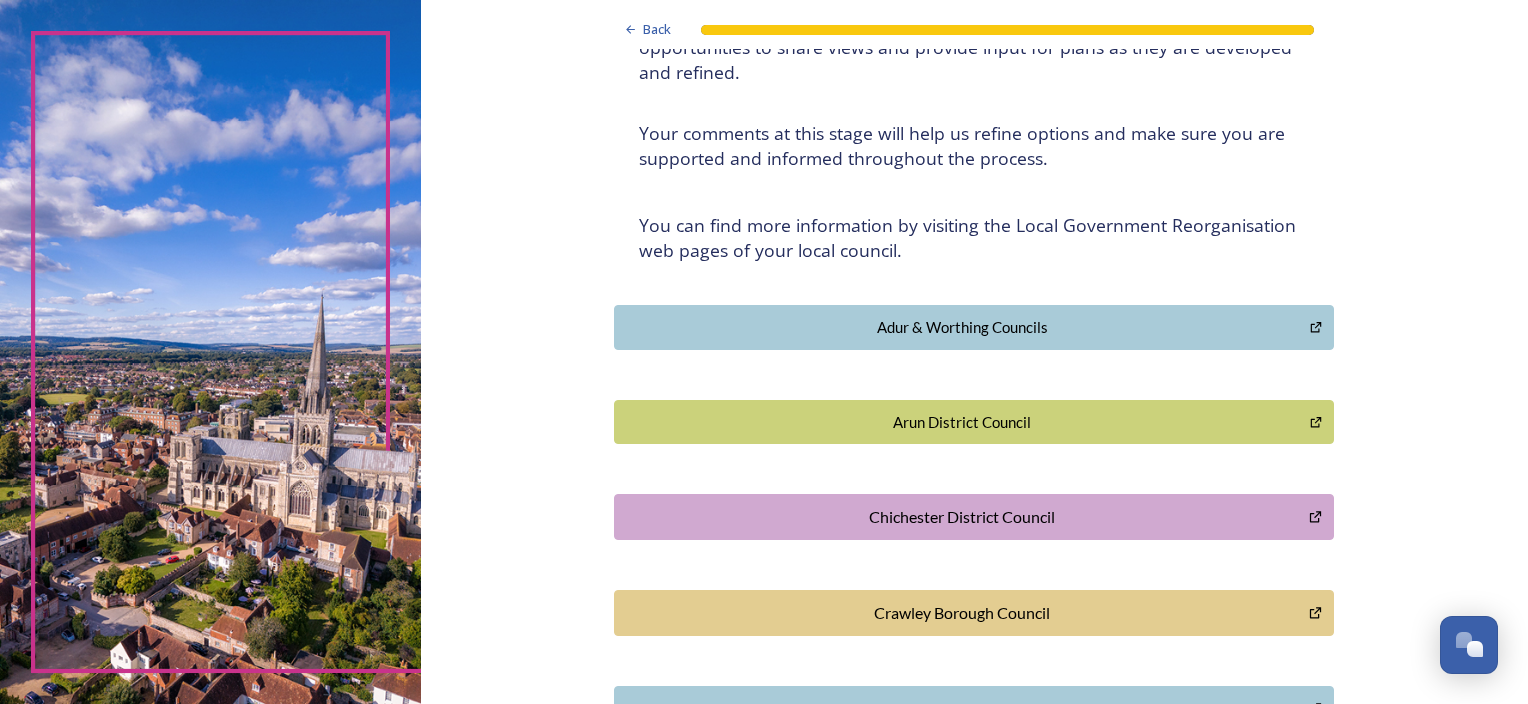 scroll, scrollTop: 400, scrollLeft: 0, axis: vertical 